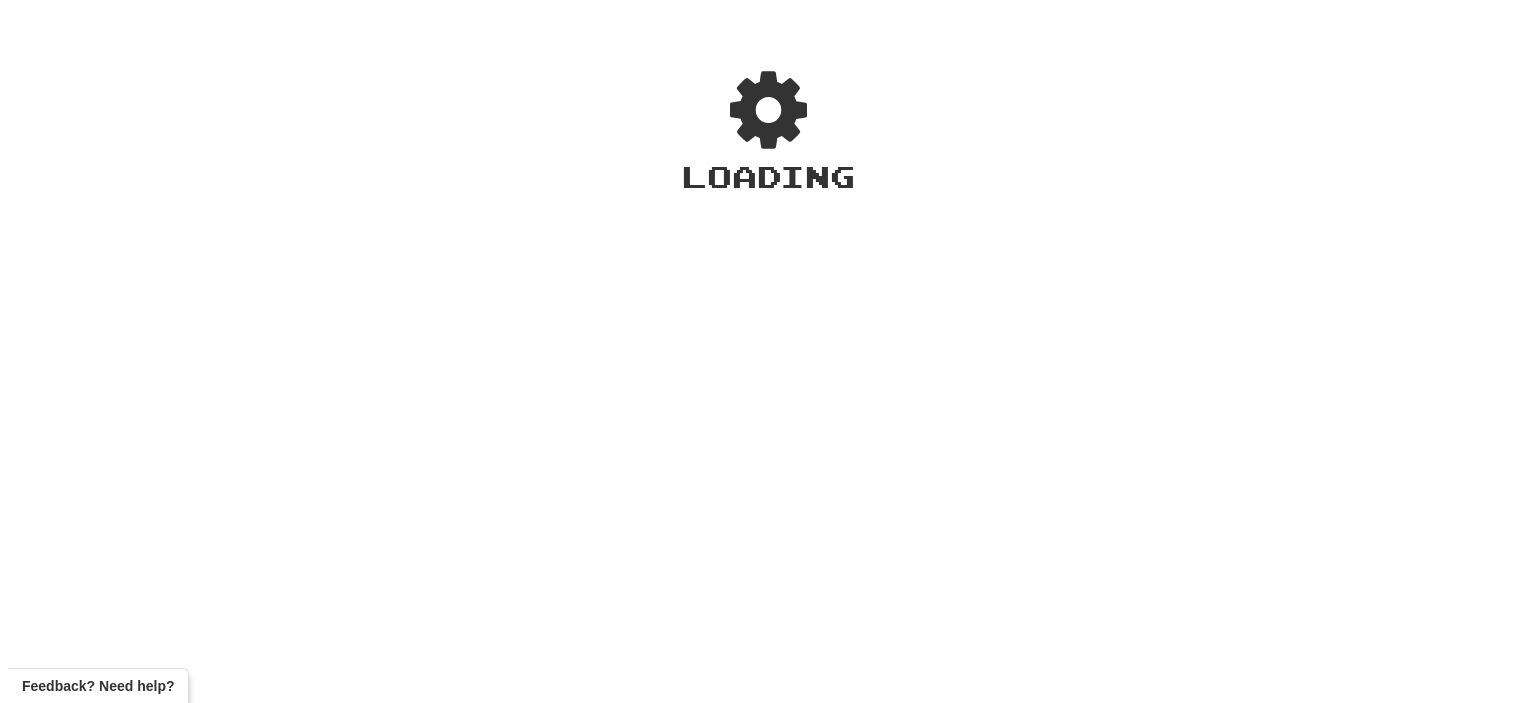 scroll, scrollTop: 0, scrollLeft: 0, axis: both 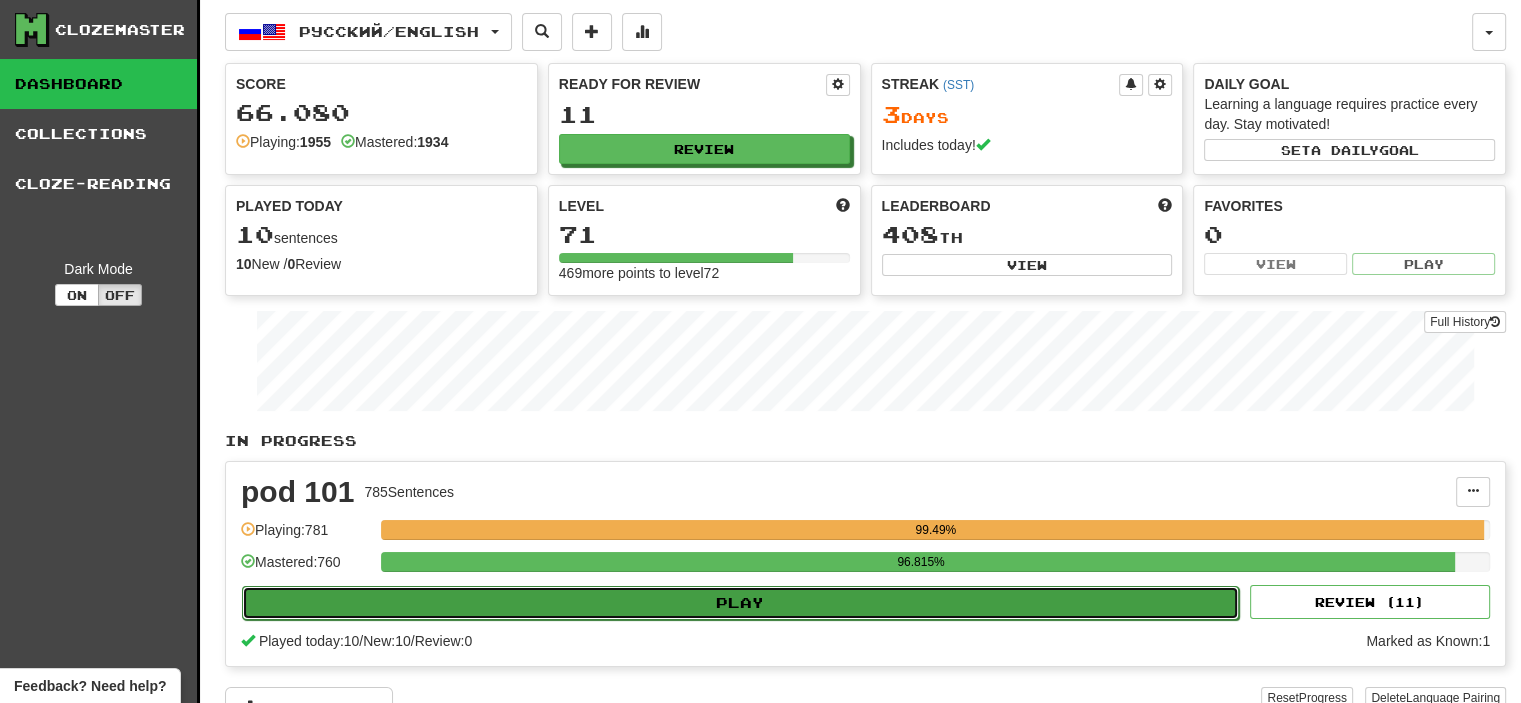 click on "Play" at bounding box center [740, 603] 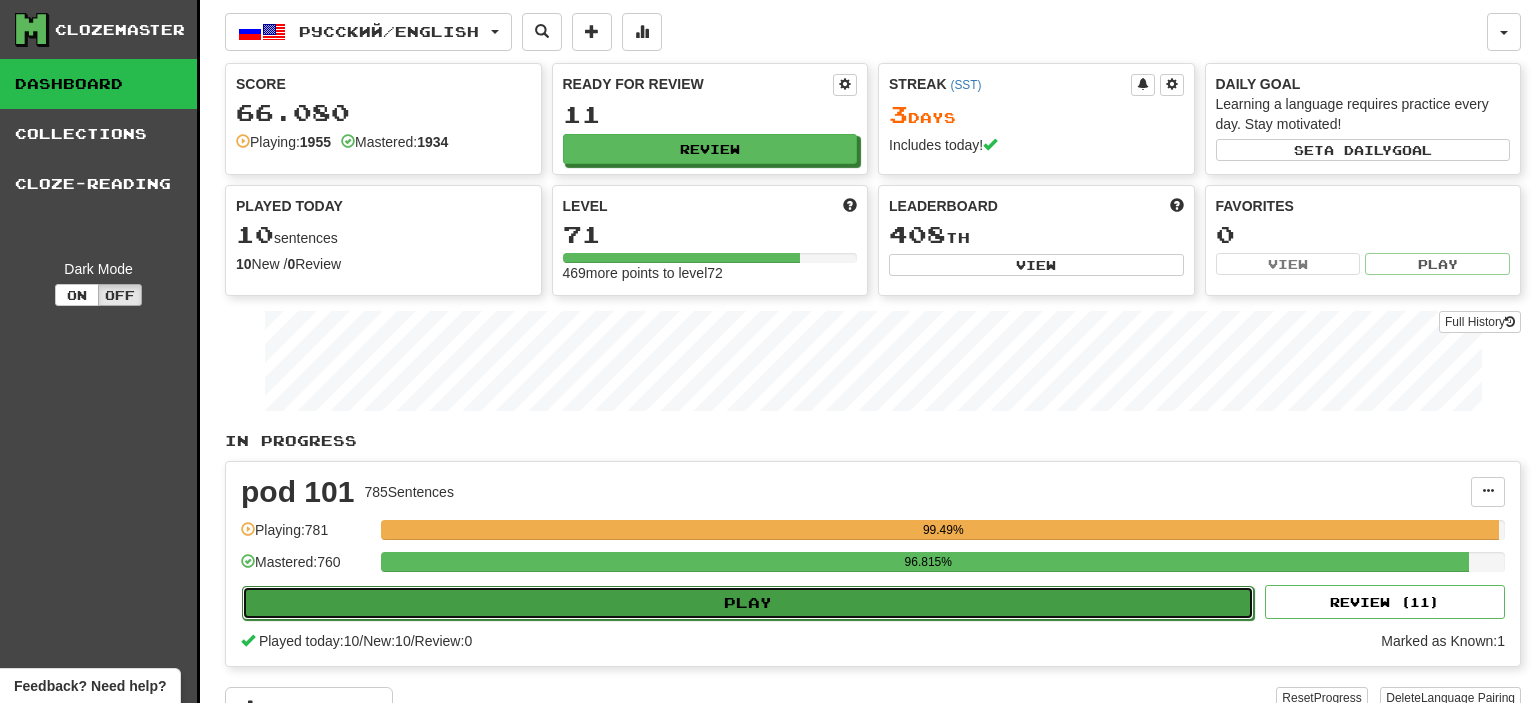select on "**" 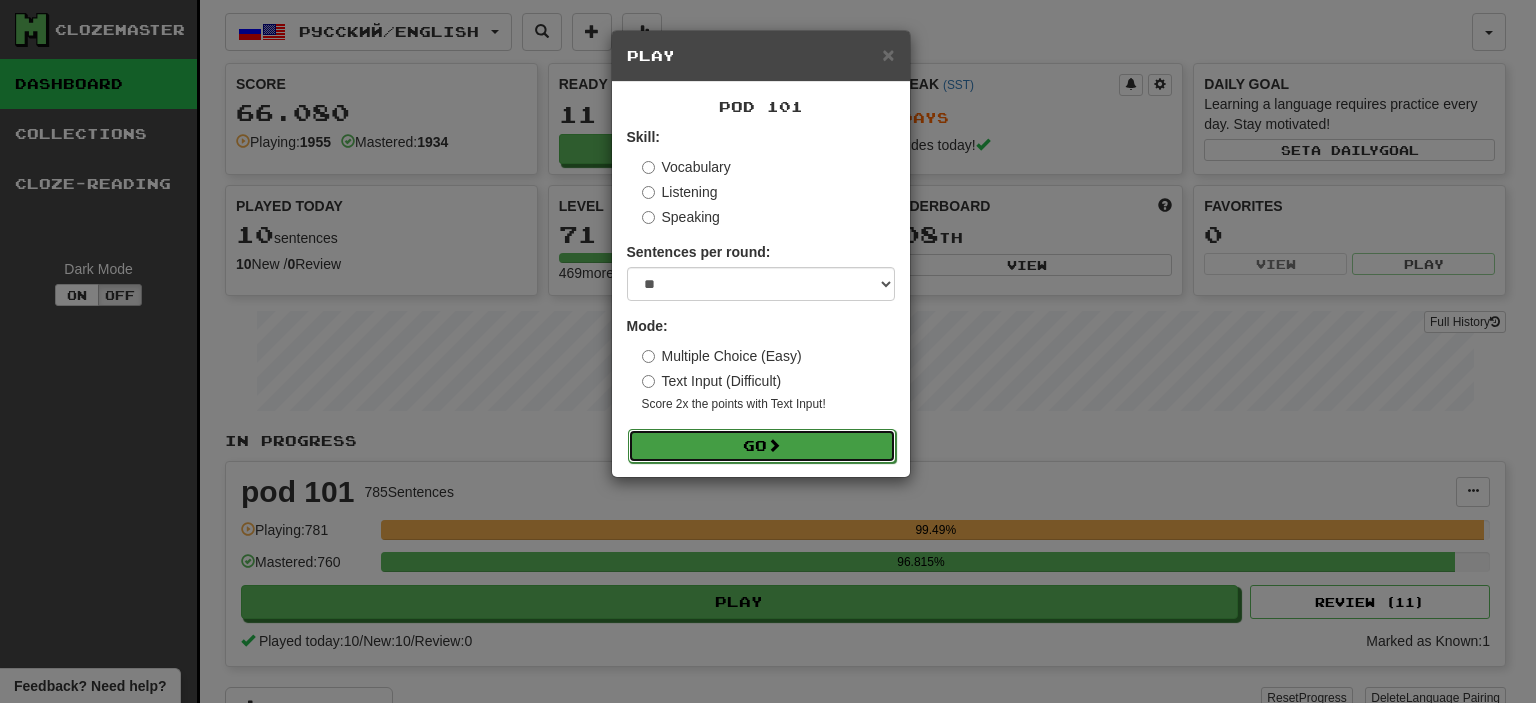 click on "Go" at bounding box center [762, 446] 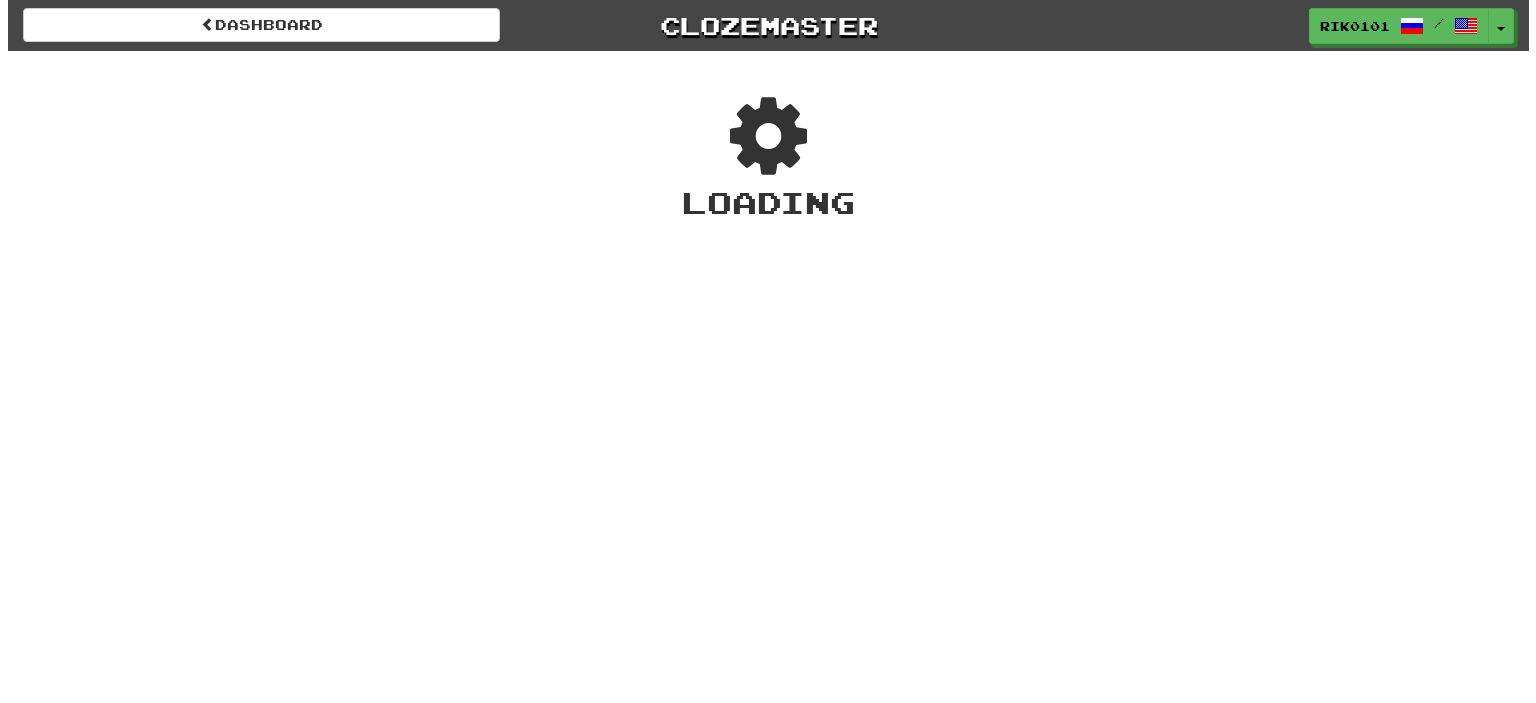 scroll, scrollTop: 0, scrollLeft: 0, axis: both 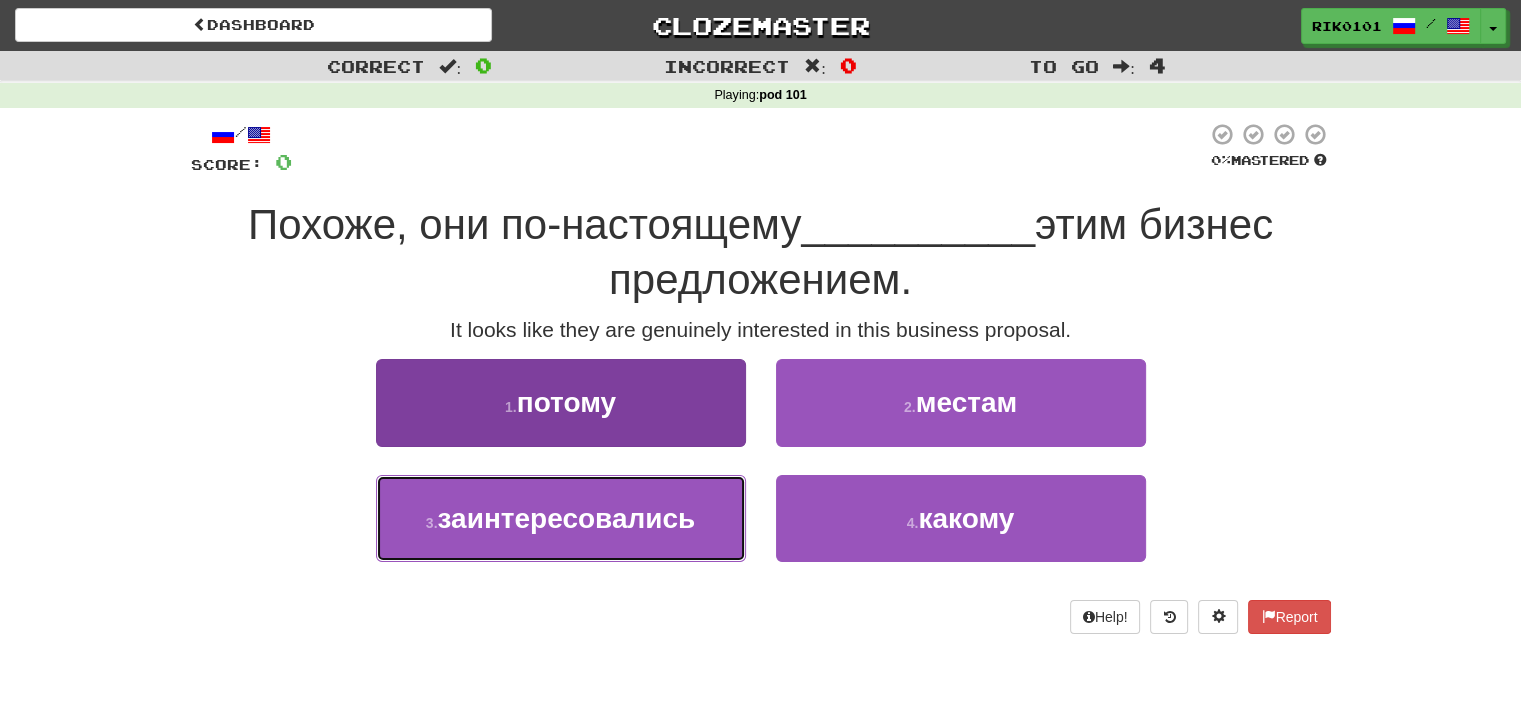 drag, startPoint x: 581, startPoint y: 517, endPoint x: 602, endPoint y: 513, distance: 21.377558 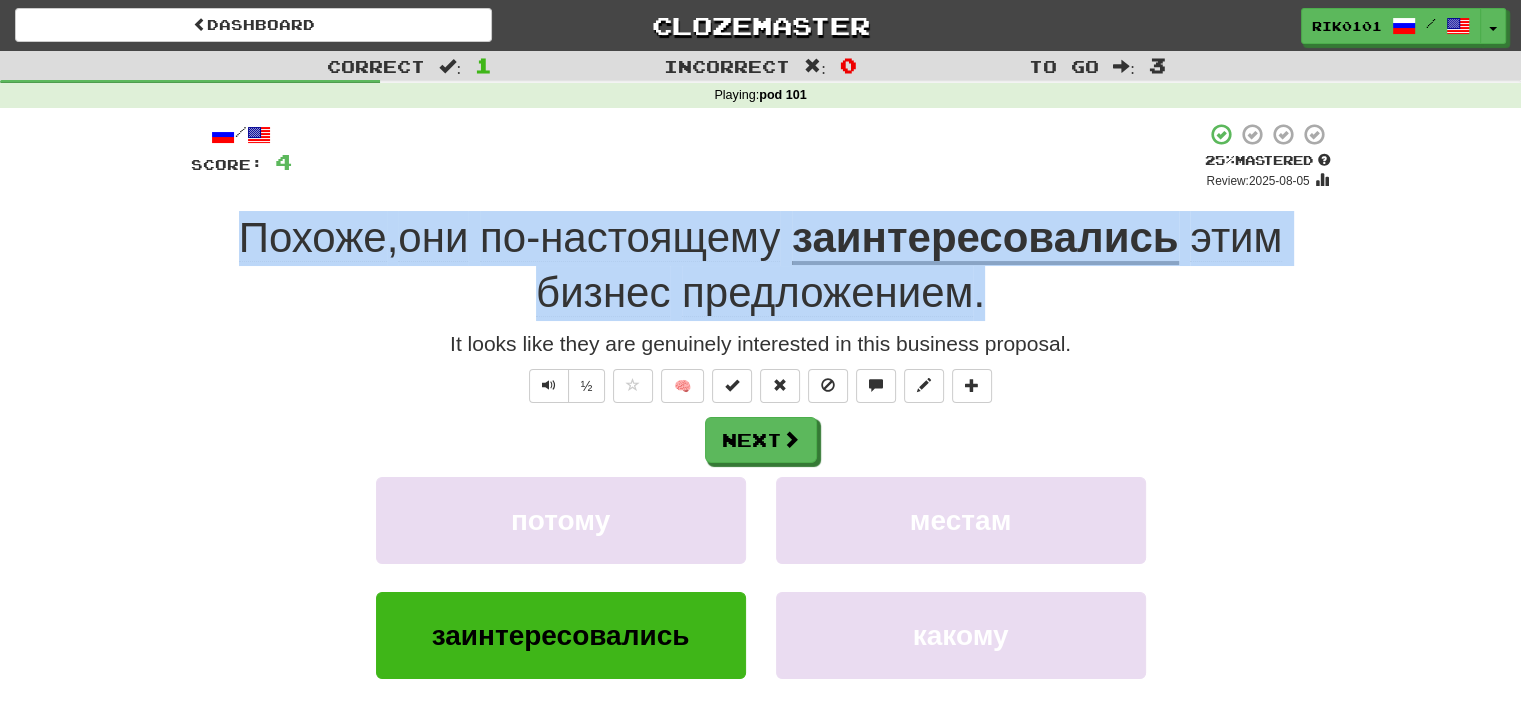 drag, startPoint x: 233, startPoint y: 227, endPoint x: 992, endPoint y: 299, distance: 762.40735 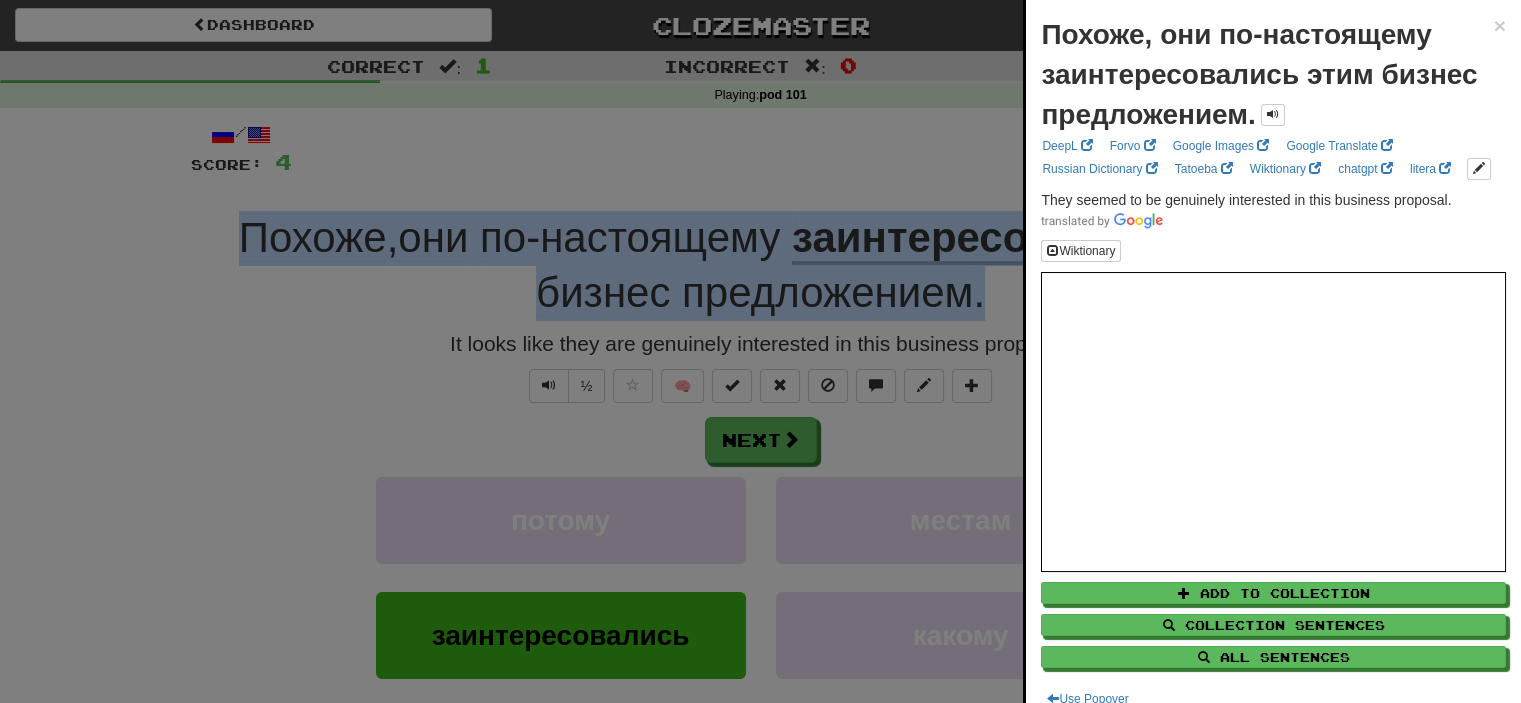 copy on "Похоже ,  они   по-настоящему   заинтересовались   этим   бизнес   предложением ." 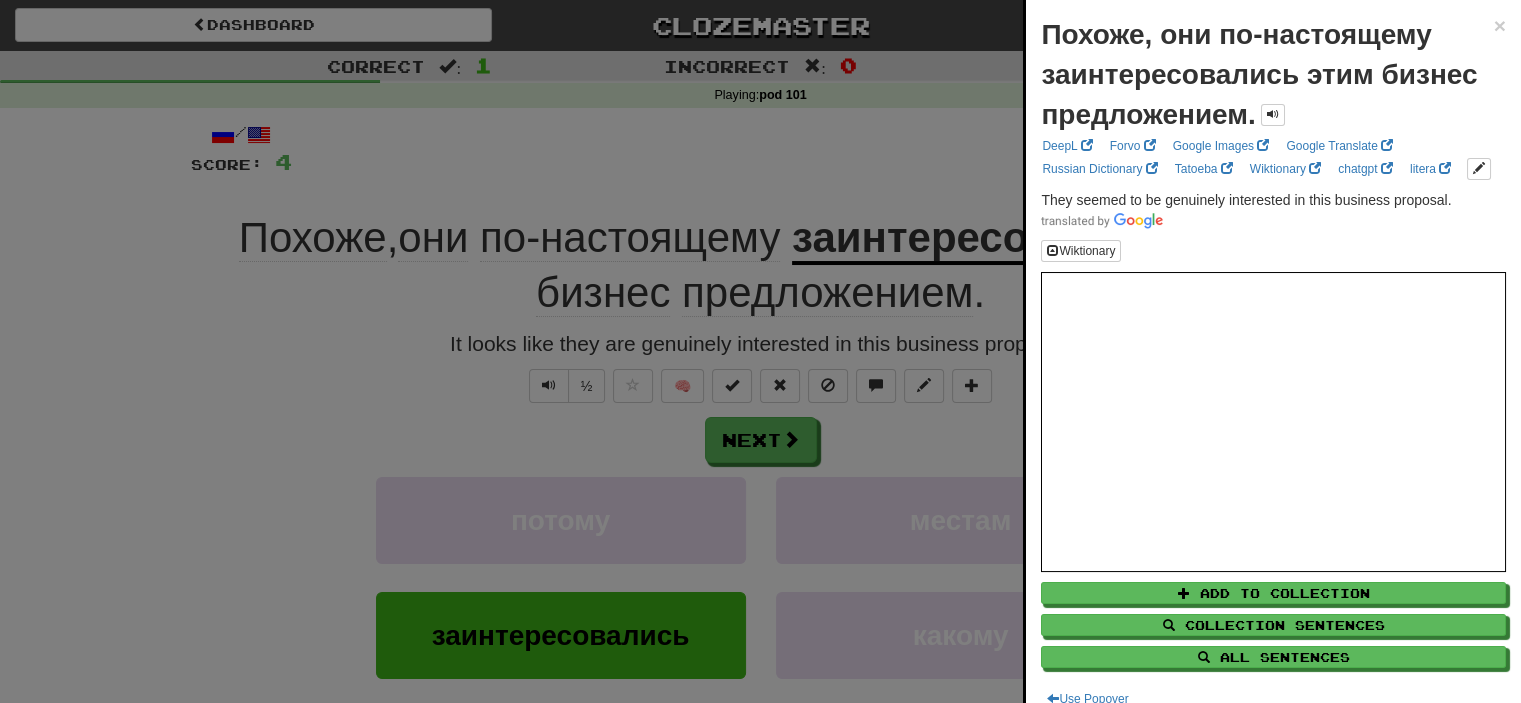 click at bounding box center [760, 351] 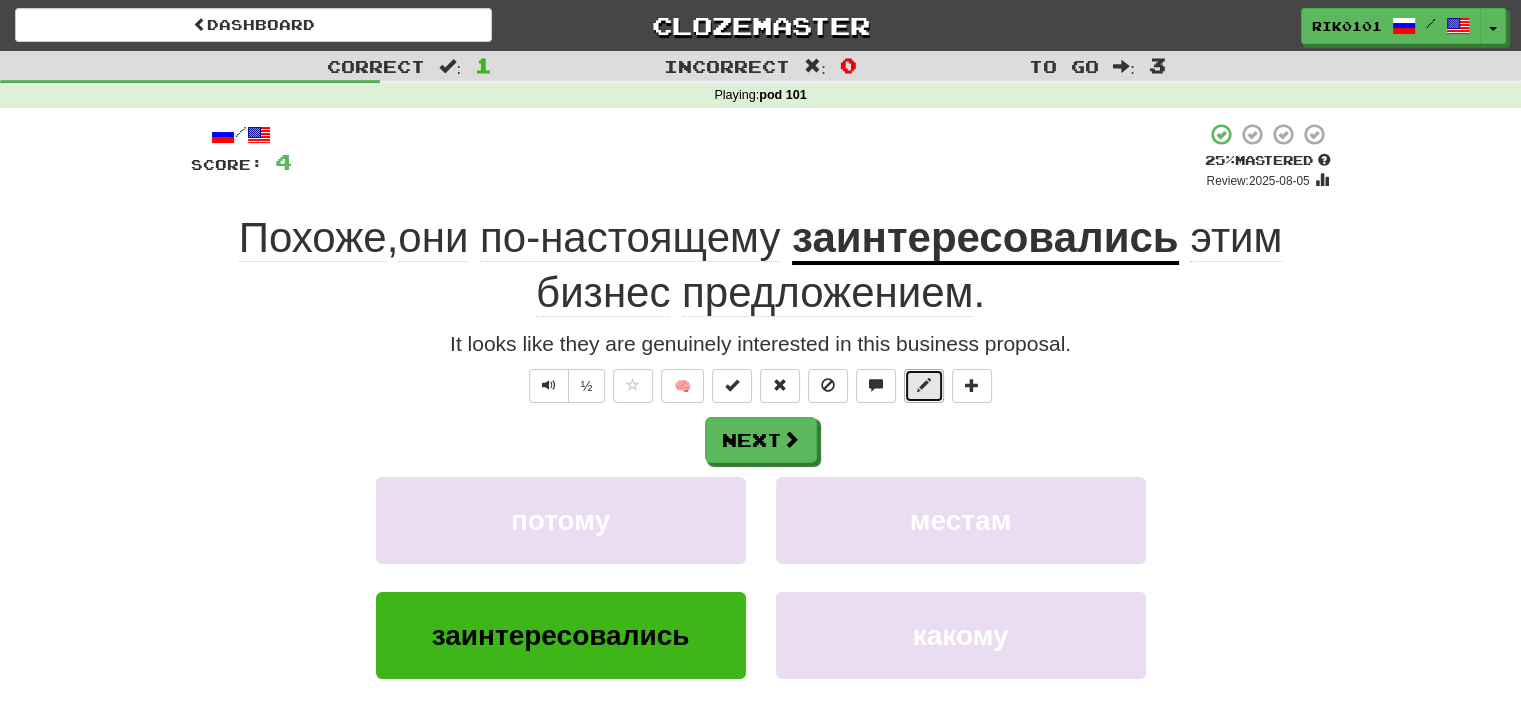click at bounding box center [924, 386] 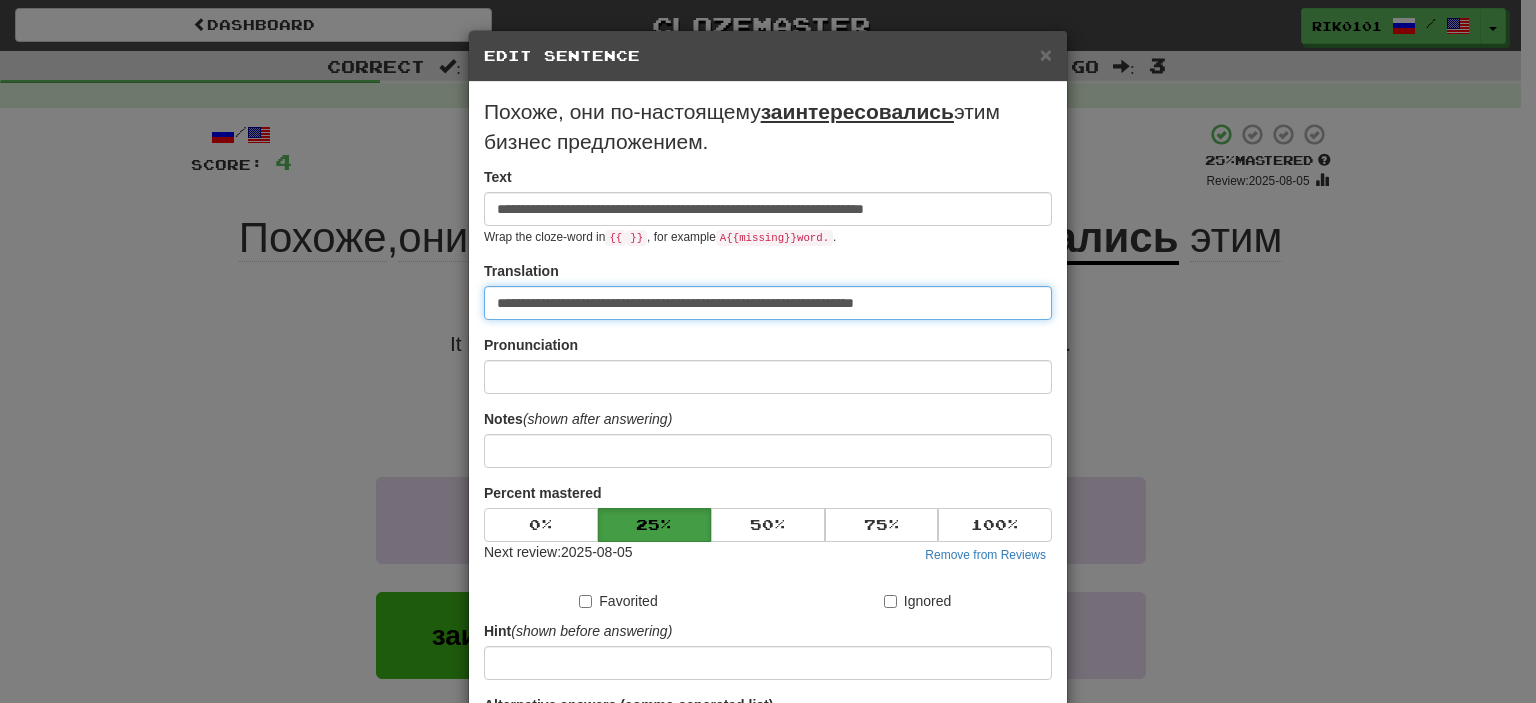 drag, startPoint x: 917, startPoint y: 299, endPoint x: 343, endPoint y: 303, distance: 574.0139 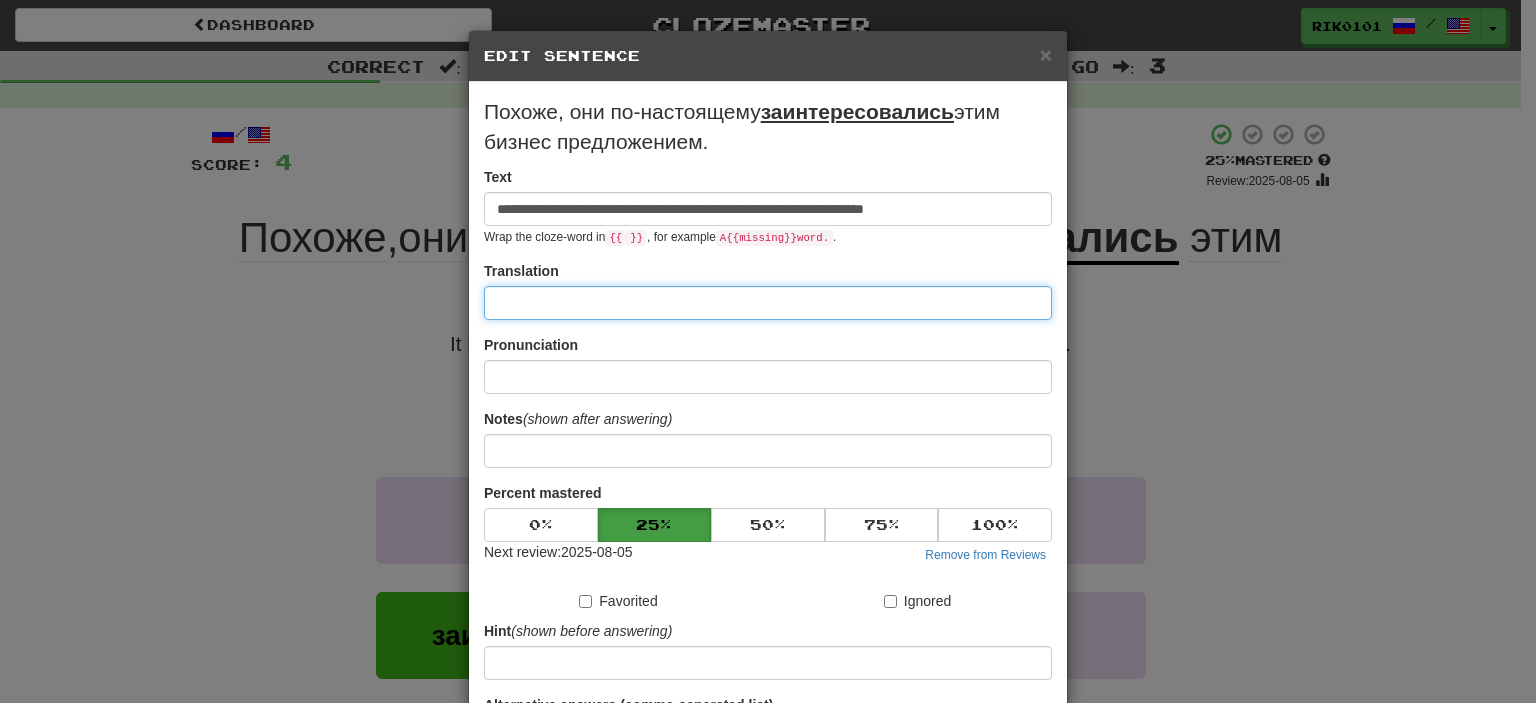 paste on "**********" 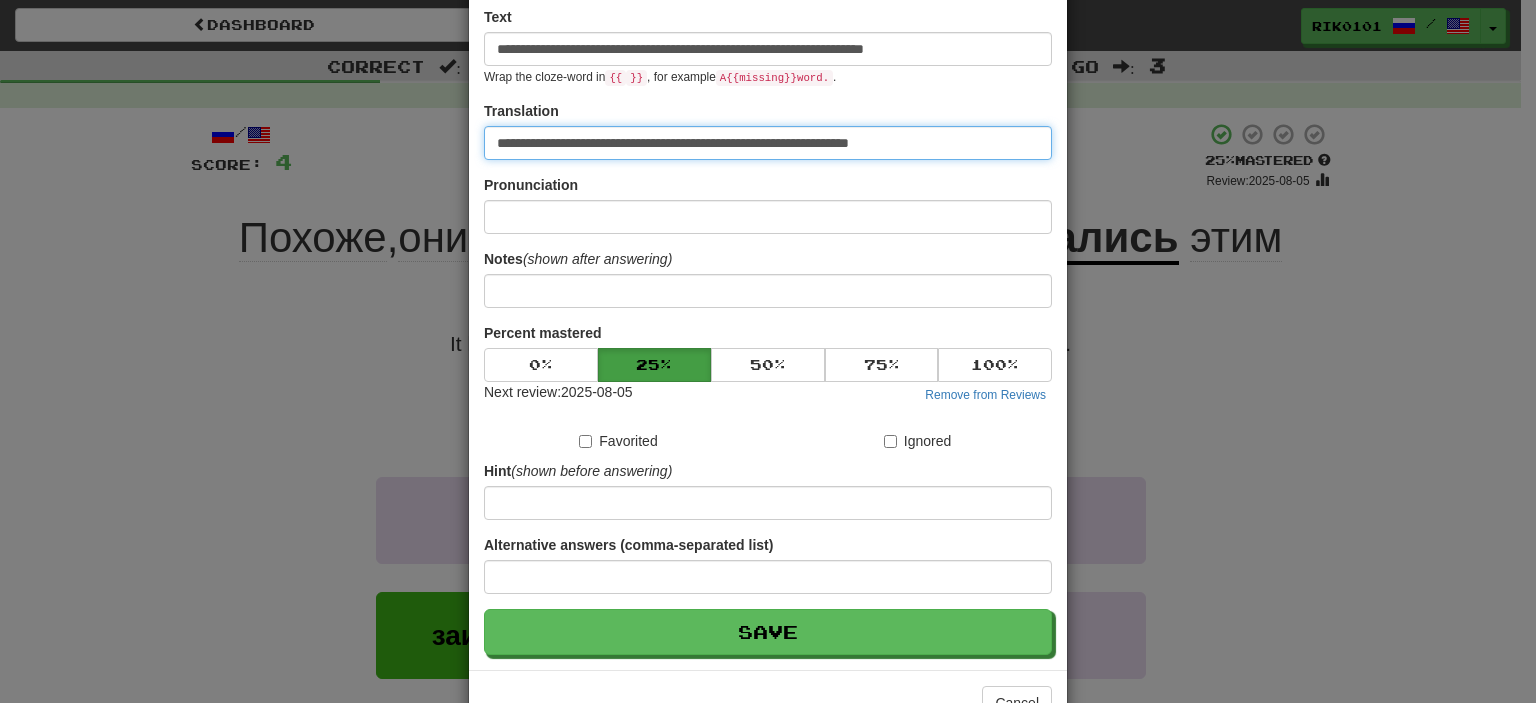 scroll, scrollTop: 162, scrollLeft: 0, axis: vertical 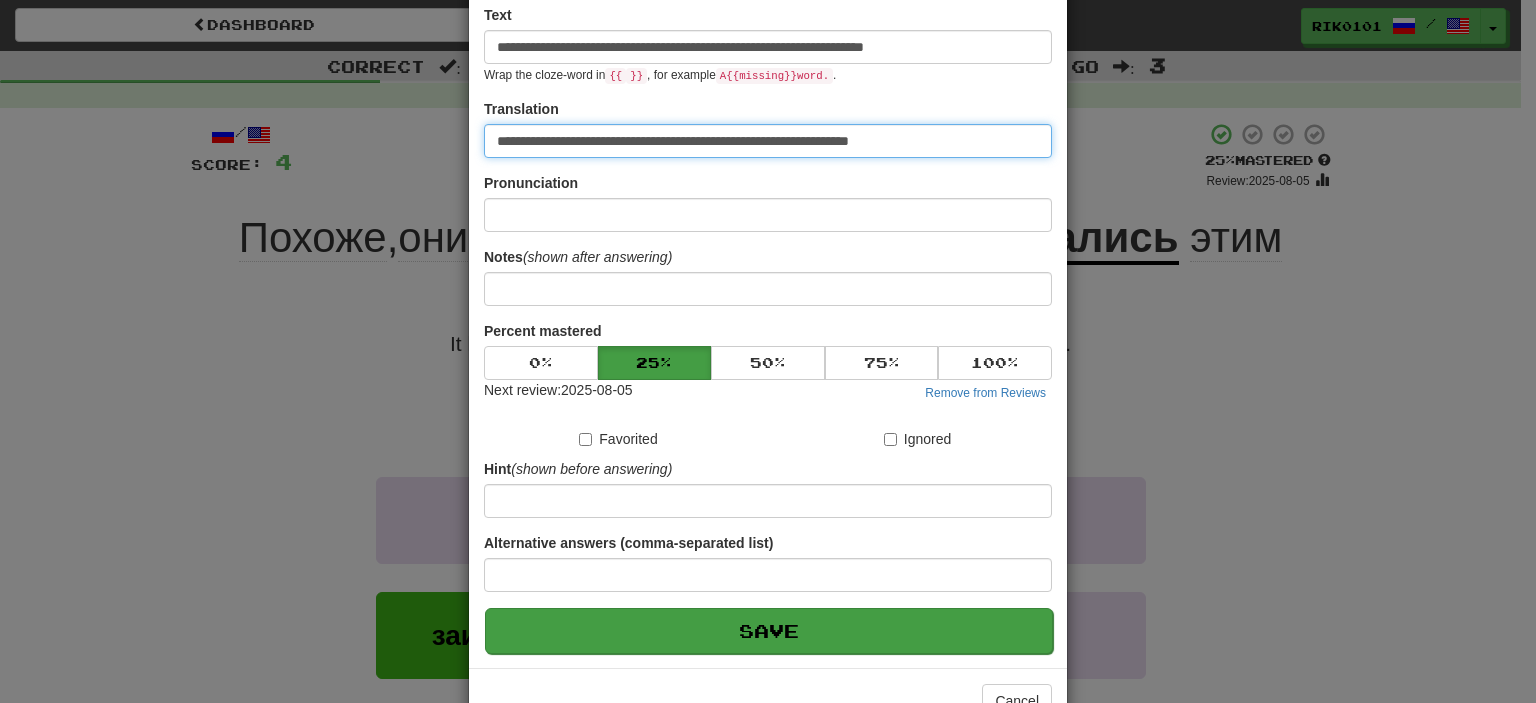 type on "**********" 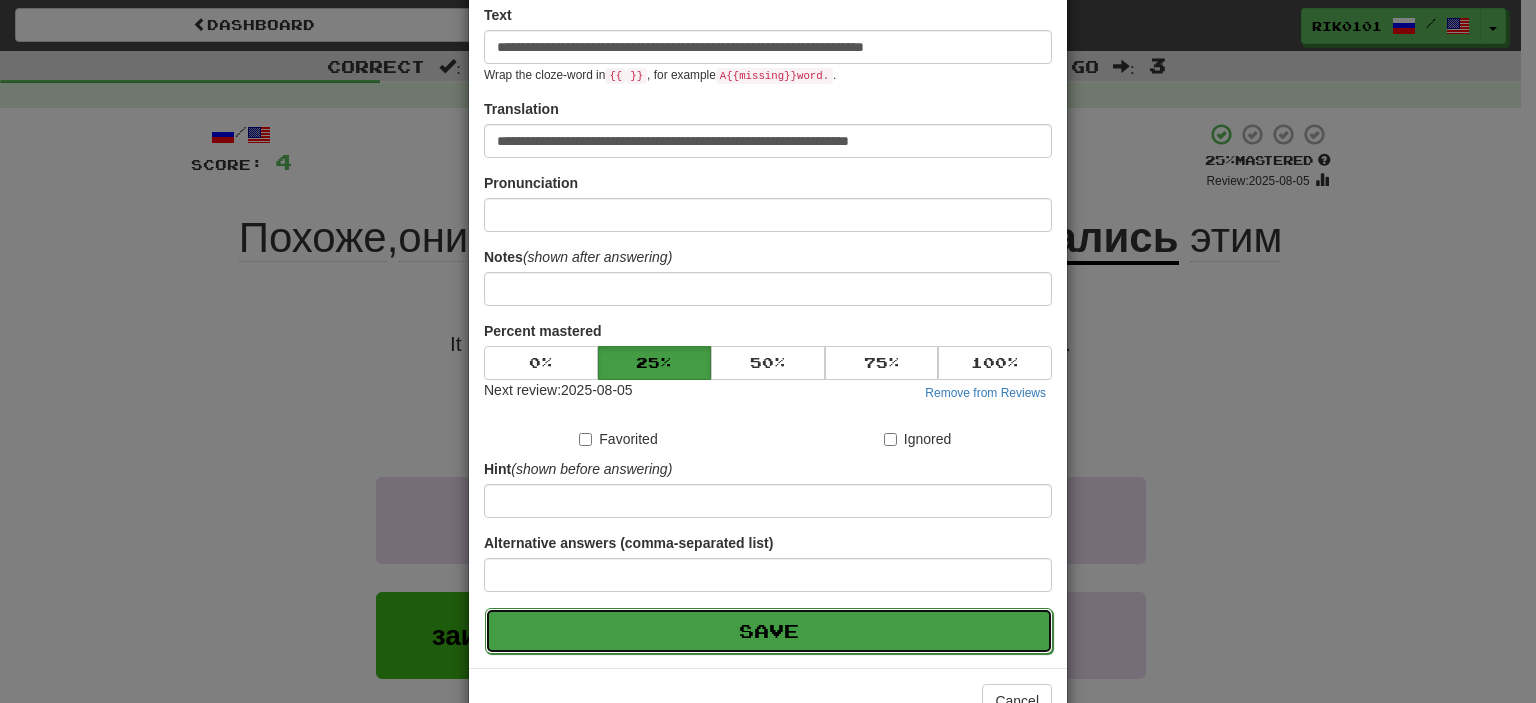 click on "Save" at bounding box center (769, 631) 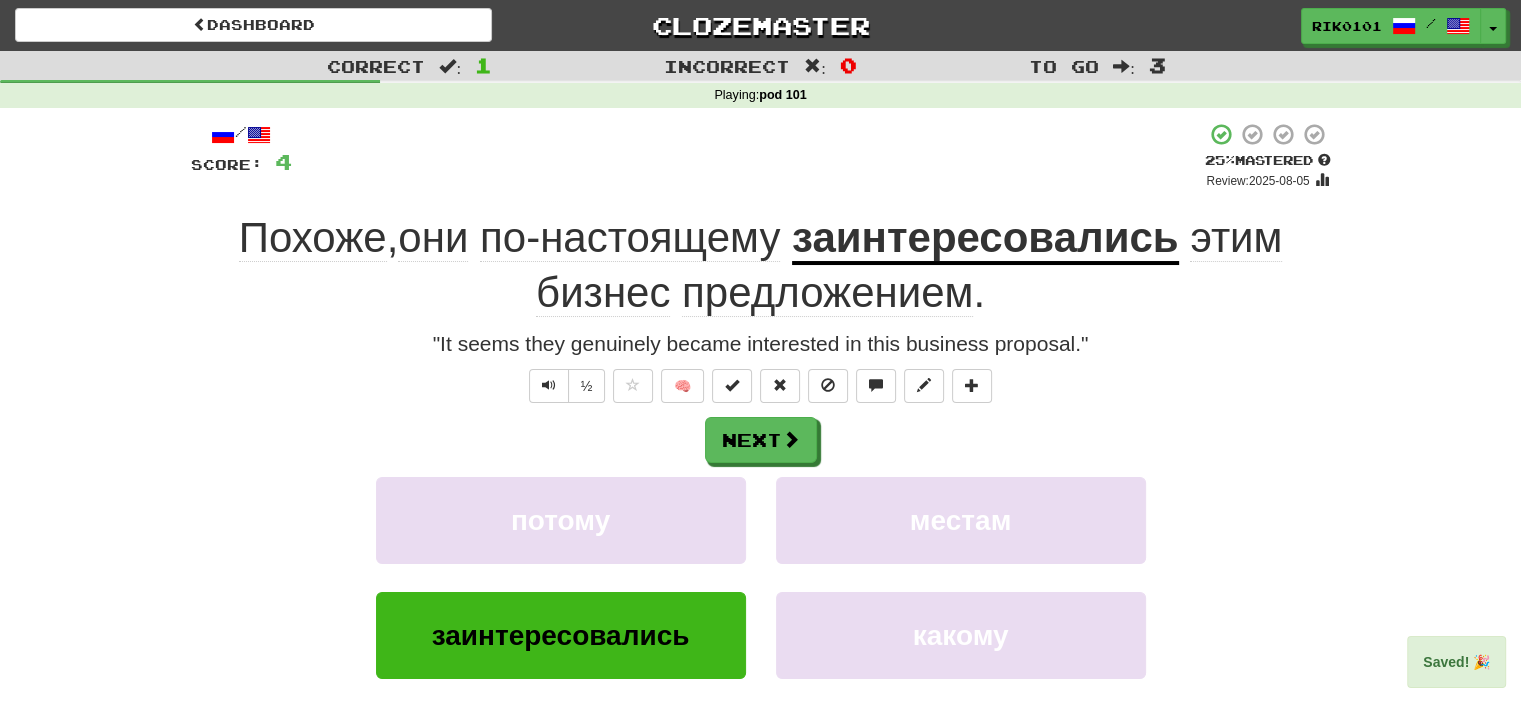 click on "Похоже" 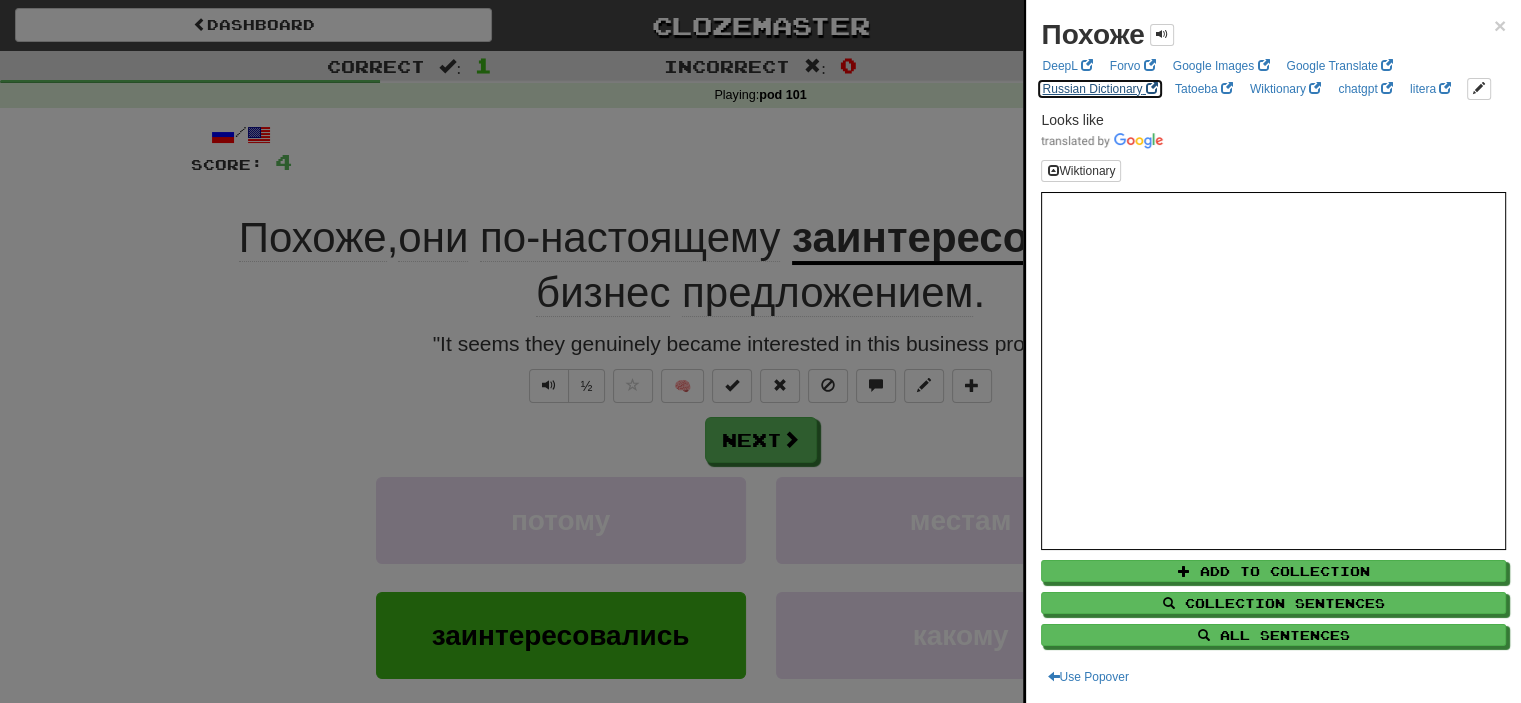 click on "Russian Dictionary" at bounding box center (1099, 89) 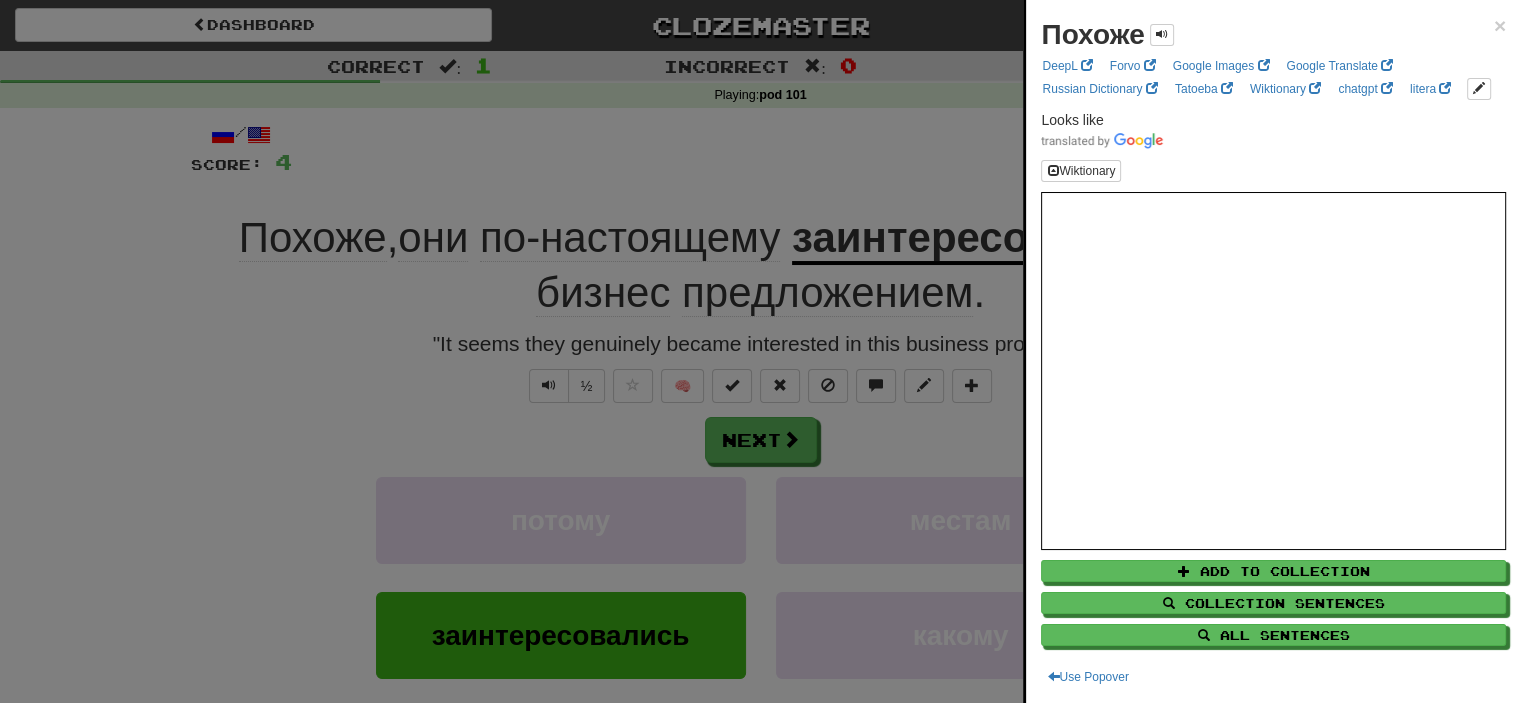 click at bounding box center [760, 351] 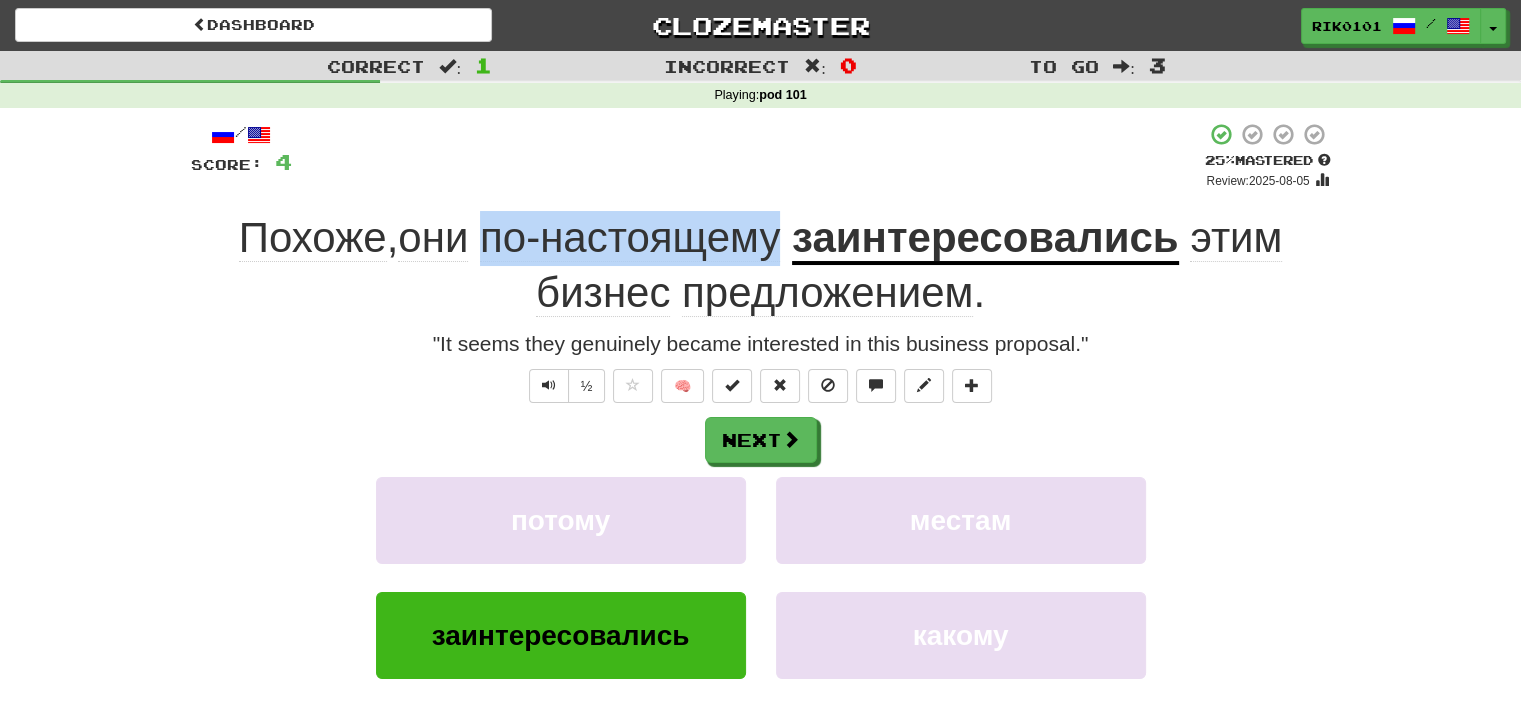 drag, startPoint x: 487, startPoint y: 240, endPoint x: 776, endPoint y: 256, distance: 289.44257 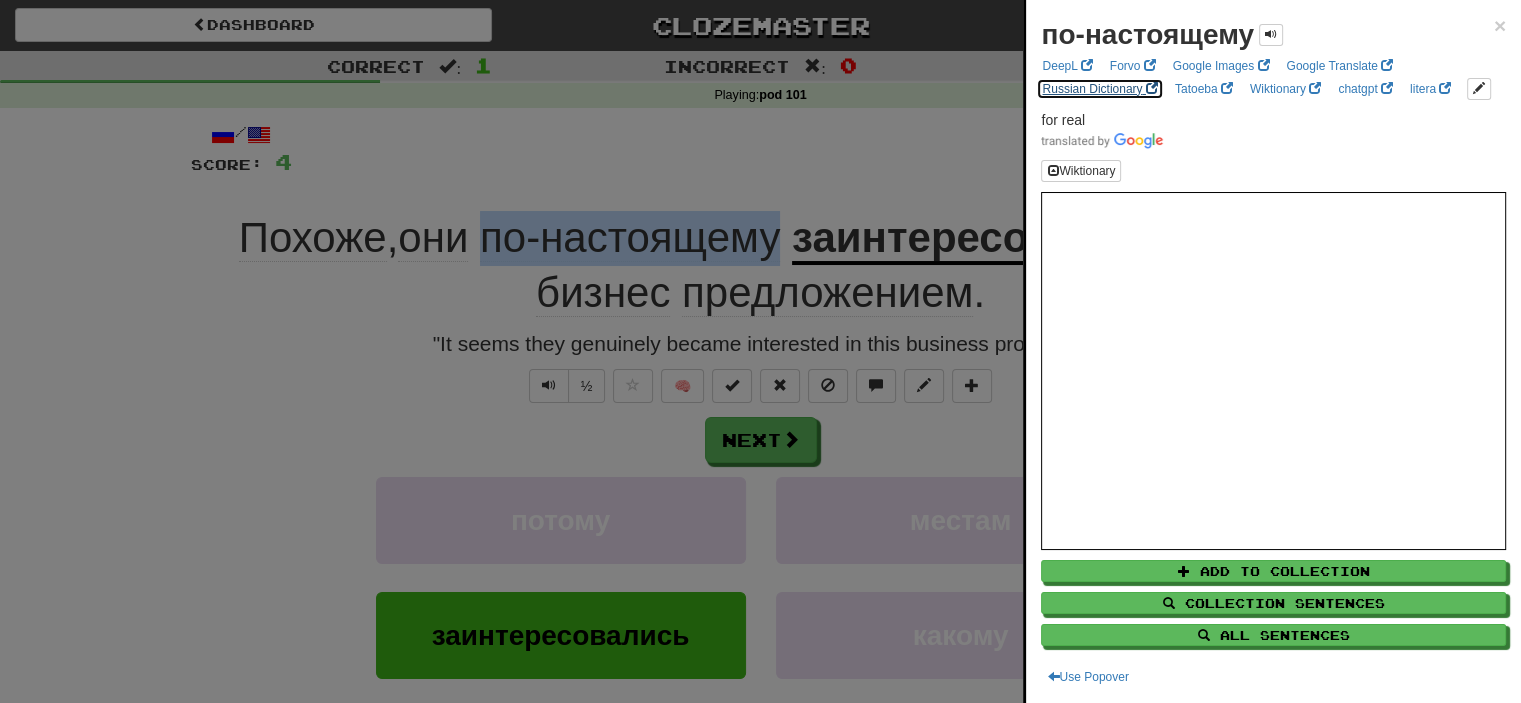 click on "Russian Dictionary" at bounding box center [1099, 89] 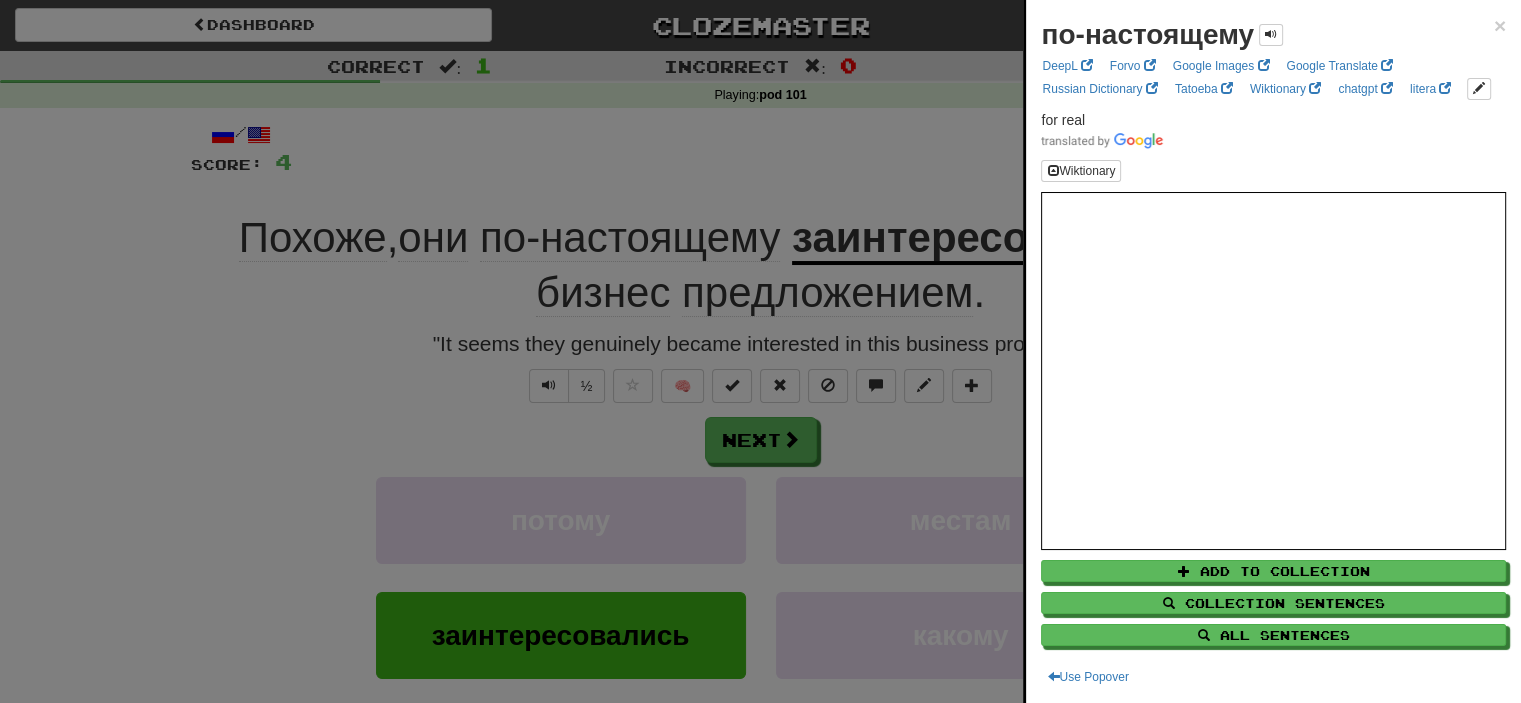 click at bounding box center [760, 351] 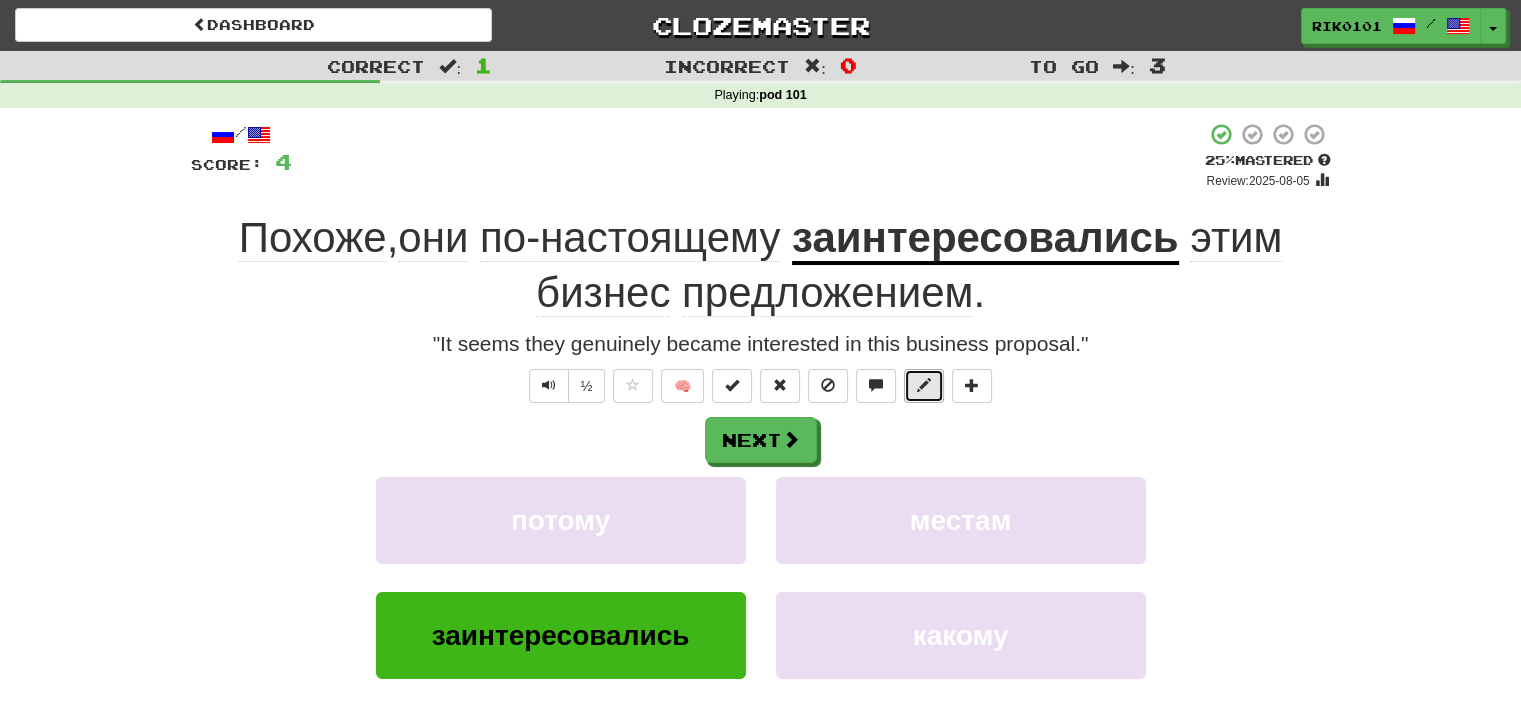 click at bounding box center [924, 385] 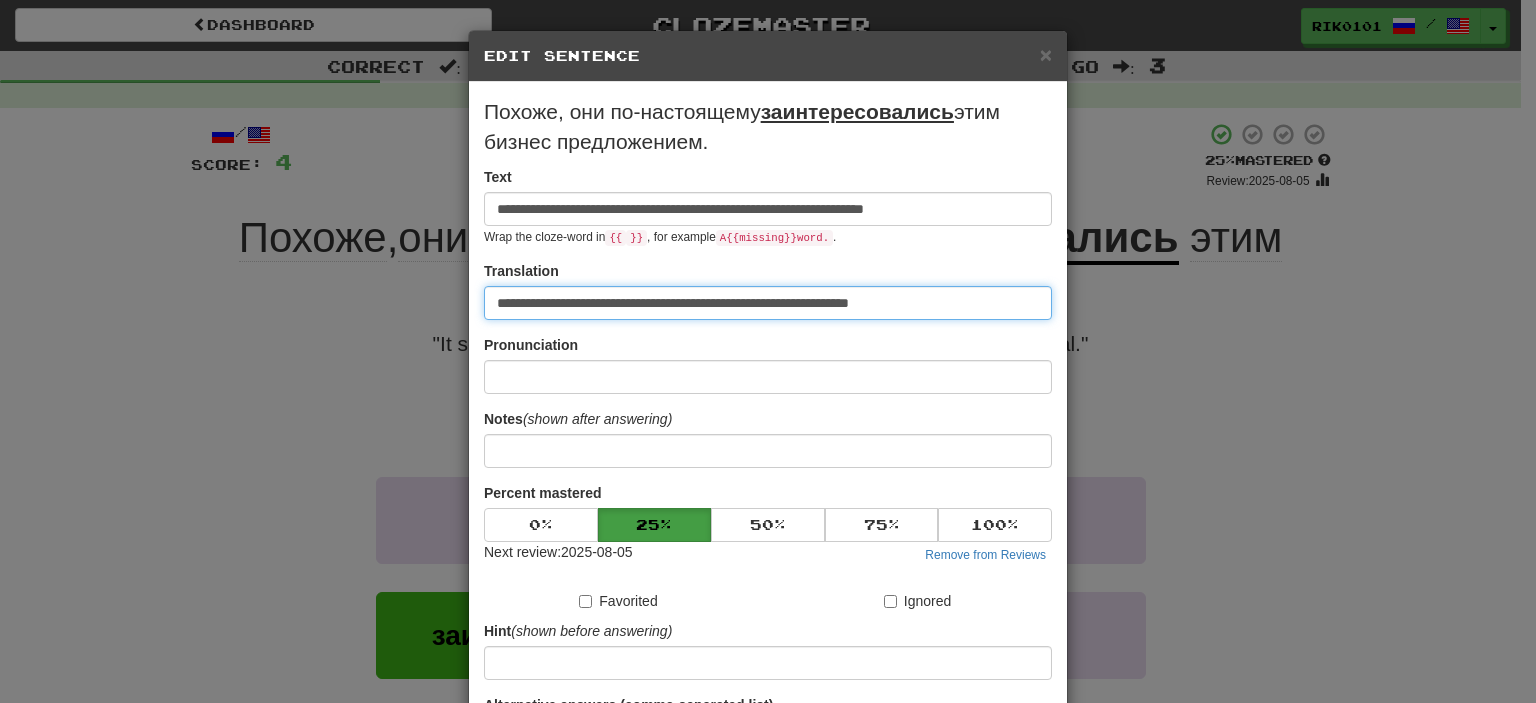 click on "**********" at bounding box center [768, 303] 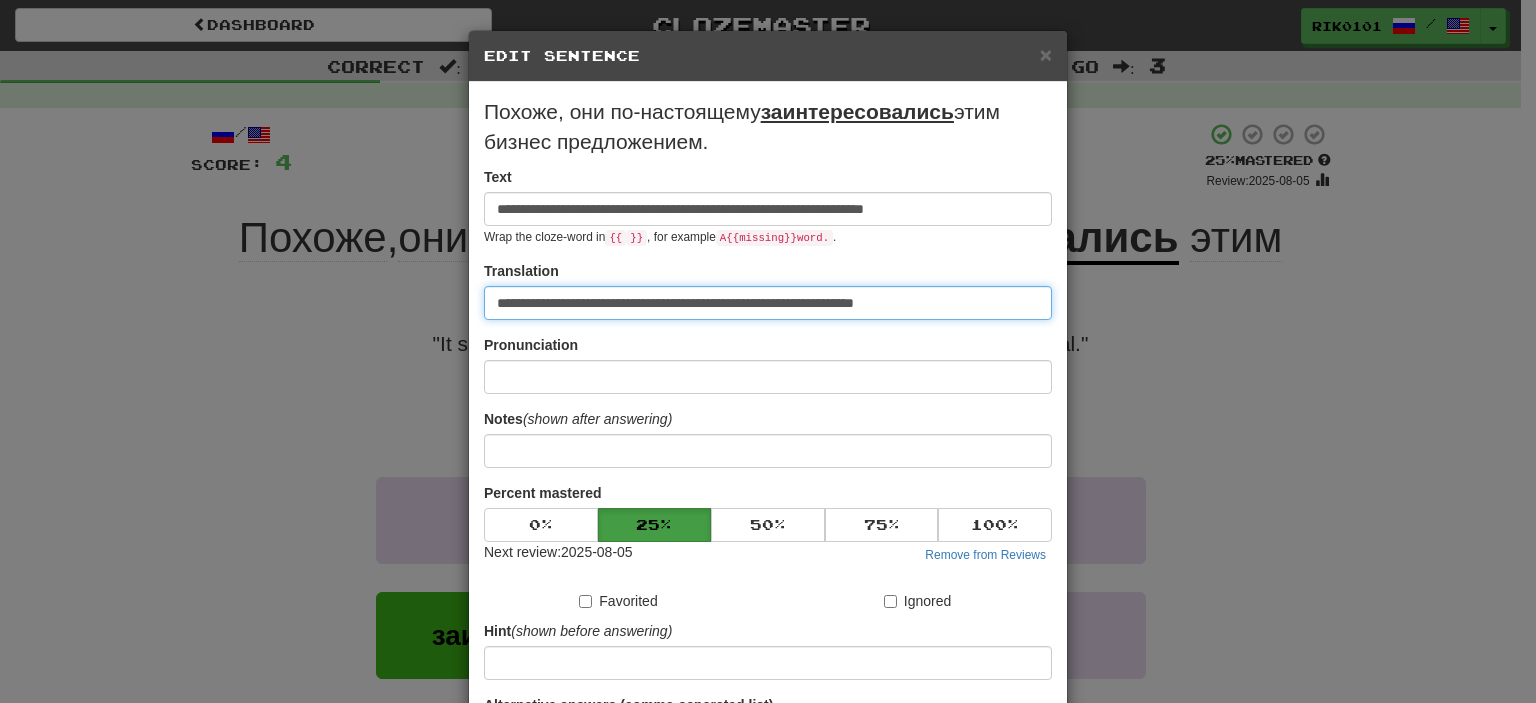 paste on "******" 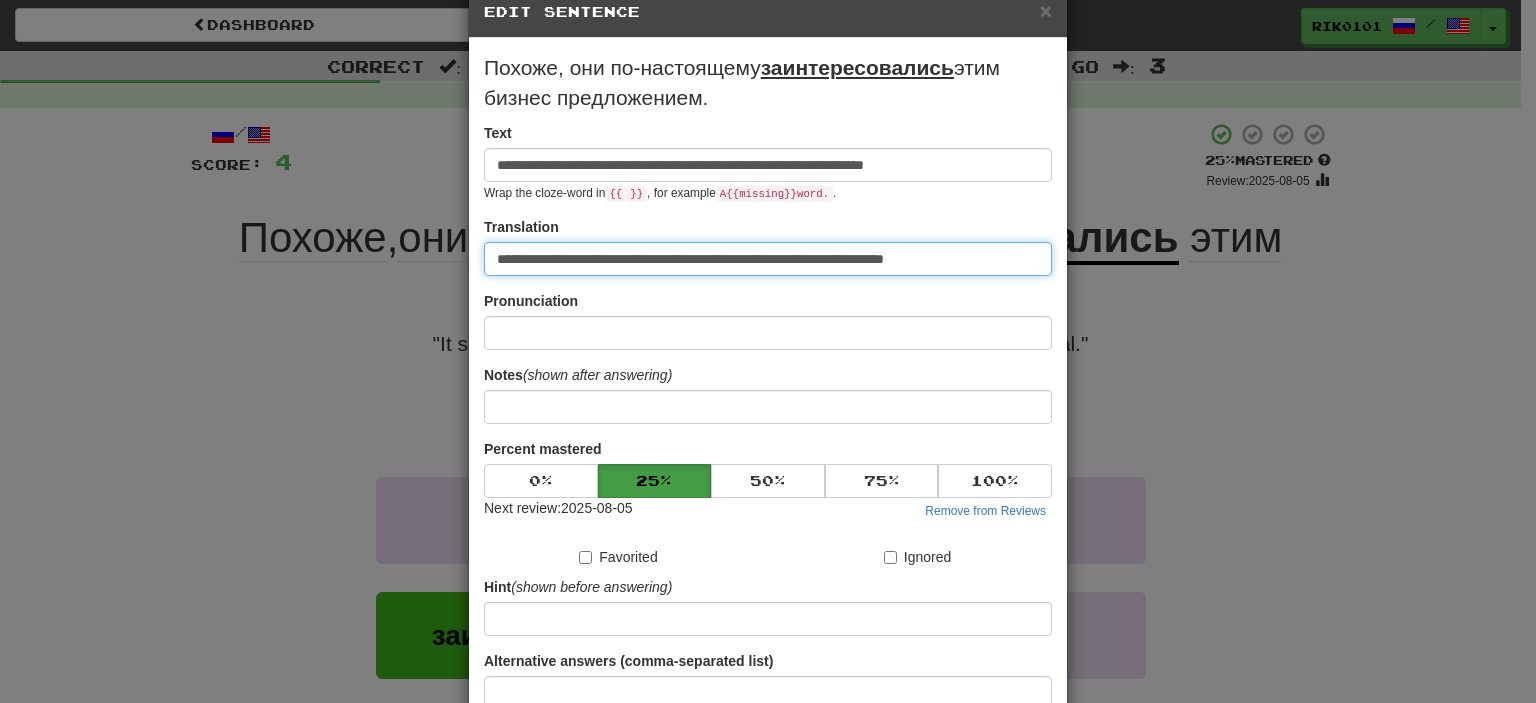 scroll, scrollTop: 48, scrollLeft: 0, axis: vertical 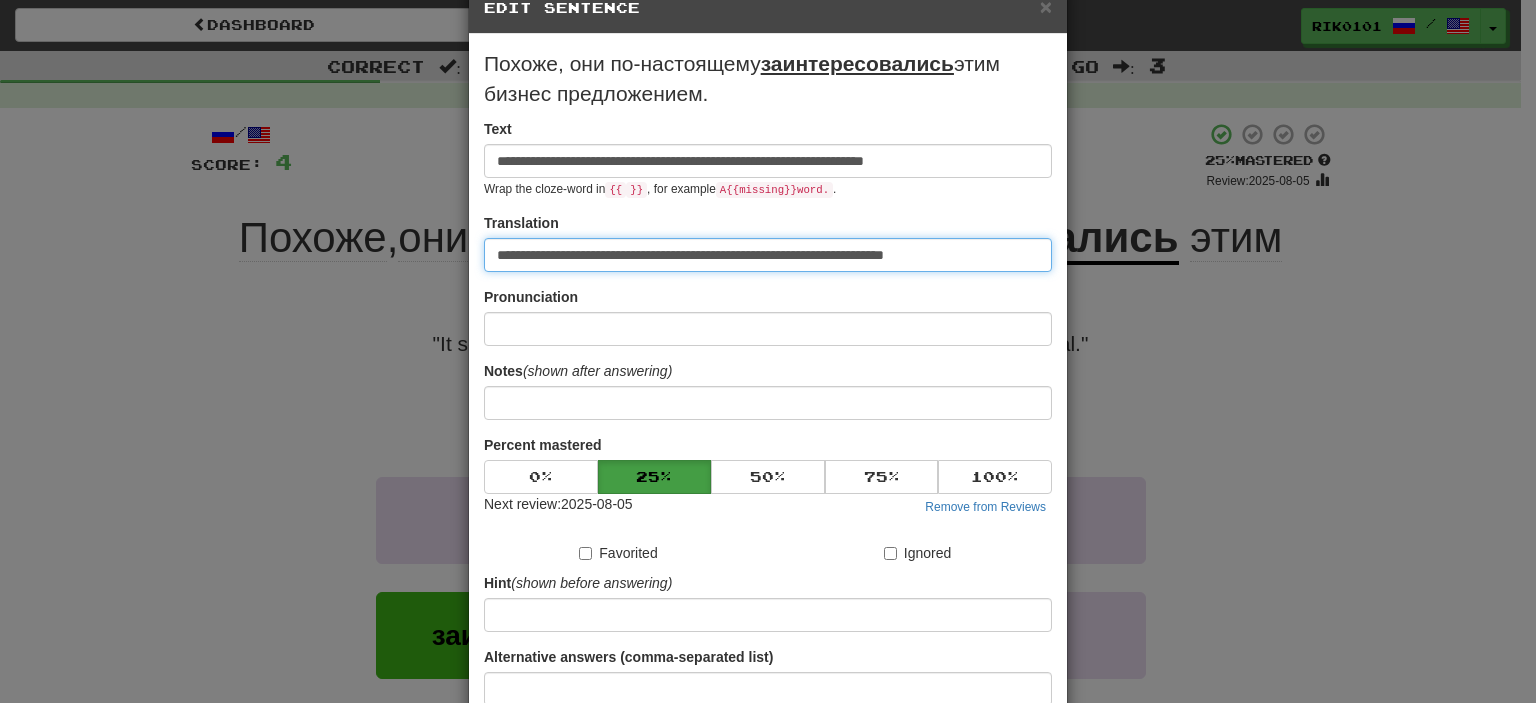 click on "**********" at bounding box center [768, 255] 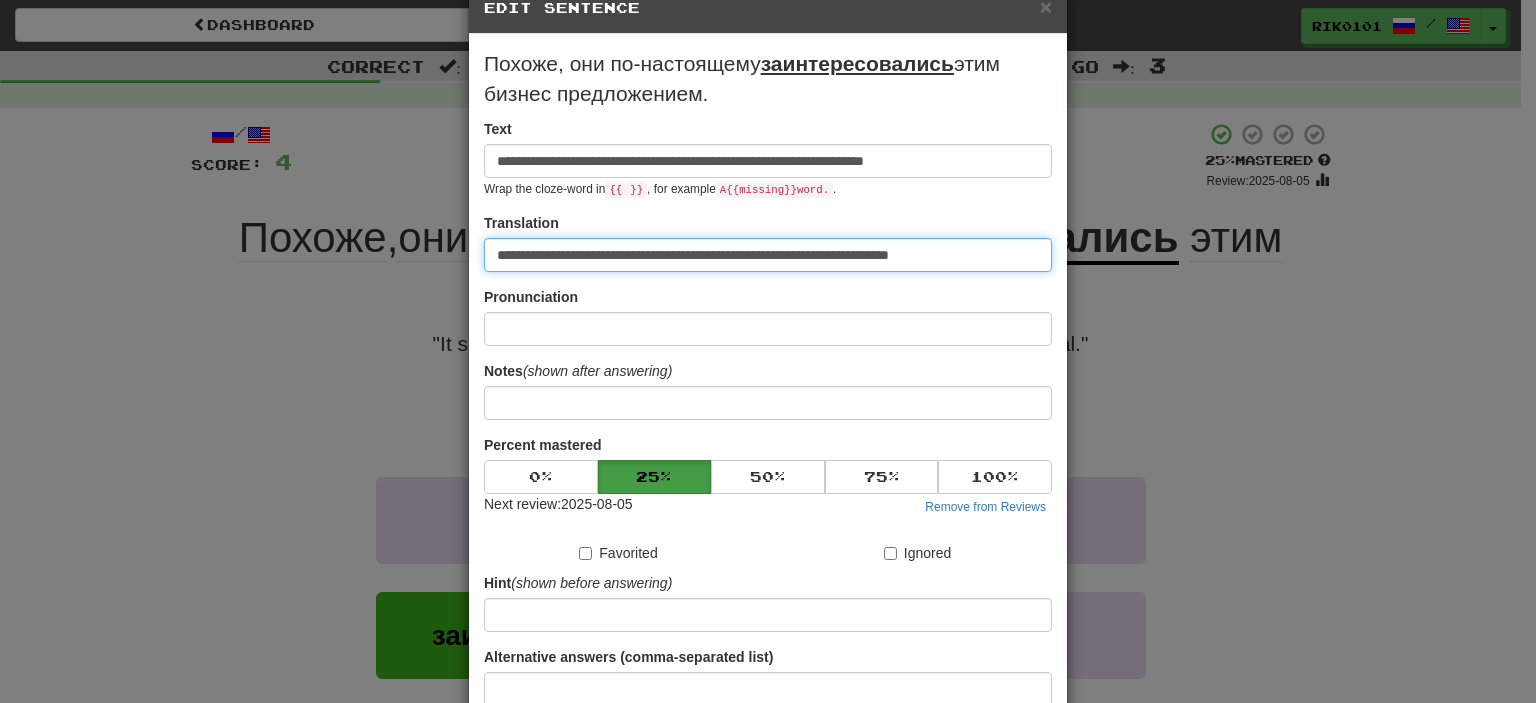 click on "**********" at bounding box center [768, 255] 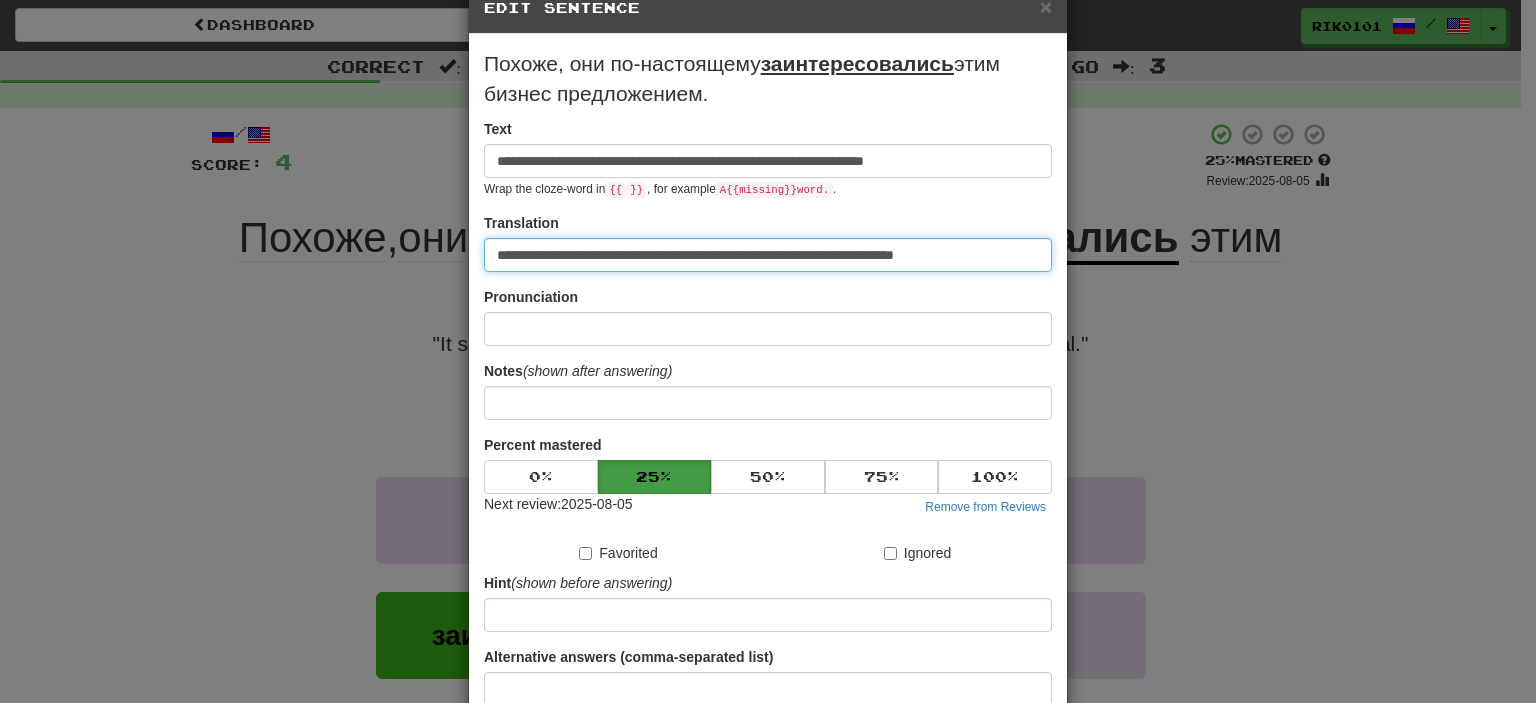 scroll, scrollTop: 220, scrollLeft: 0, axis: vertical 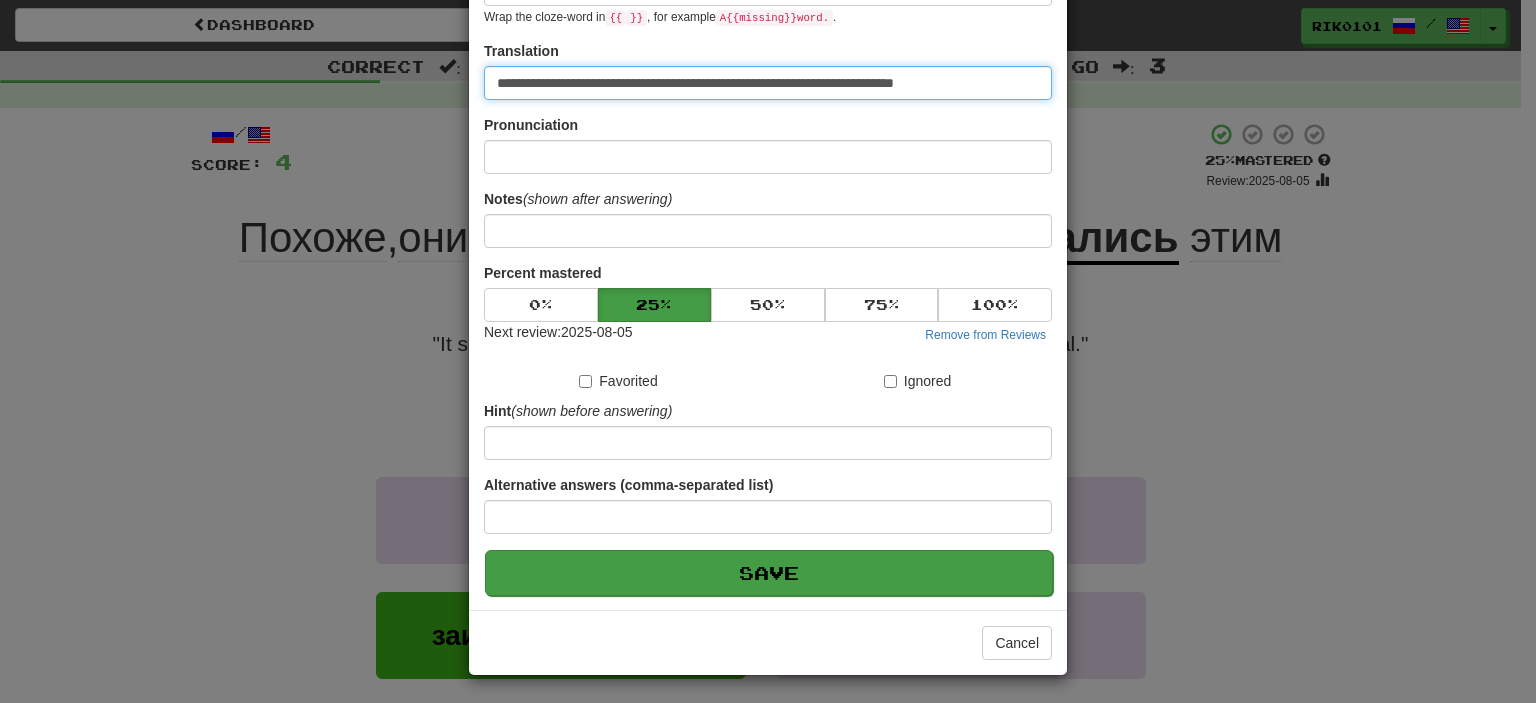 type on "**********" 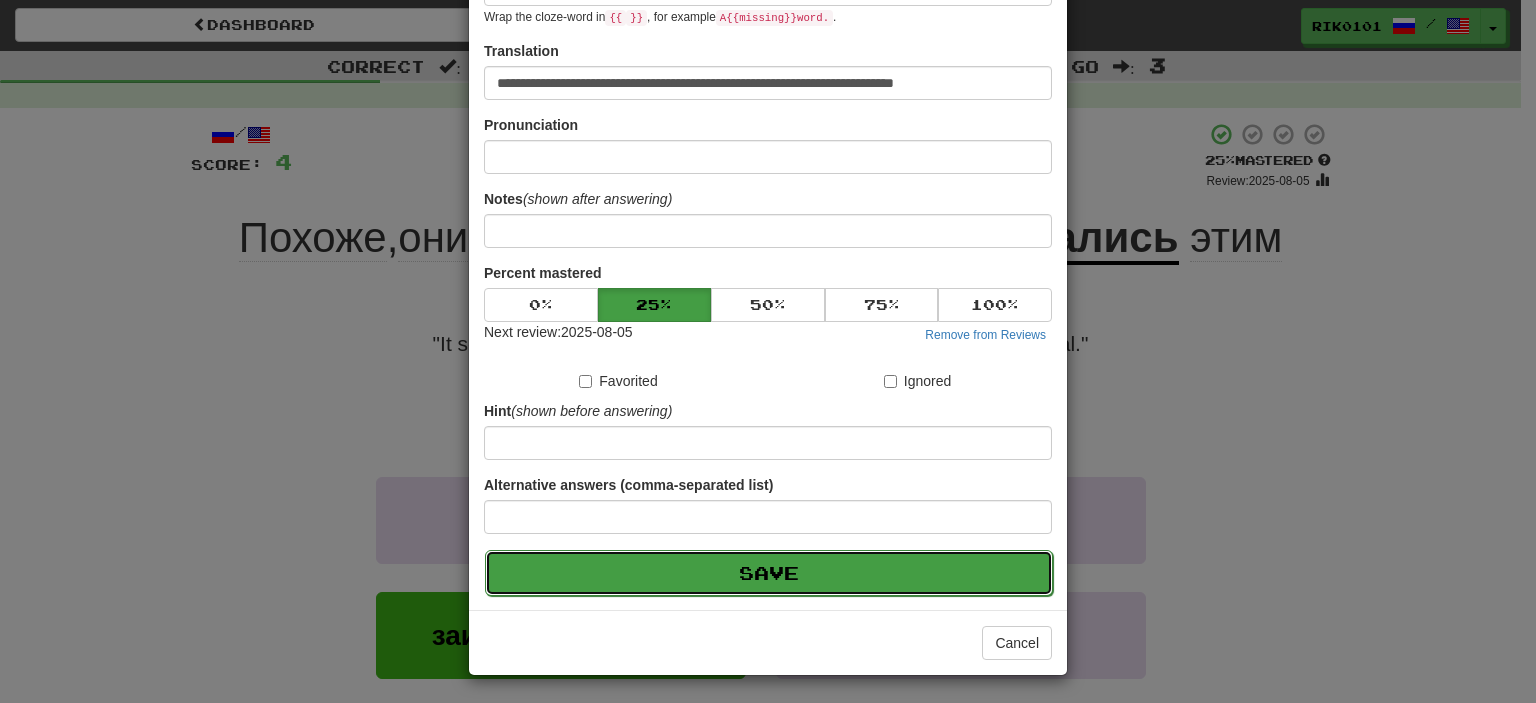 click on "Save" at bounding box center [769, 573] 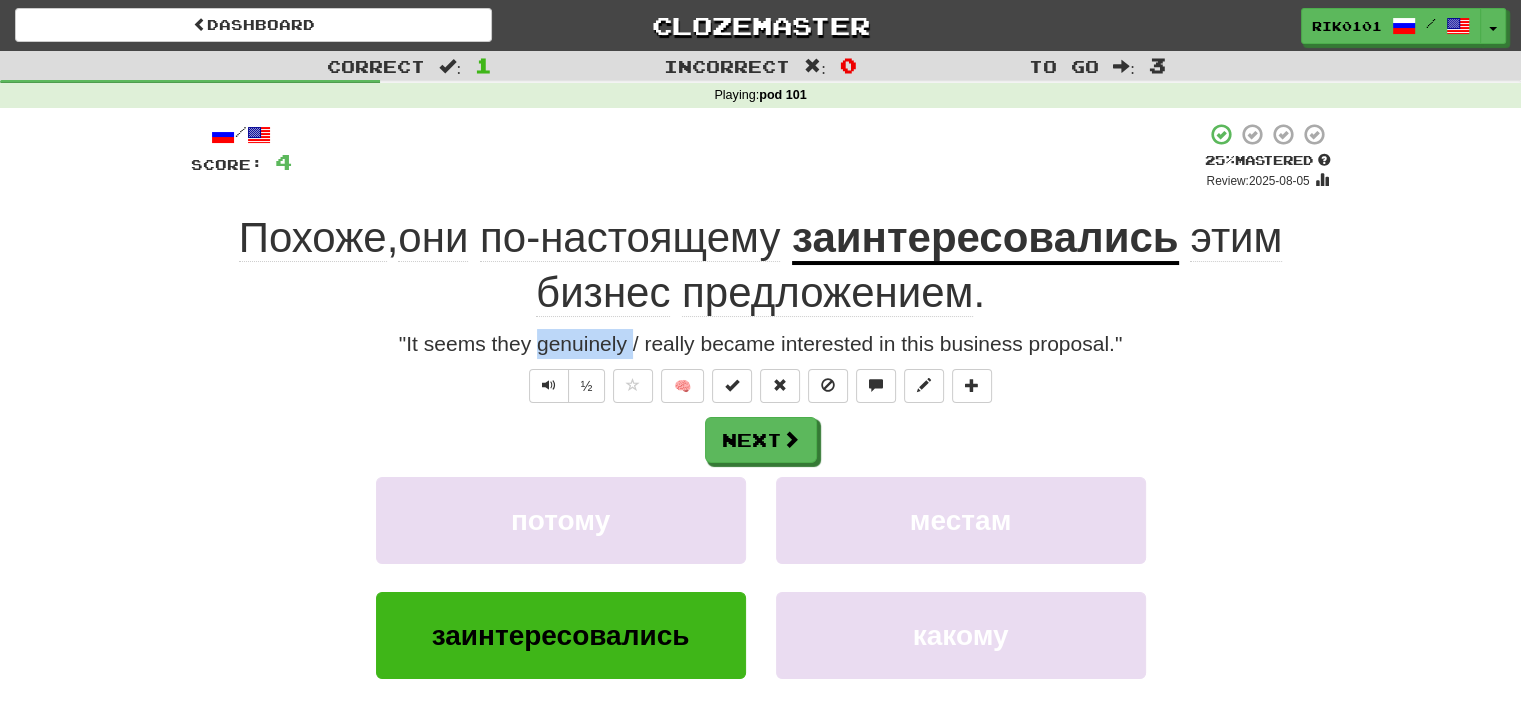 drag, startPoint x: 537, startPoint y: 349, endPoint x: 630, endPoint y: 343, distance: 93.193344 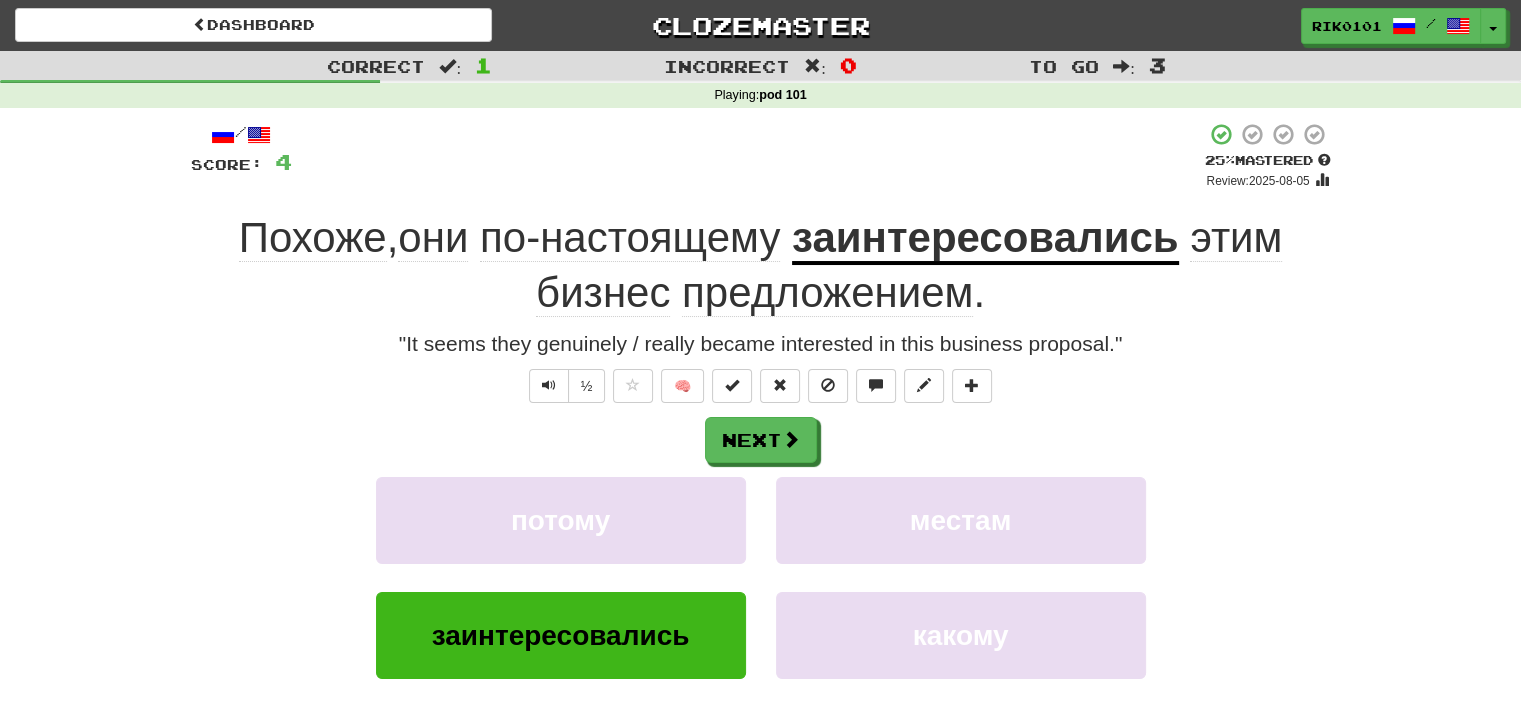 click on "/  Score:   4 + 4 25 %  Mastered Review:  2025-08-05 Похоже ,  они   по-настоящему   заинтересовались   этим   бизнес   предложением .  "It seems they genuinely / really became interested in this business proposal." ½ 🧠 Next потому местам заинтересовались какому Learn more: потому местам заинтересовались какому  Help!  Report" at bounding box center (761, 451) 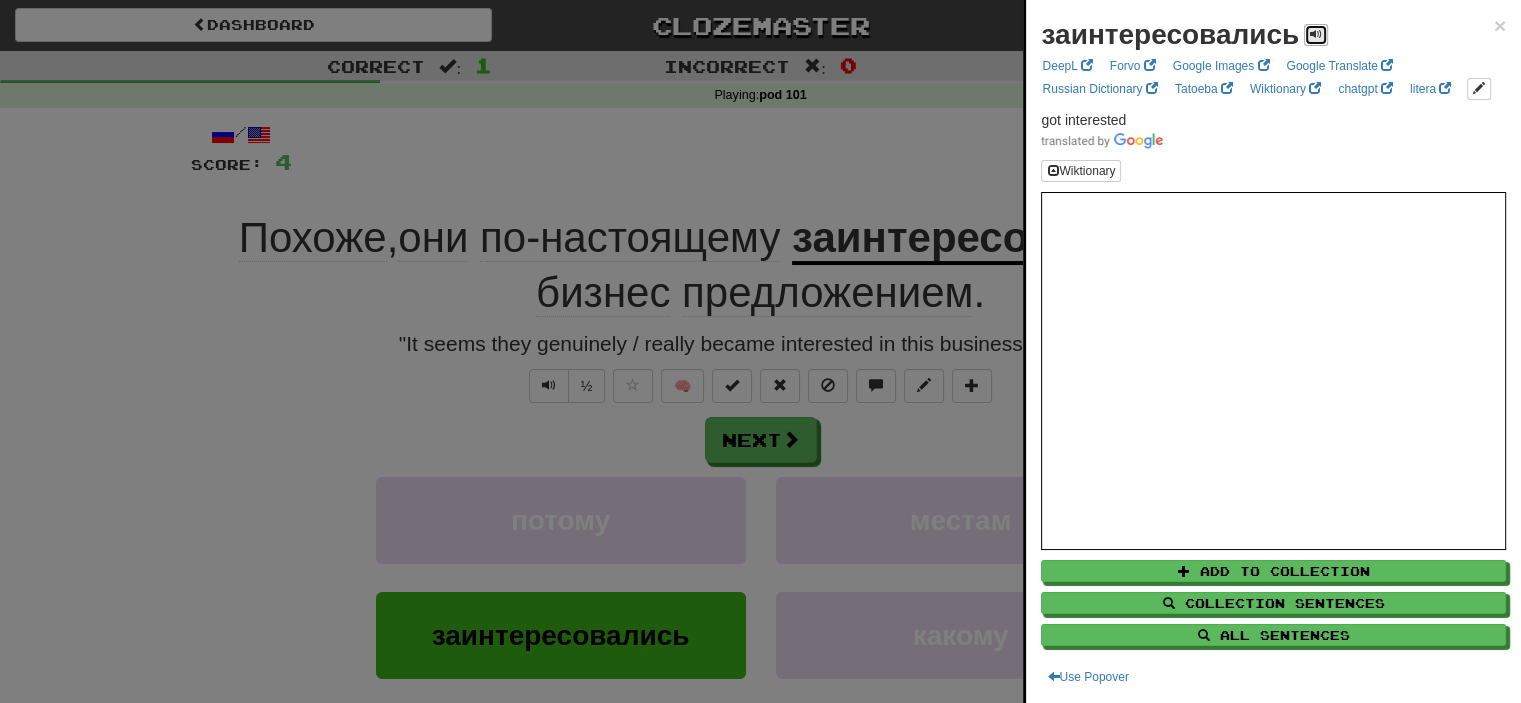 click at bounding box center [1316, 34] 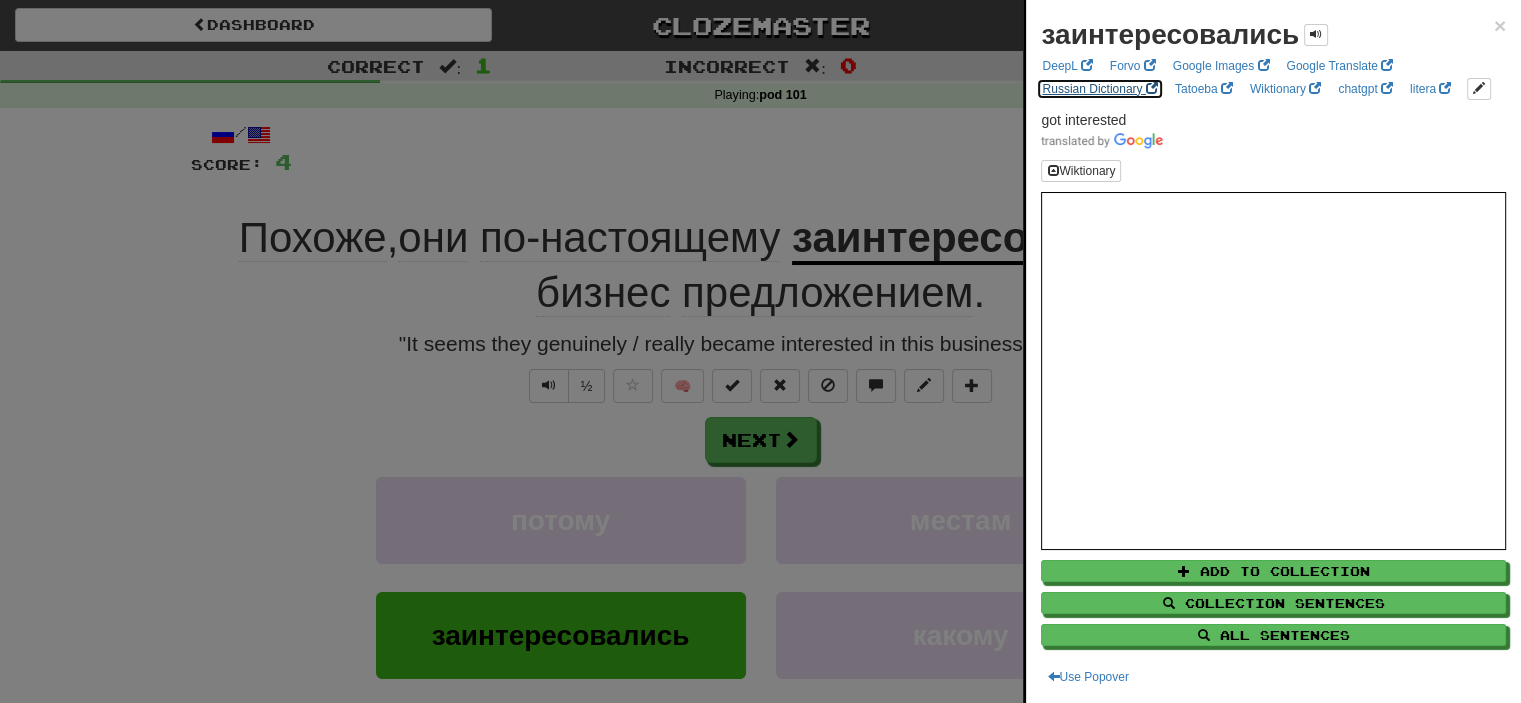 click on "Russian Dictionary" at bounding box center [1099, 89] 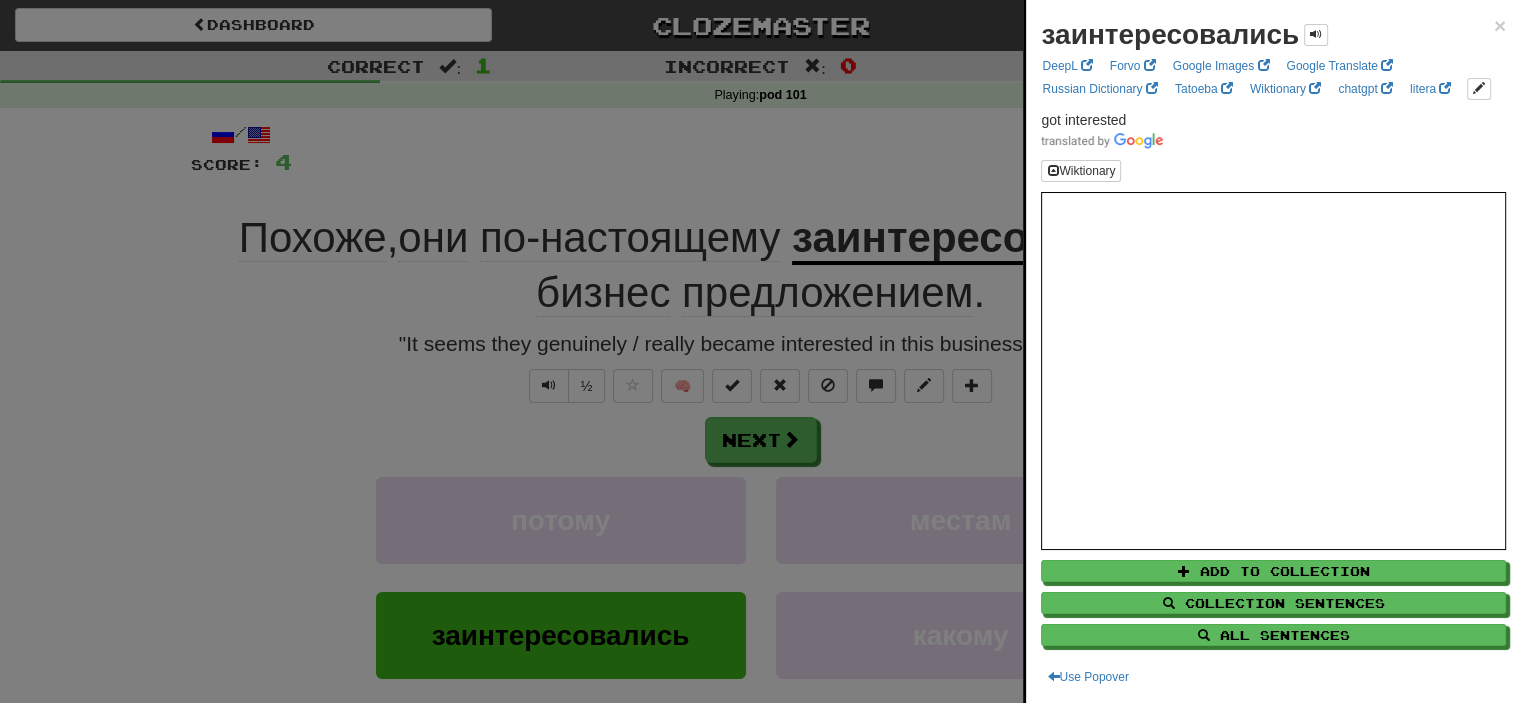 click at bounding box center (760, 351) 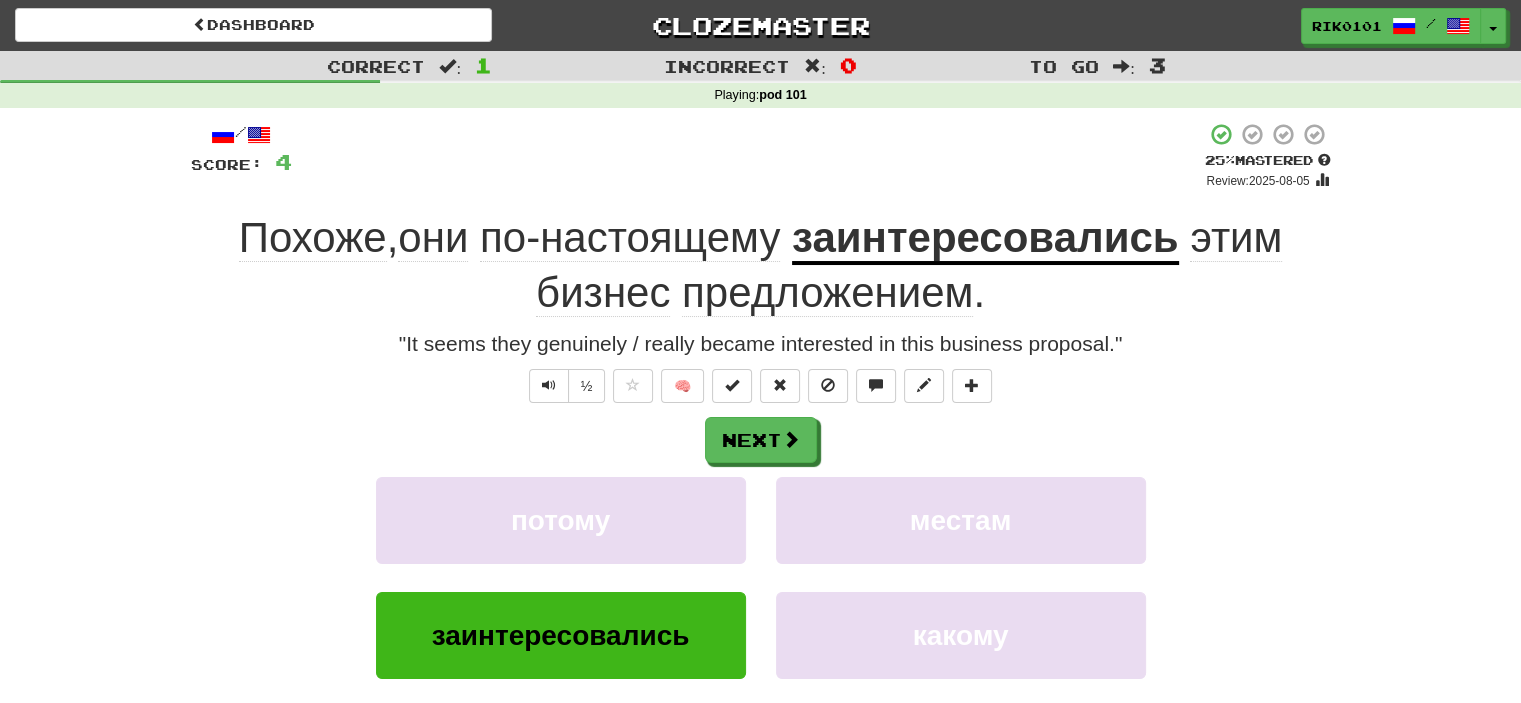 click on "этим" at bounding box center [1236, 238] 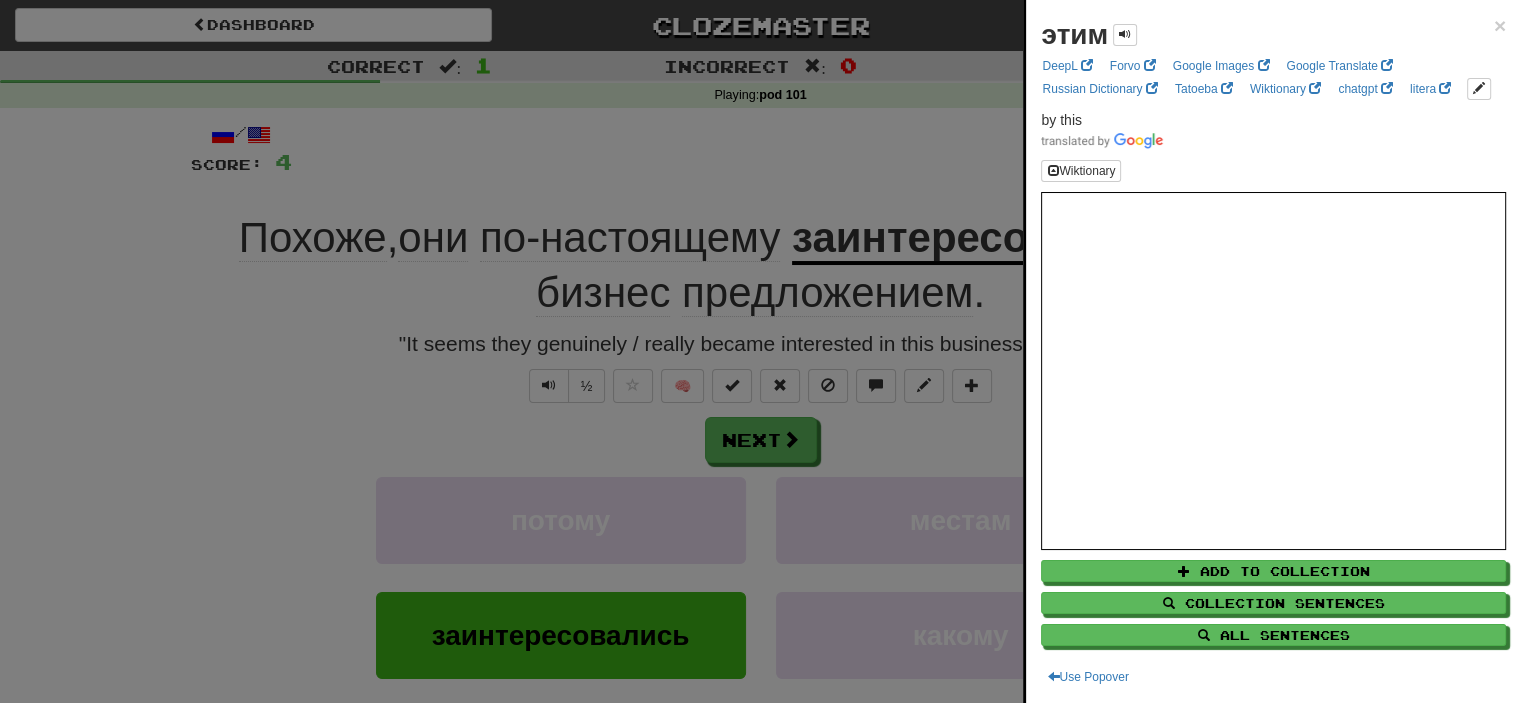 click at bounding box center (760, 351) 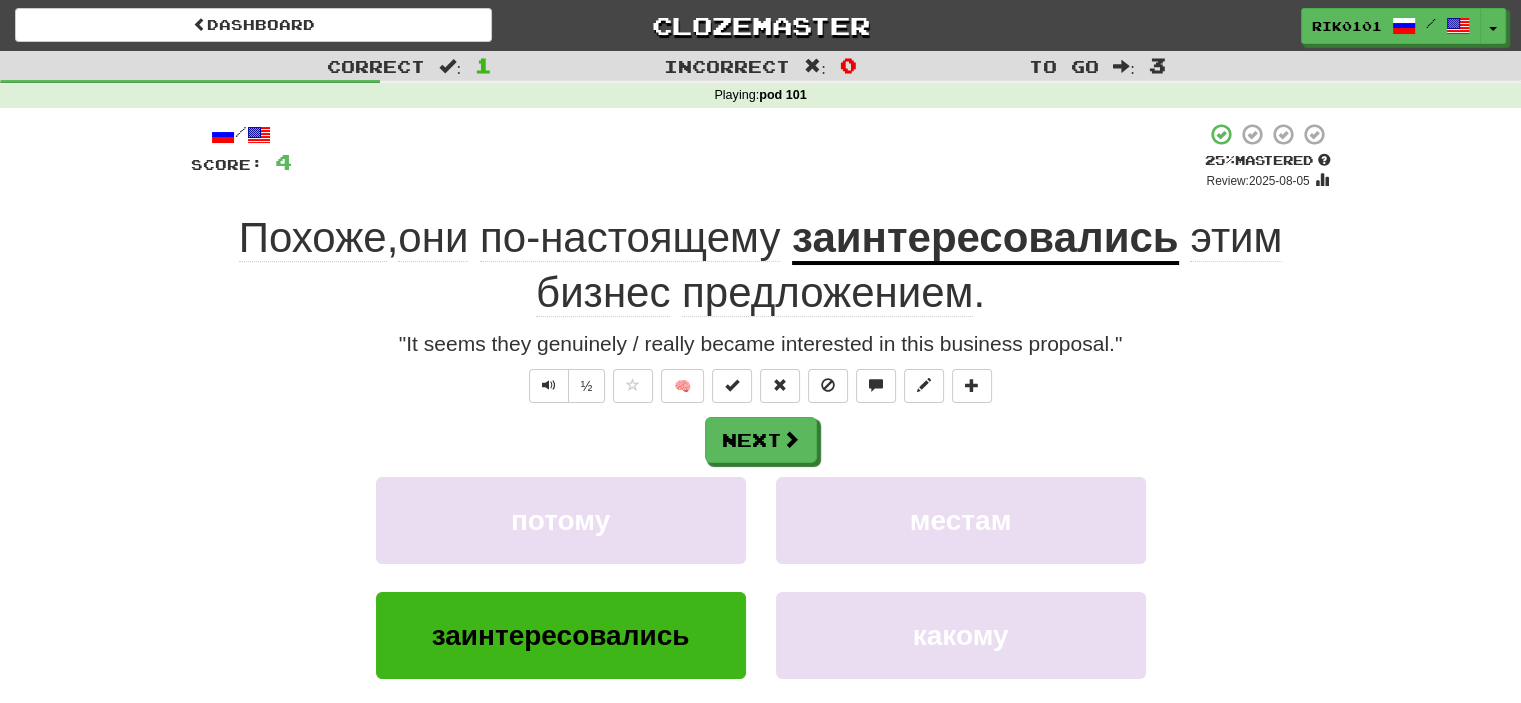 click on "этим" at bounding box center (1236, 238) 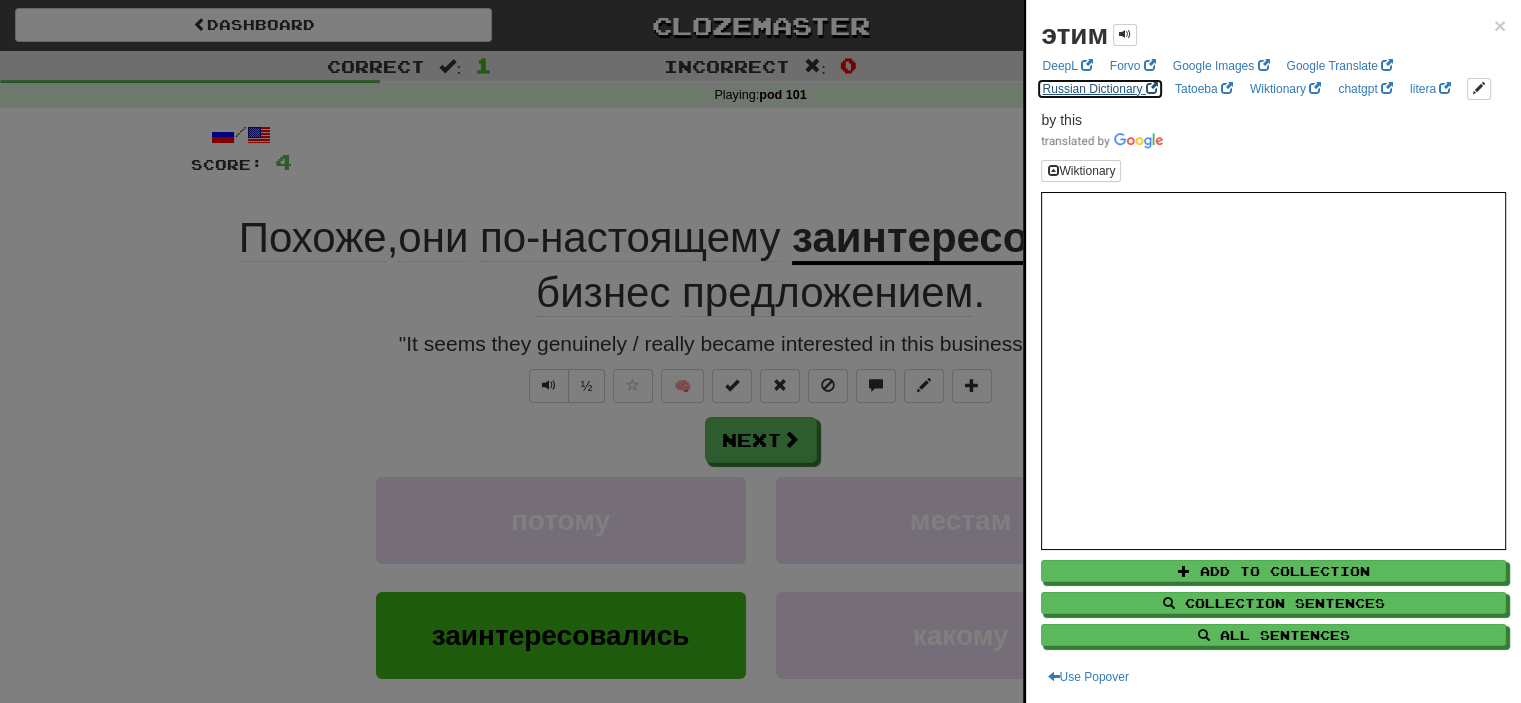 click on "Russian Dictionary" at bounding box center [1099, 89] 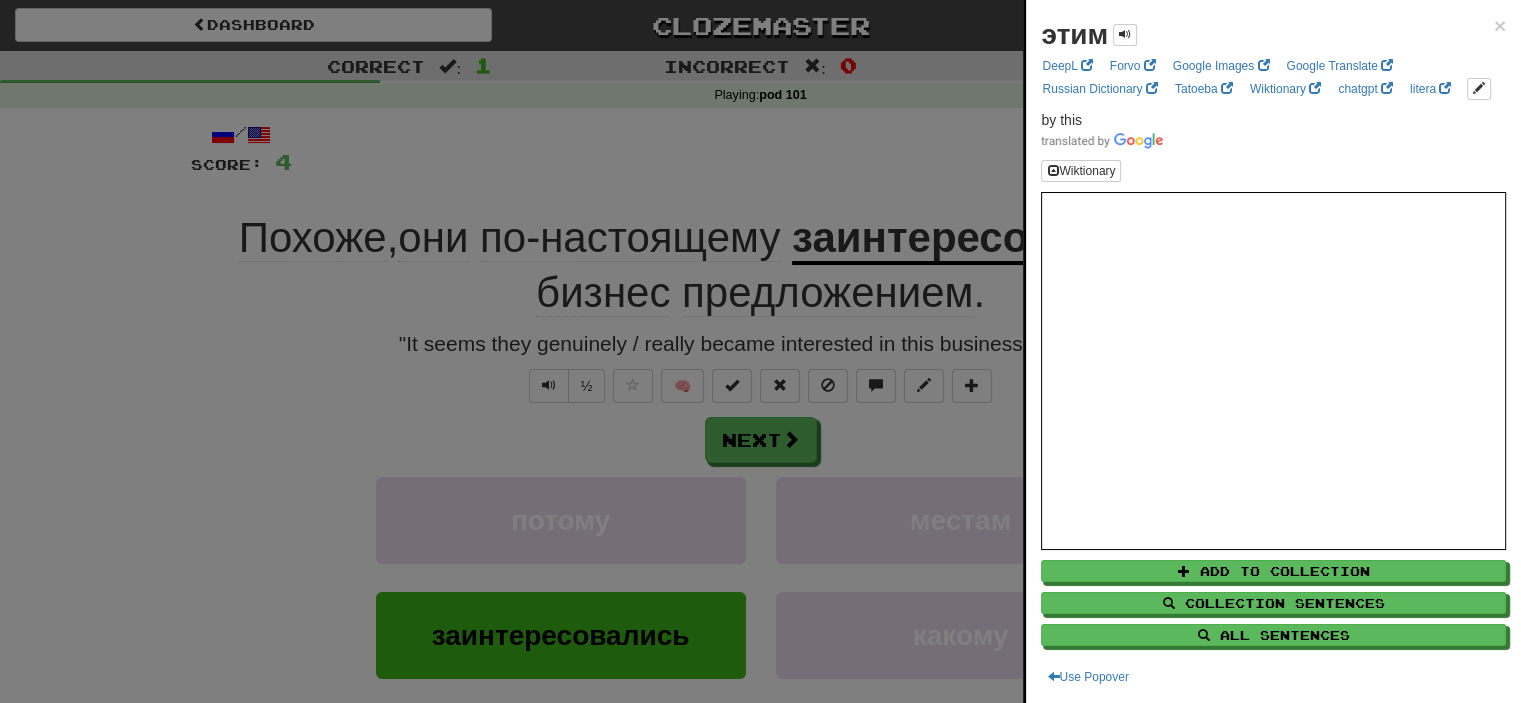 click at bounding box center (760, 351) 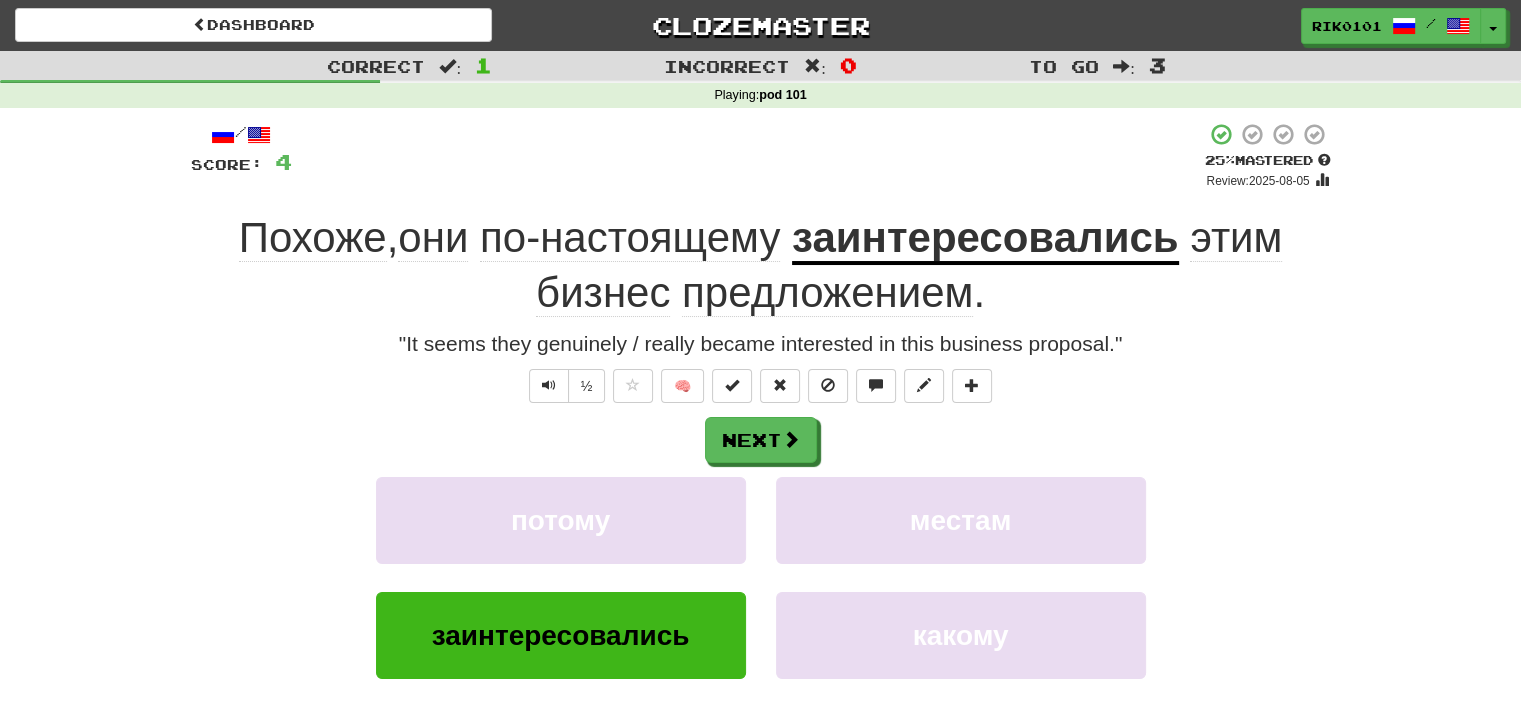 click on "предложением" at bounding box center [827, 293] 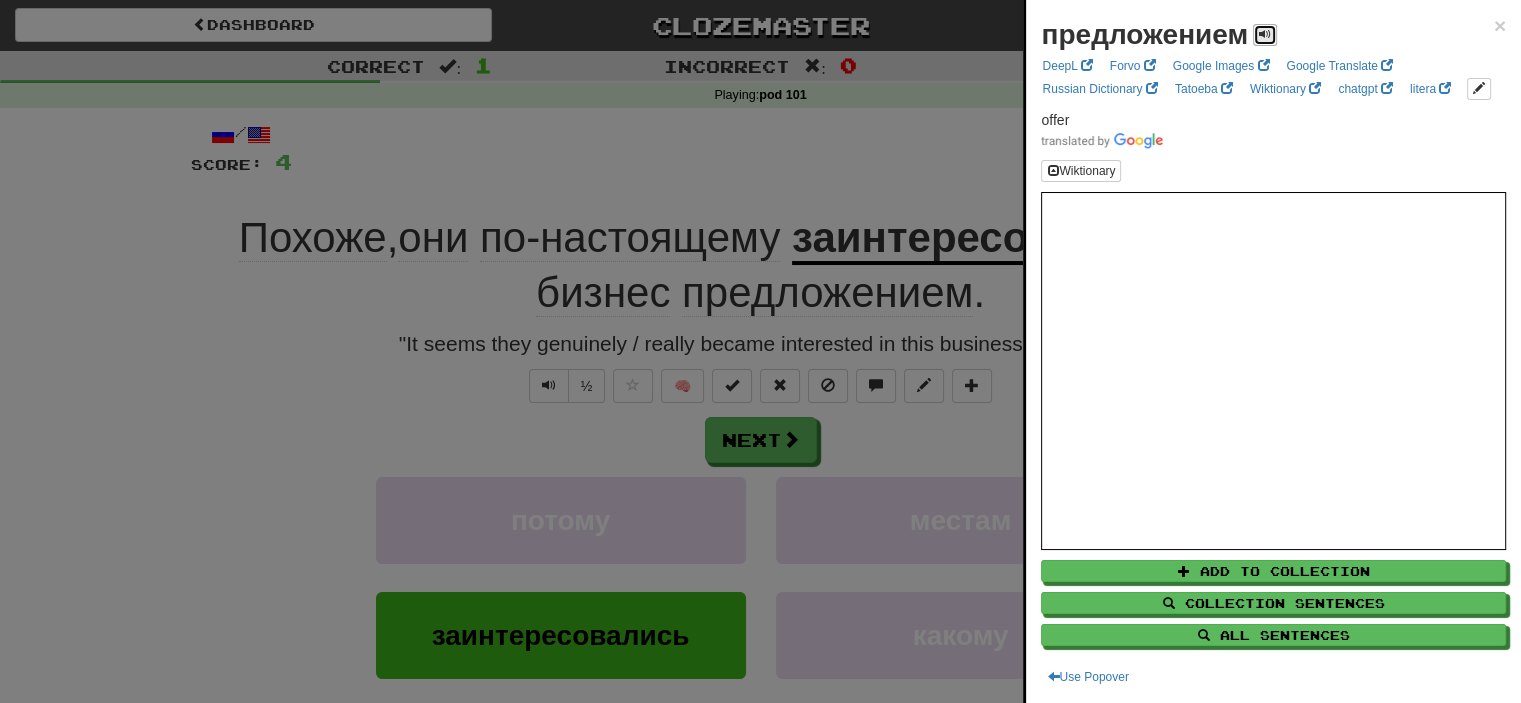 click at bounding box center (1265, 35) 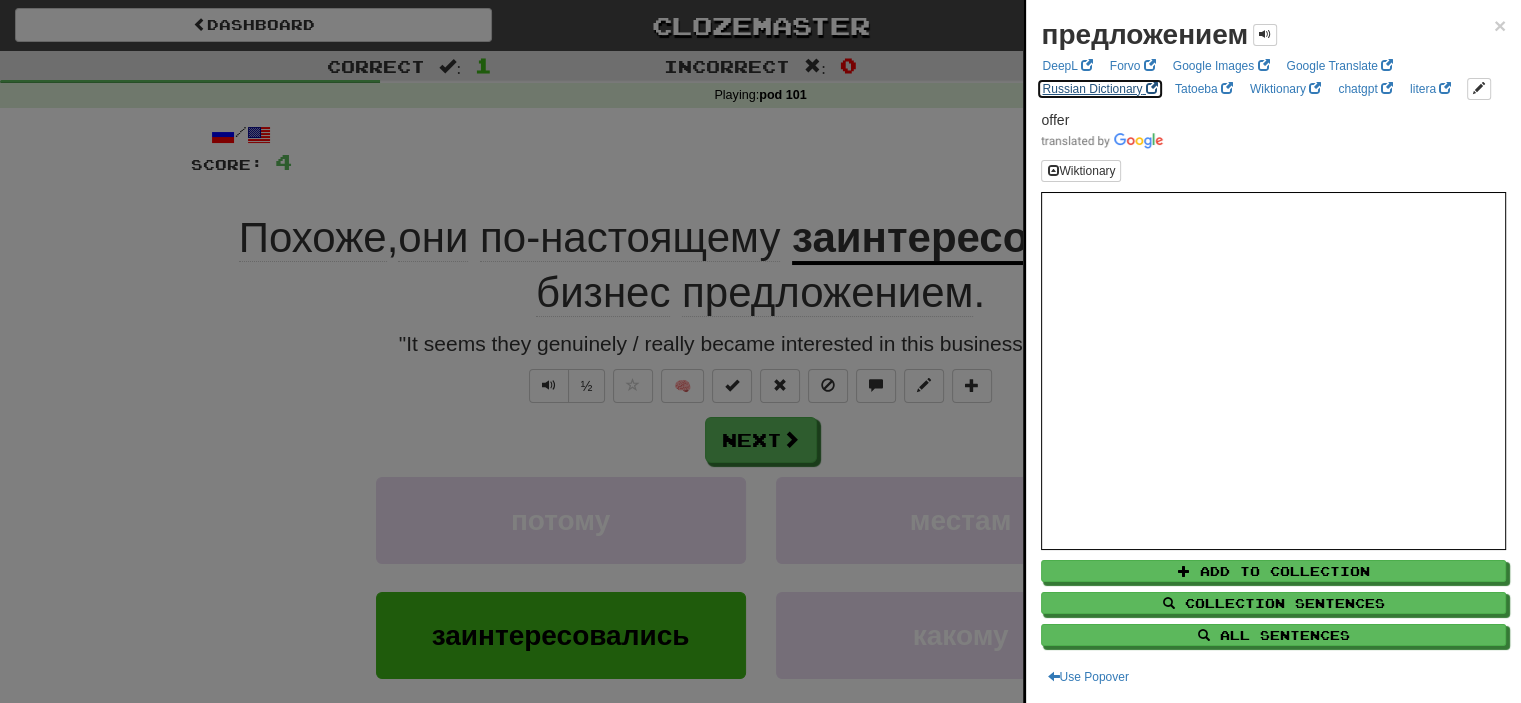 click on "Russian Dictionary" at bounding box center [1099, 89] 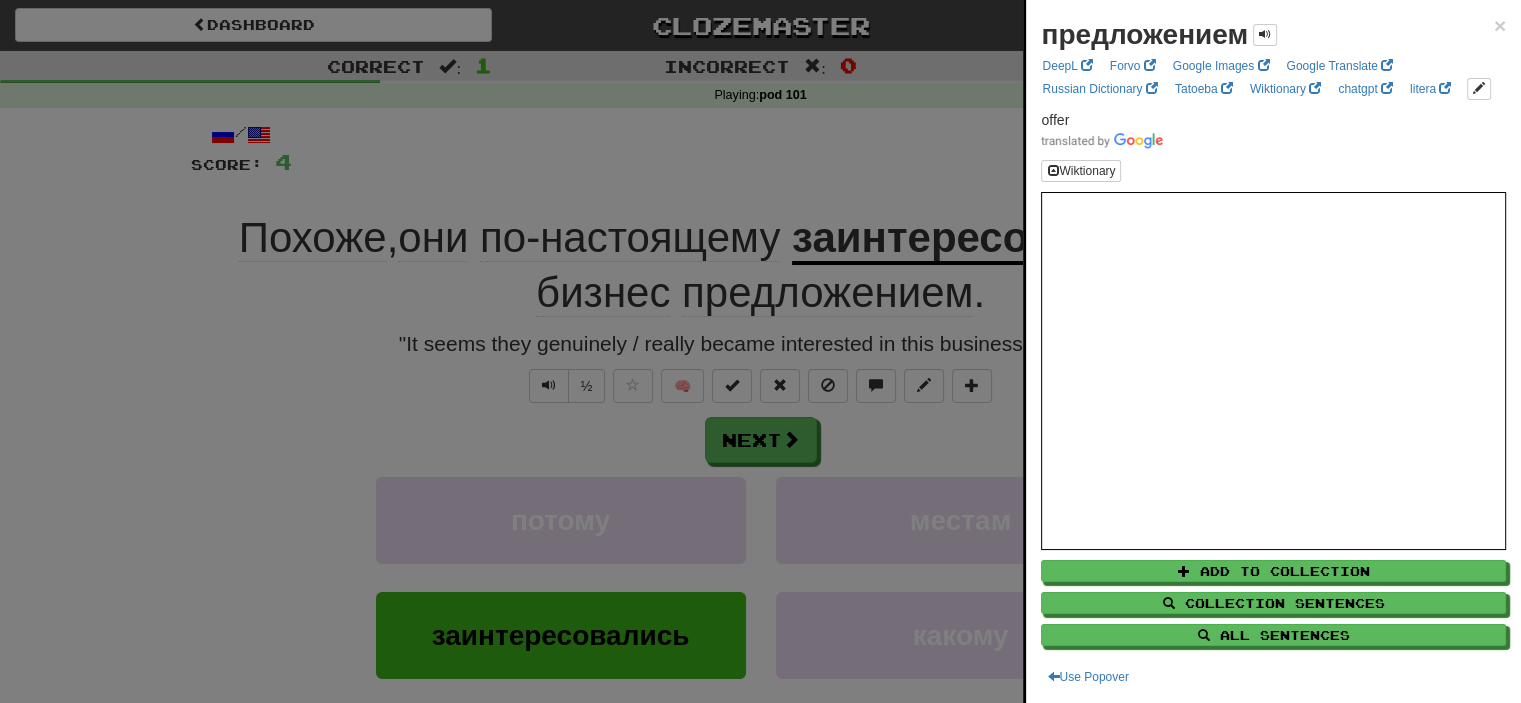 click at bounding box center [760, 351] 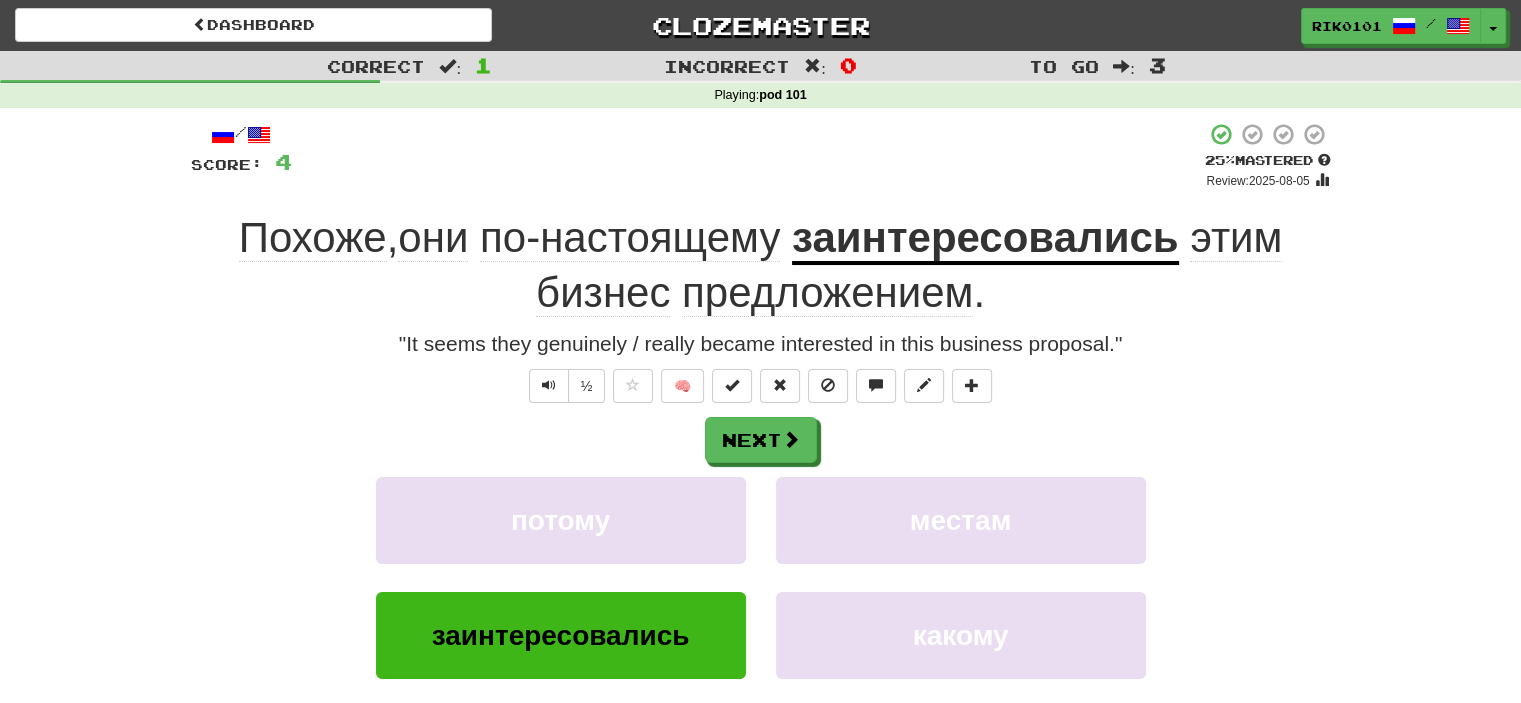 click on "Playing :  pod 101" at bounding box center (760, 96) 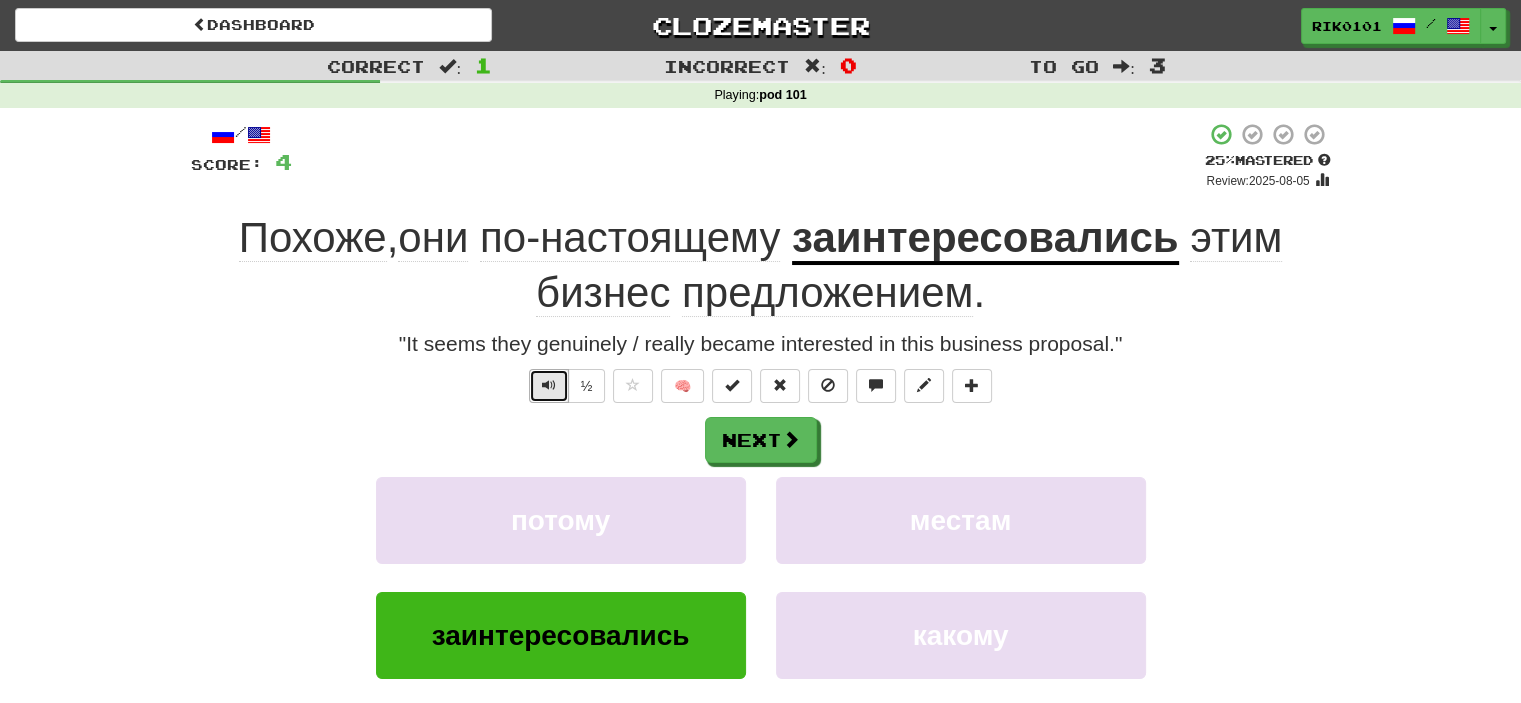 click at bounding box center [549, 386] 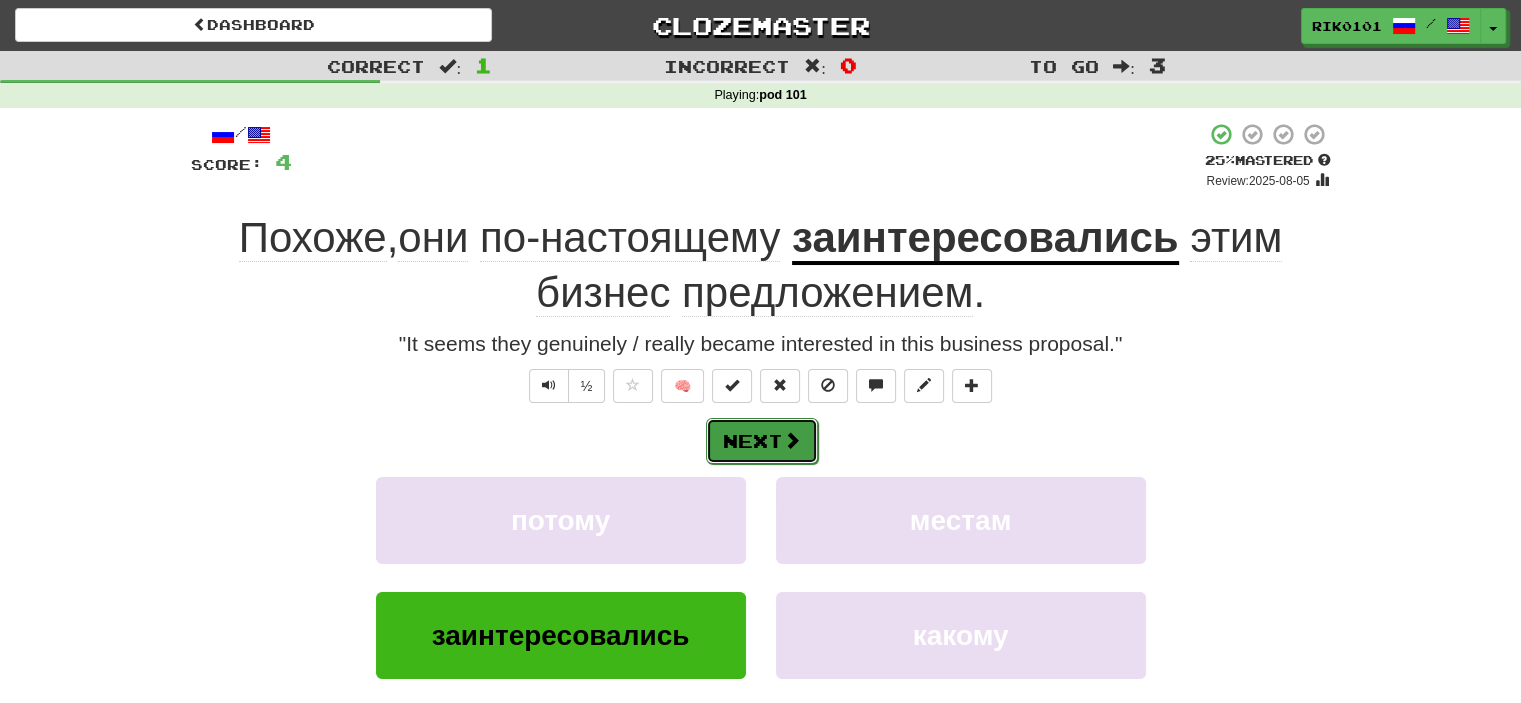 click on "Next" at bounding box center (762, 441) 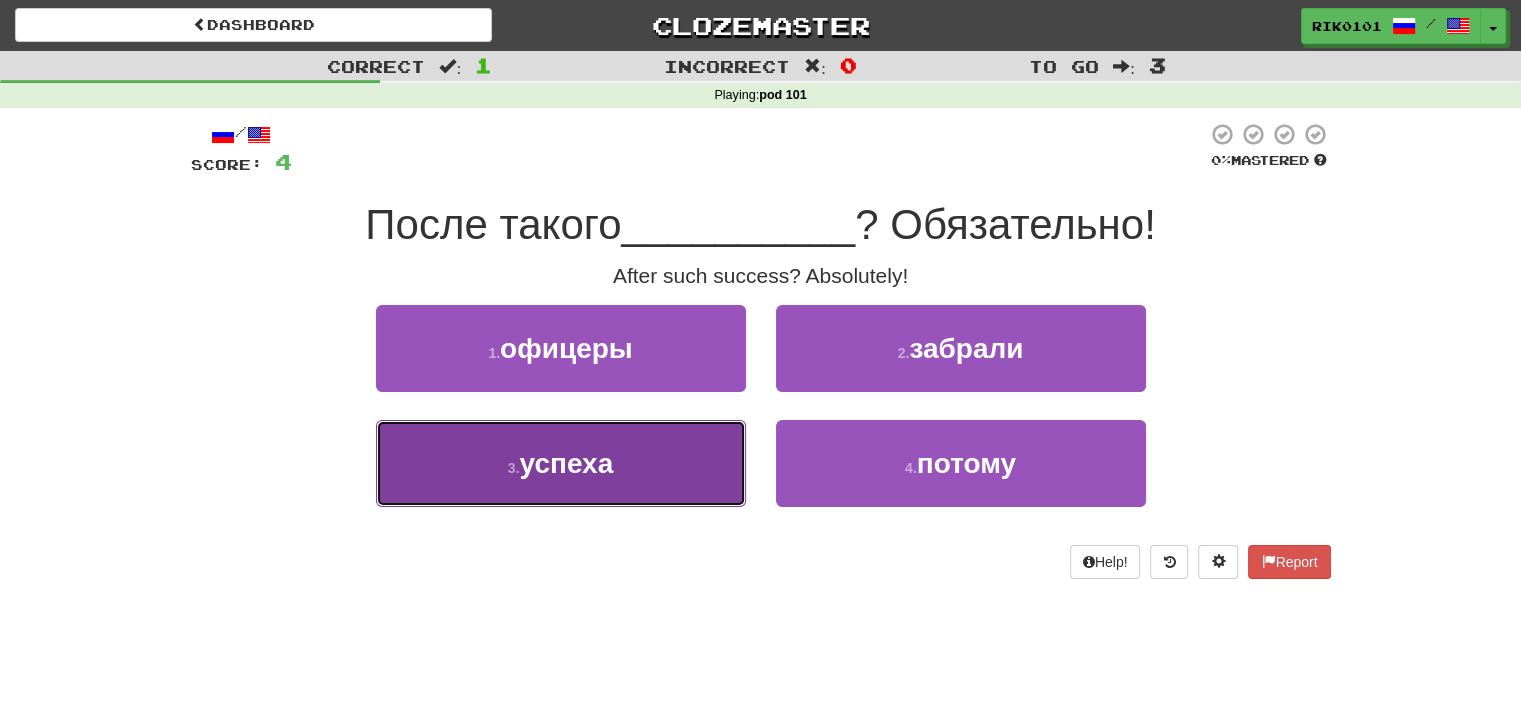 click on "успеха" at bounding box center (566, 463) 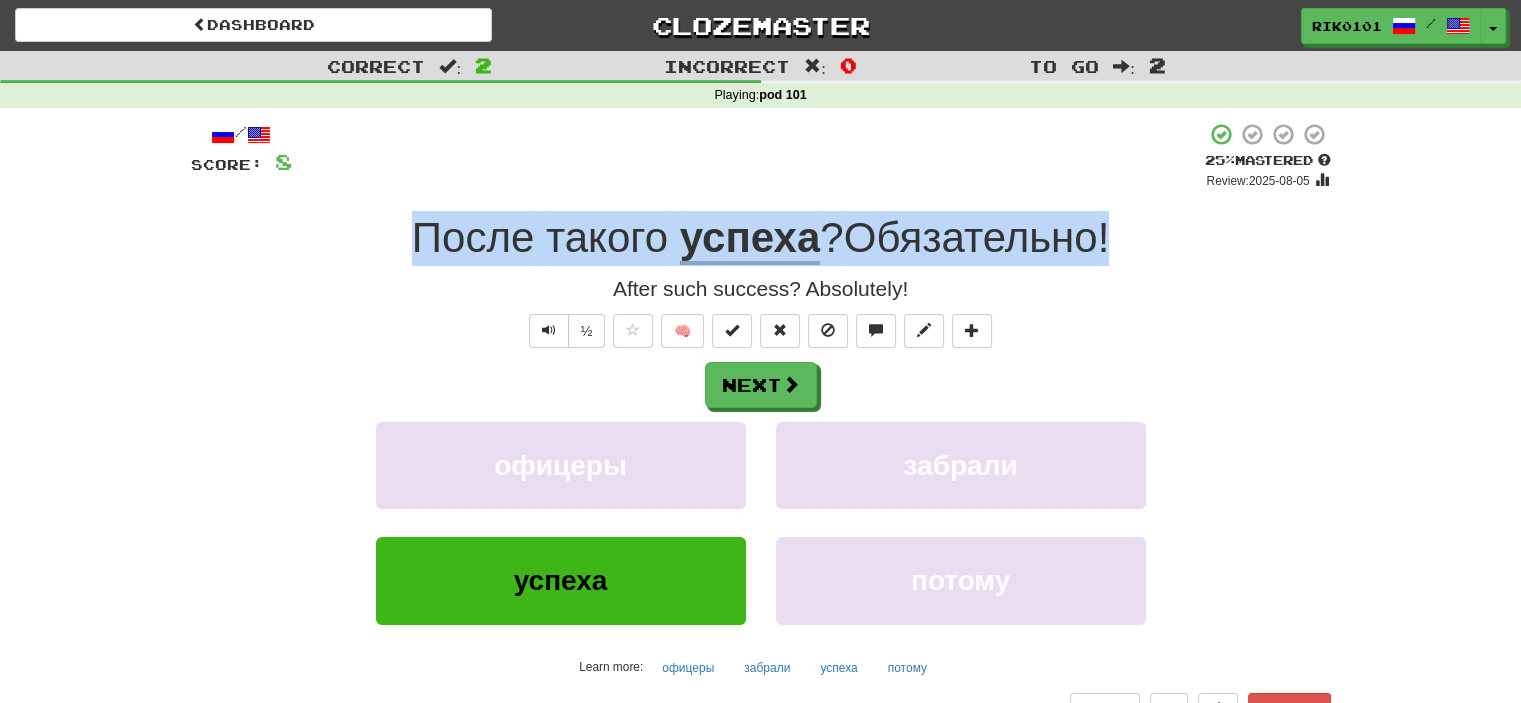 drag, startPoint x: 384, startPoint y: 224, endPoint x: 1117, endPoint y: 251, distance: 733.49713 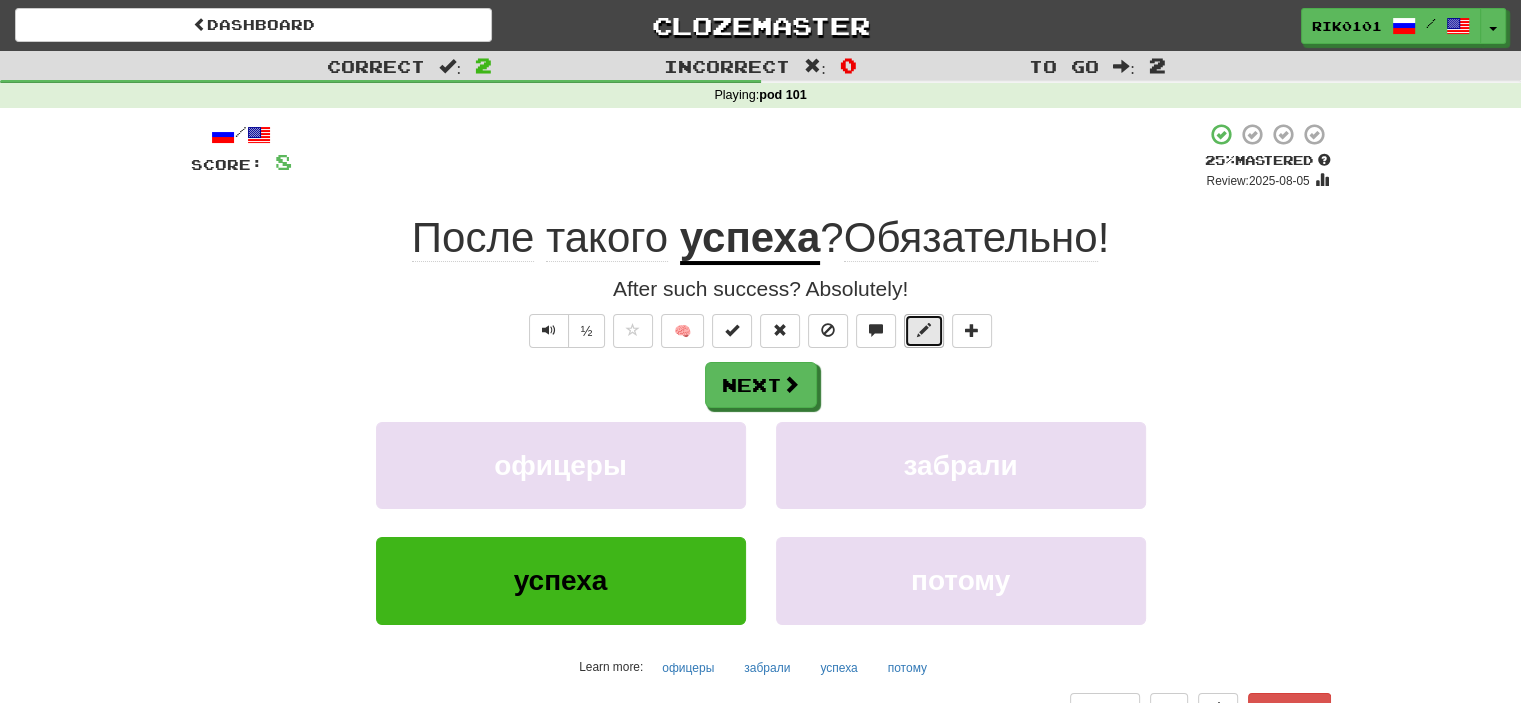 click at bounding box center (924, 330) 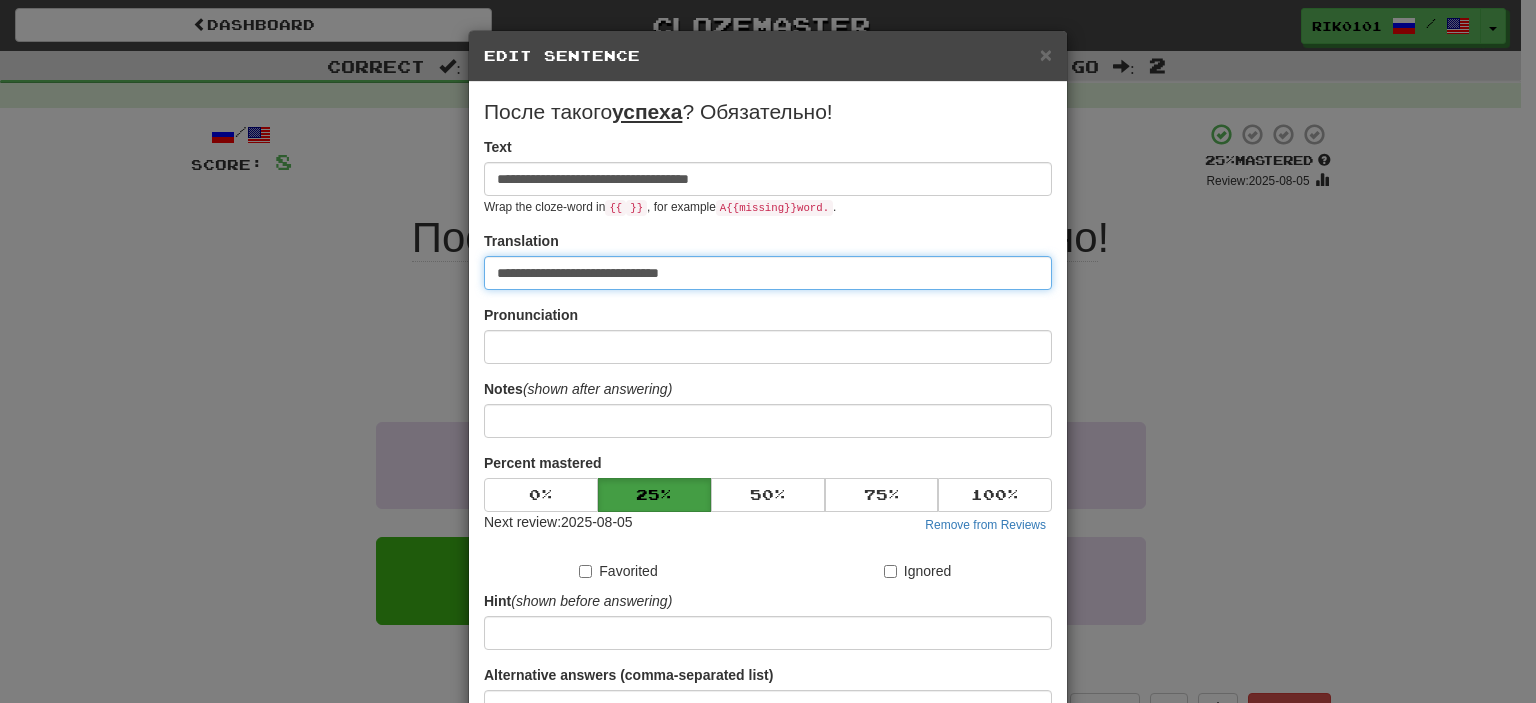 drag, startPoint x: 720, startPoint y: 282, endPoint x: 400, endPoint y: 309, distance: 321.13705 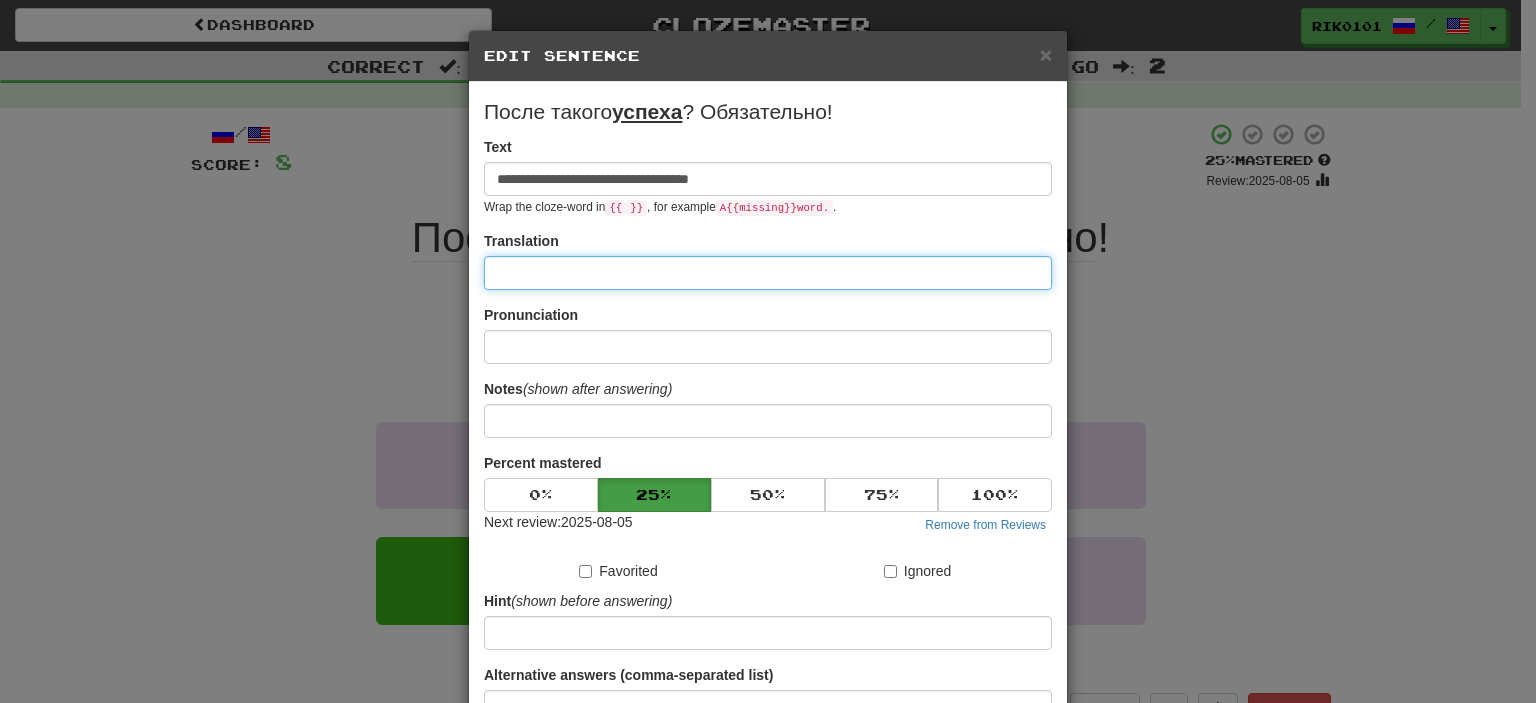 paste on "**********" 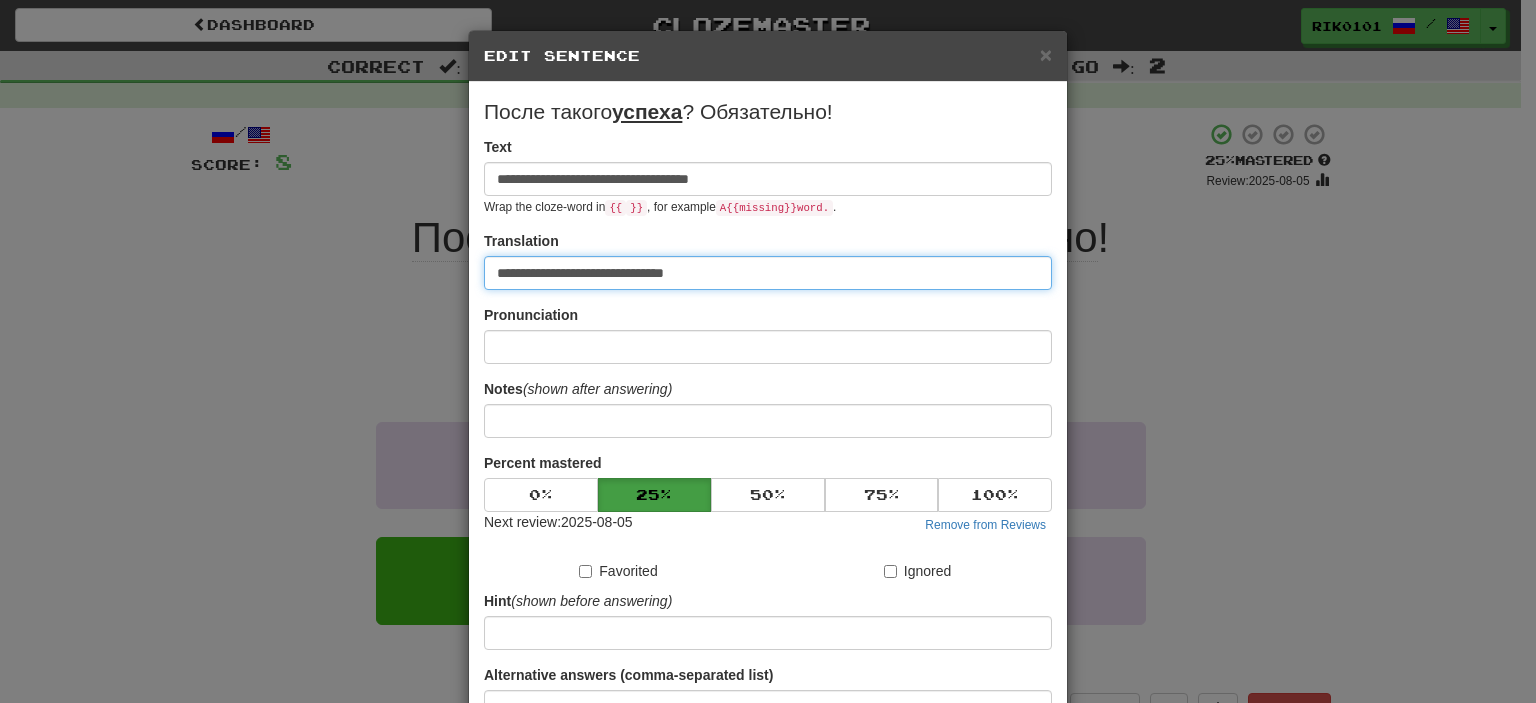 scroll, scrollTop: 84, scrollLeft: 0, axis: vertical 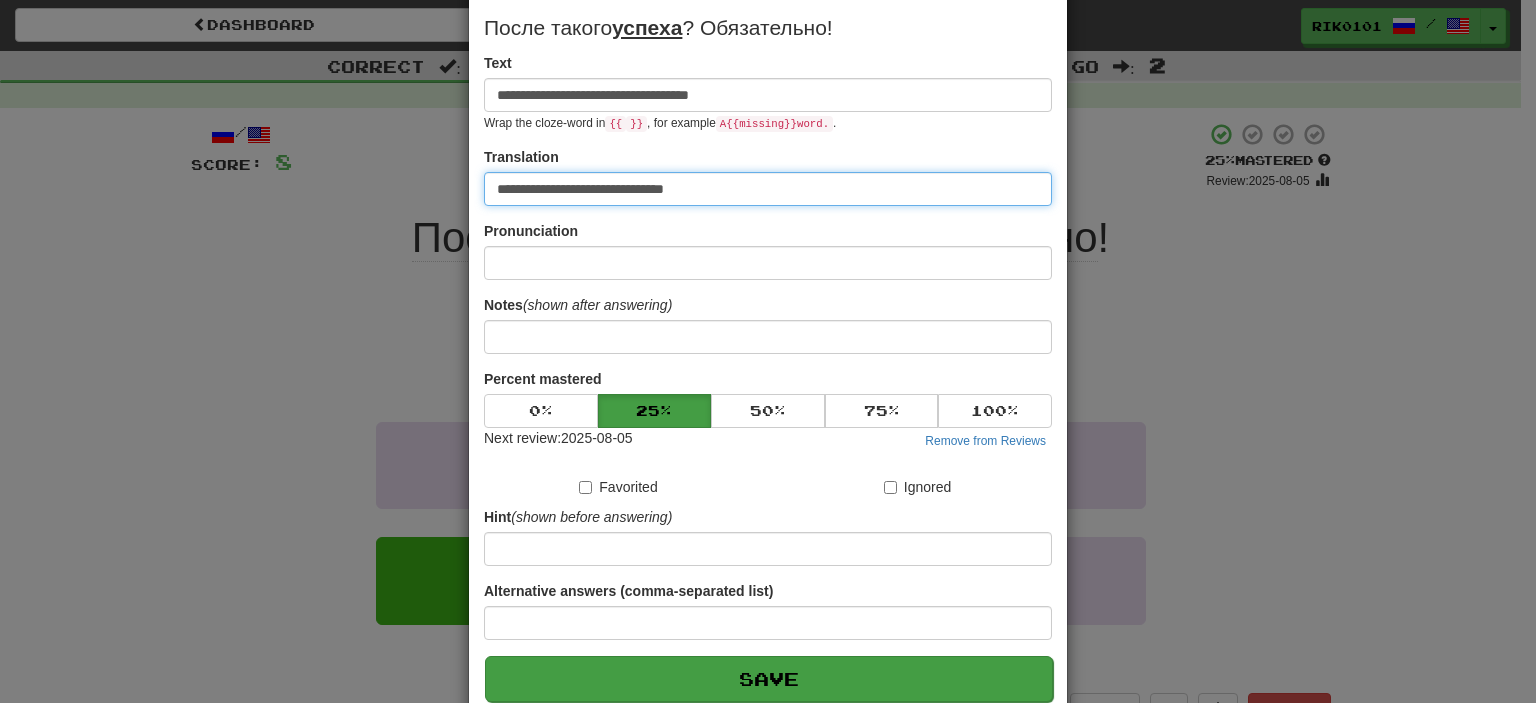 type on "**********" 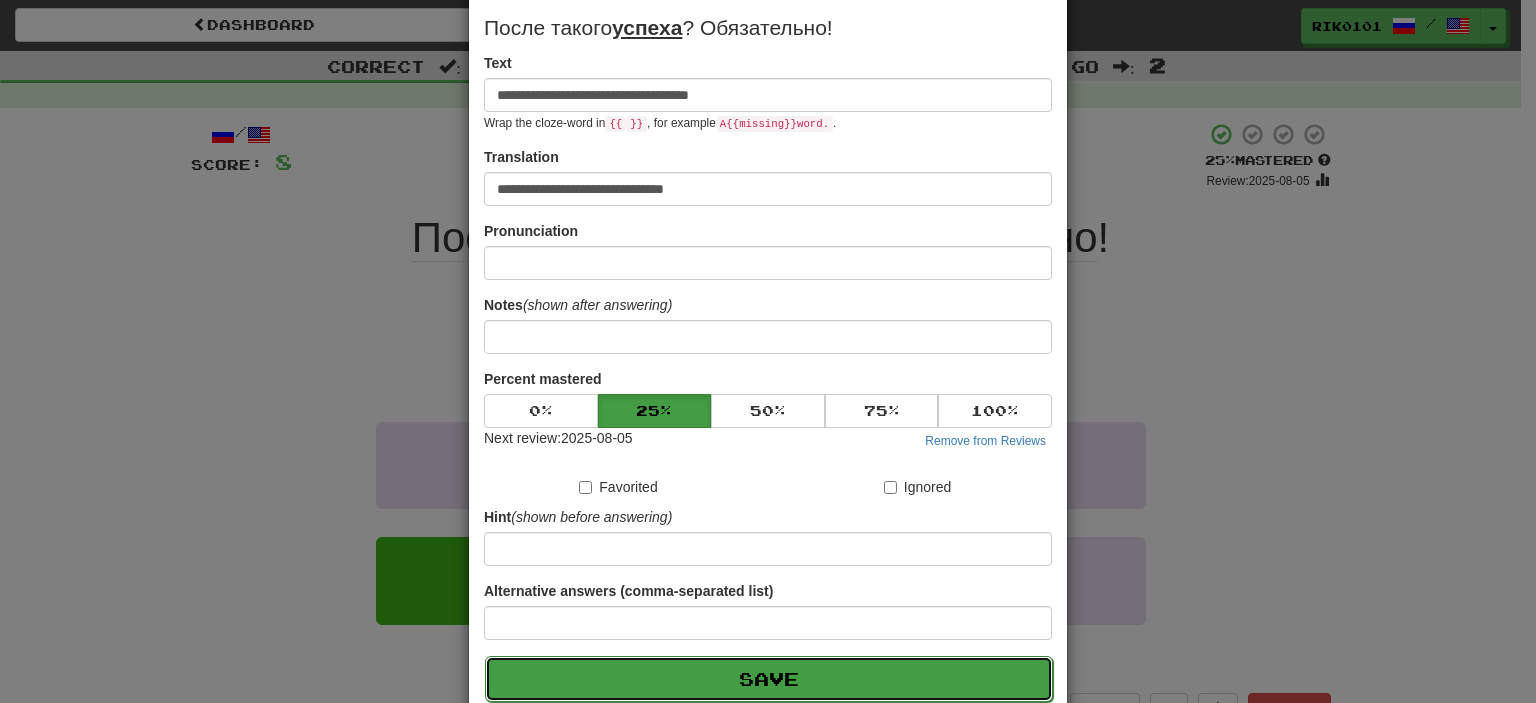 click on "Save" at bounding box center [769, 679] 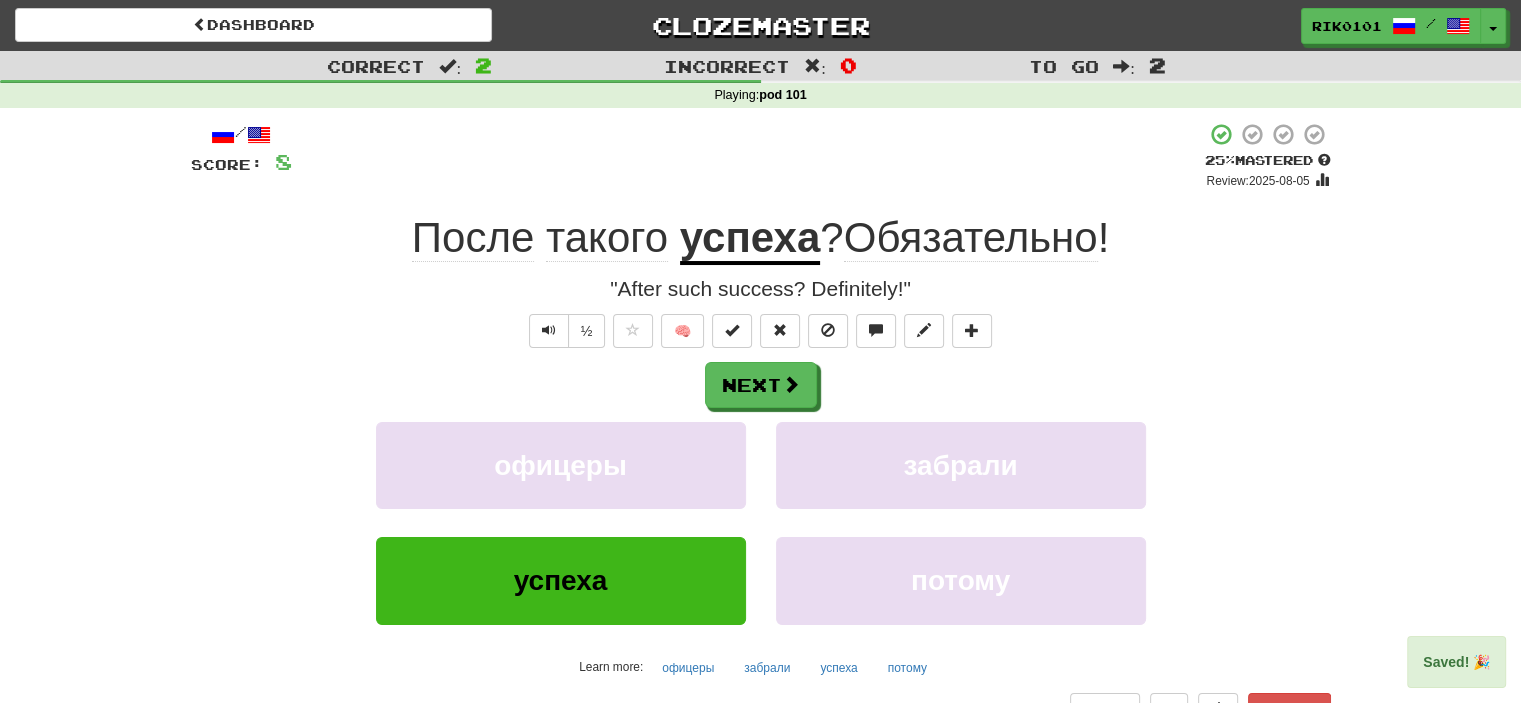 click on "такого" 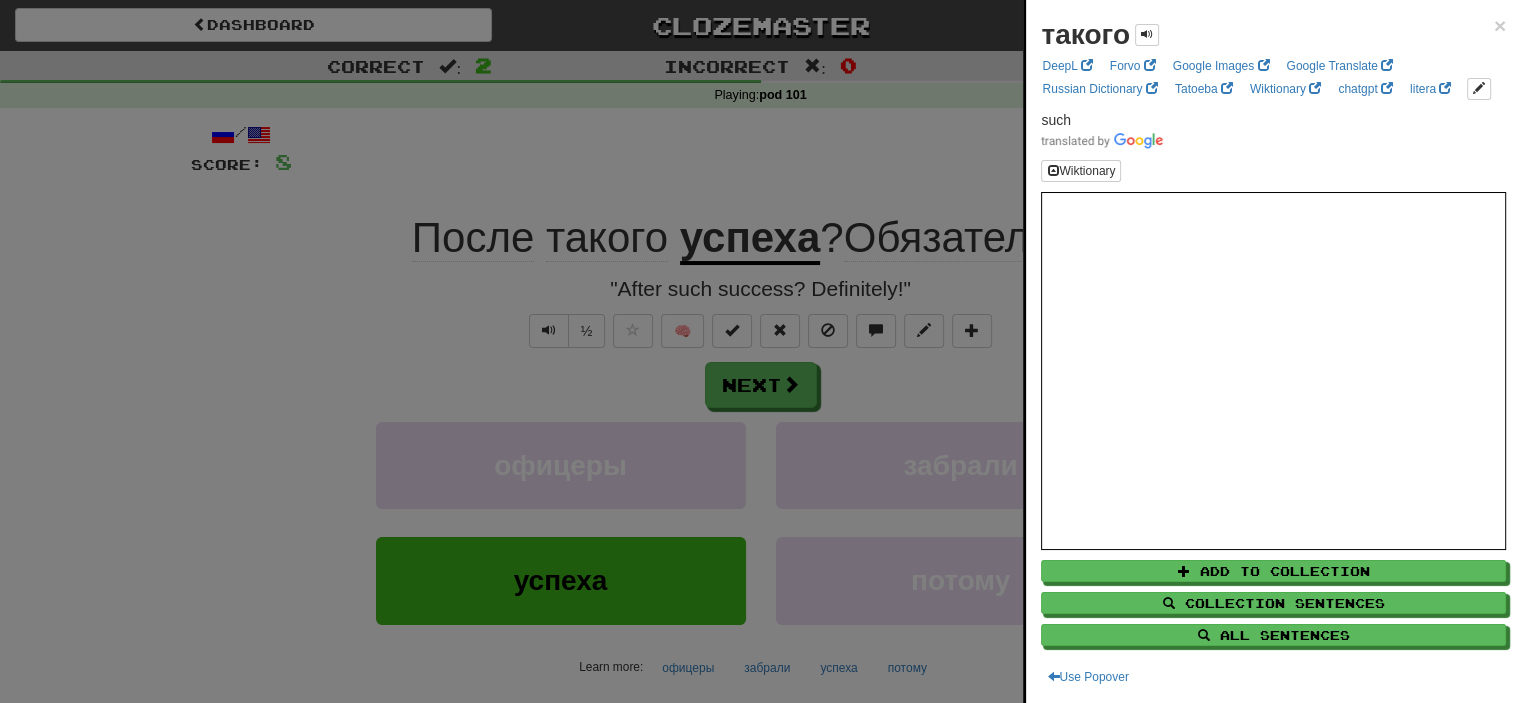 click at bounding box center [760, 351] 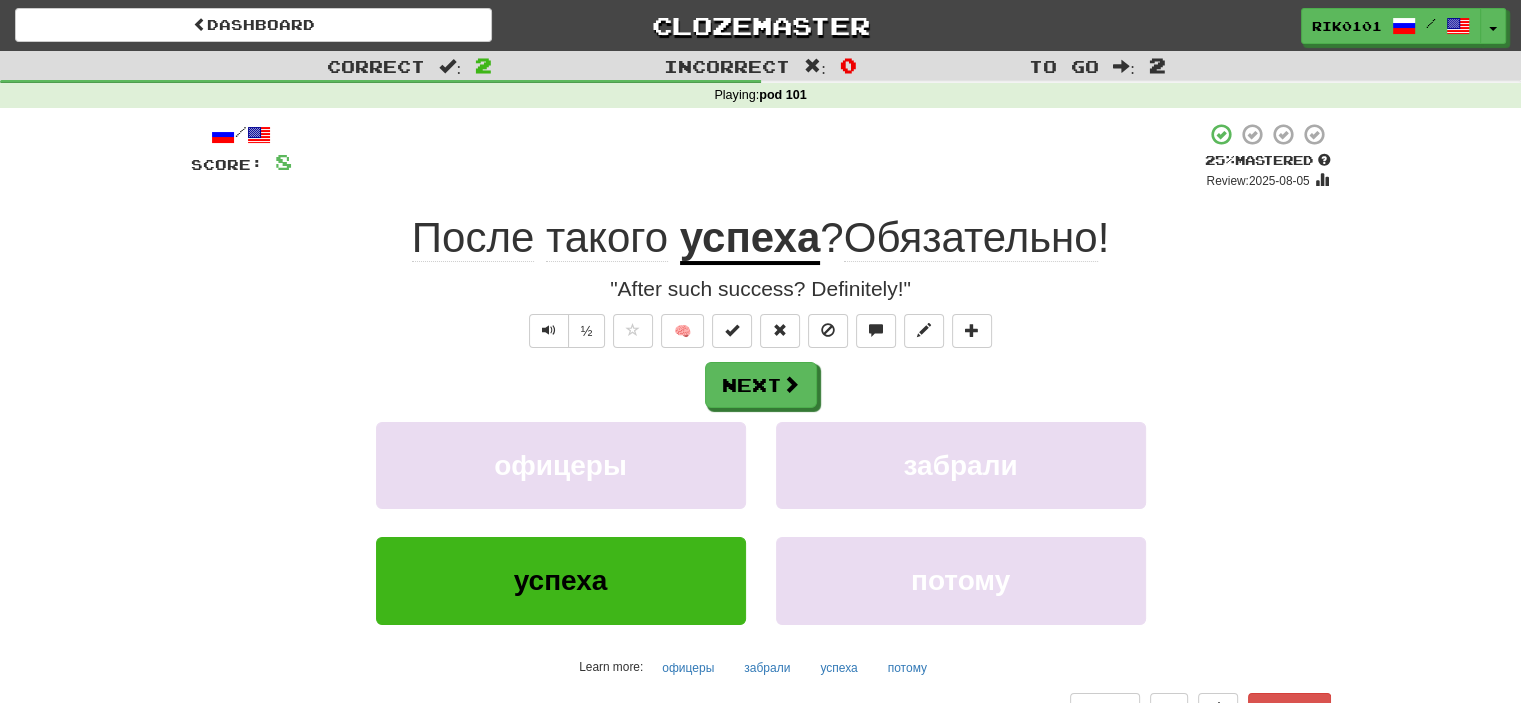 click on "успеха" at bounding box center (750, 239) 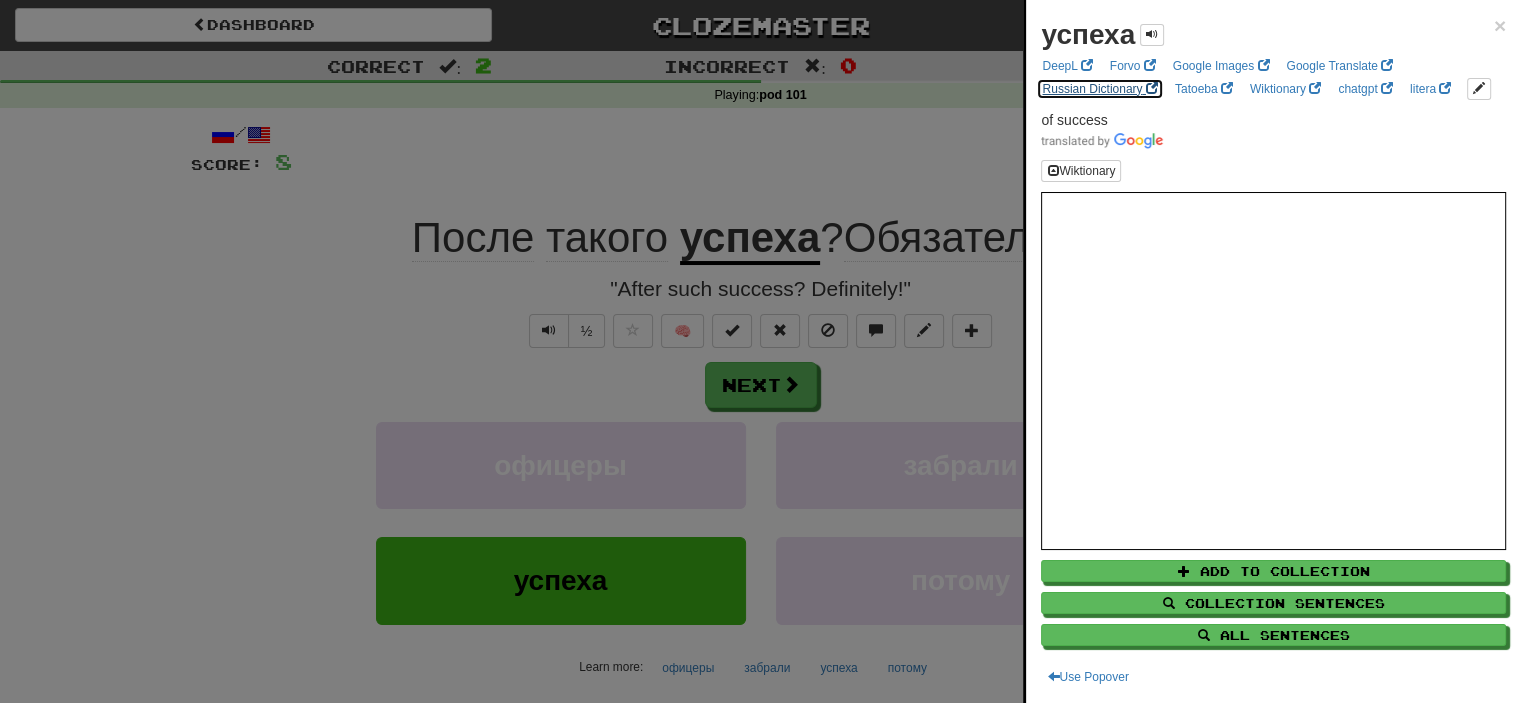 click on "Russian Dictionary" at bounding box center (1099, 89) 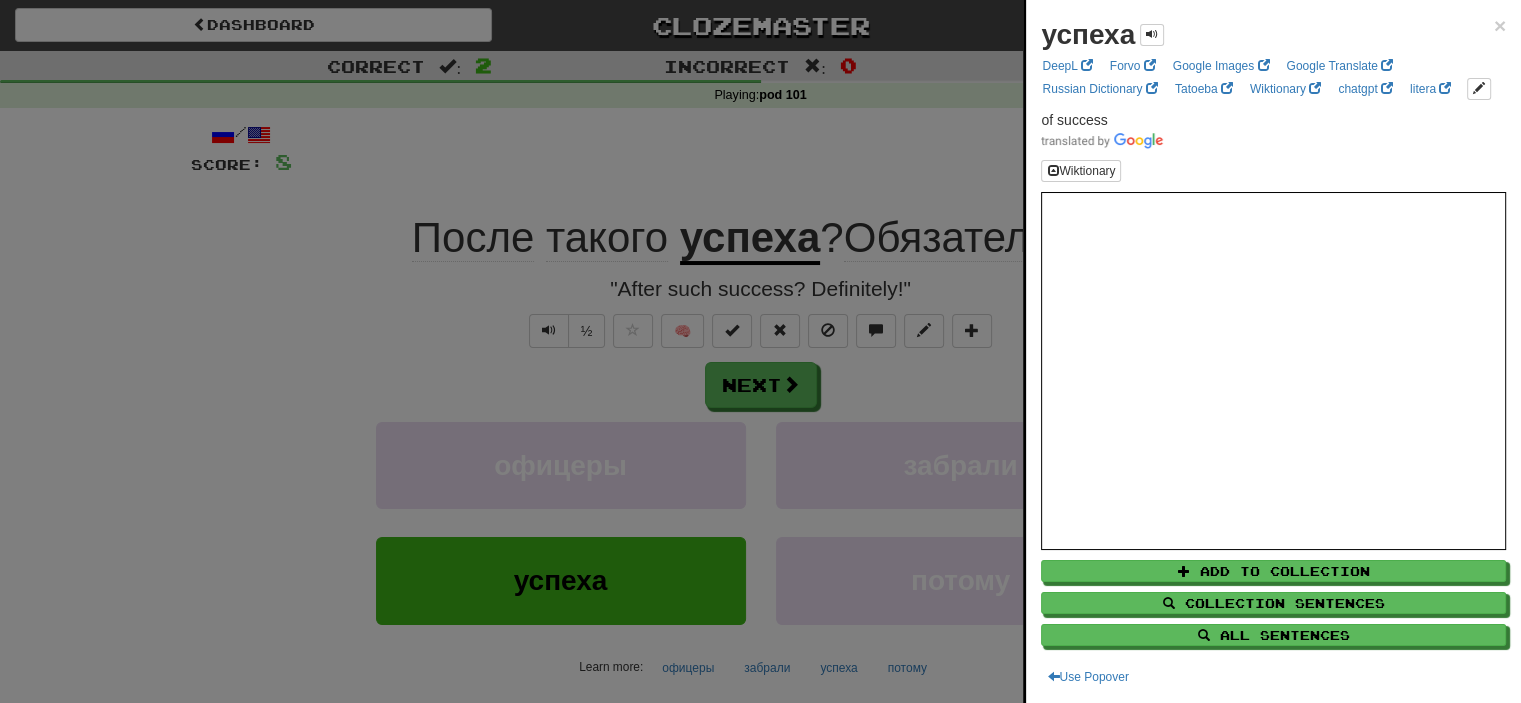 click at bounding box center (760, 351) 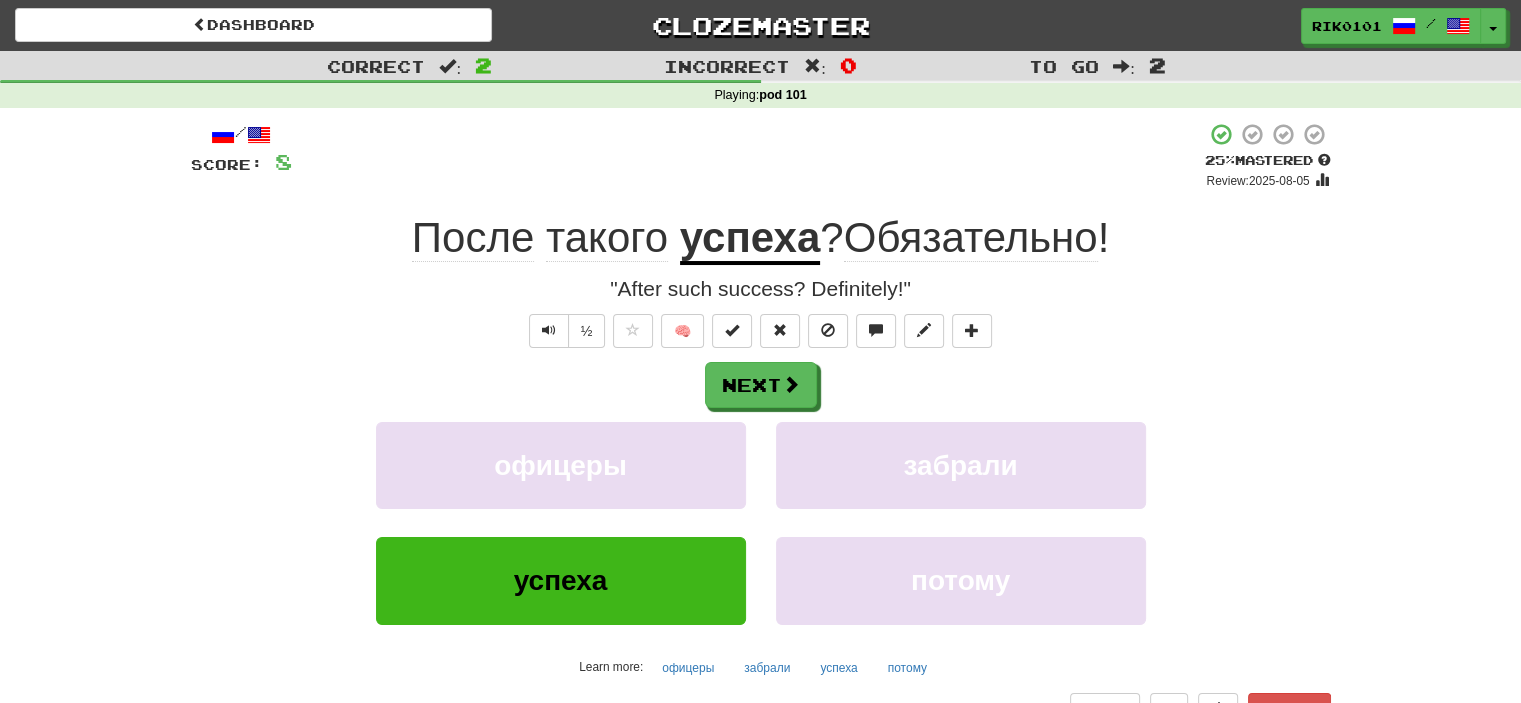 click on "Обязательно" at bounding box center [971, 238] 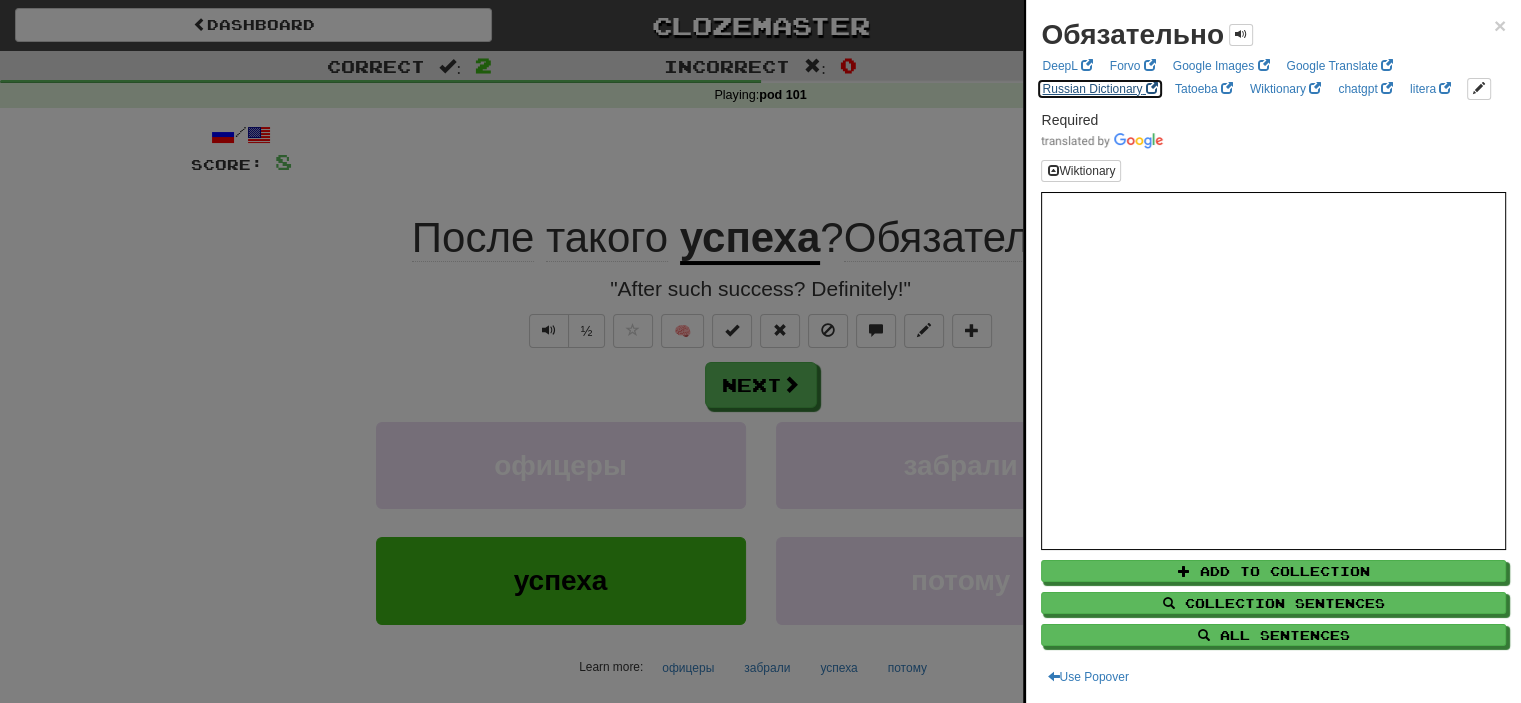 click on "Russian Dictionary" at bounding box center (1099, 89) 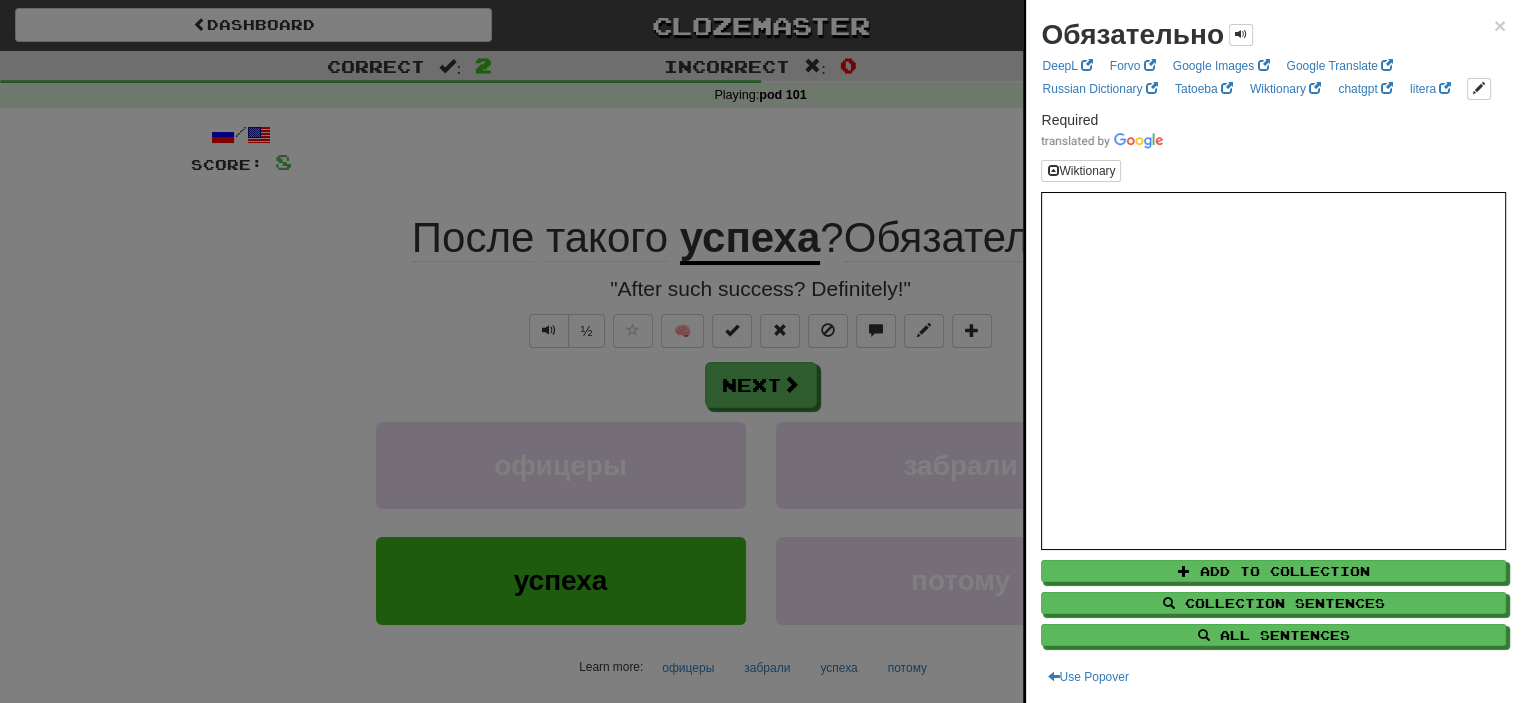 click at bounding box center (760, 351) 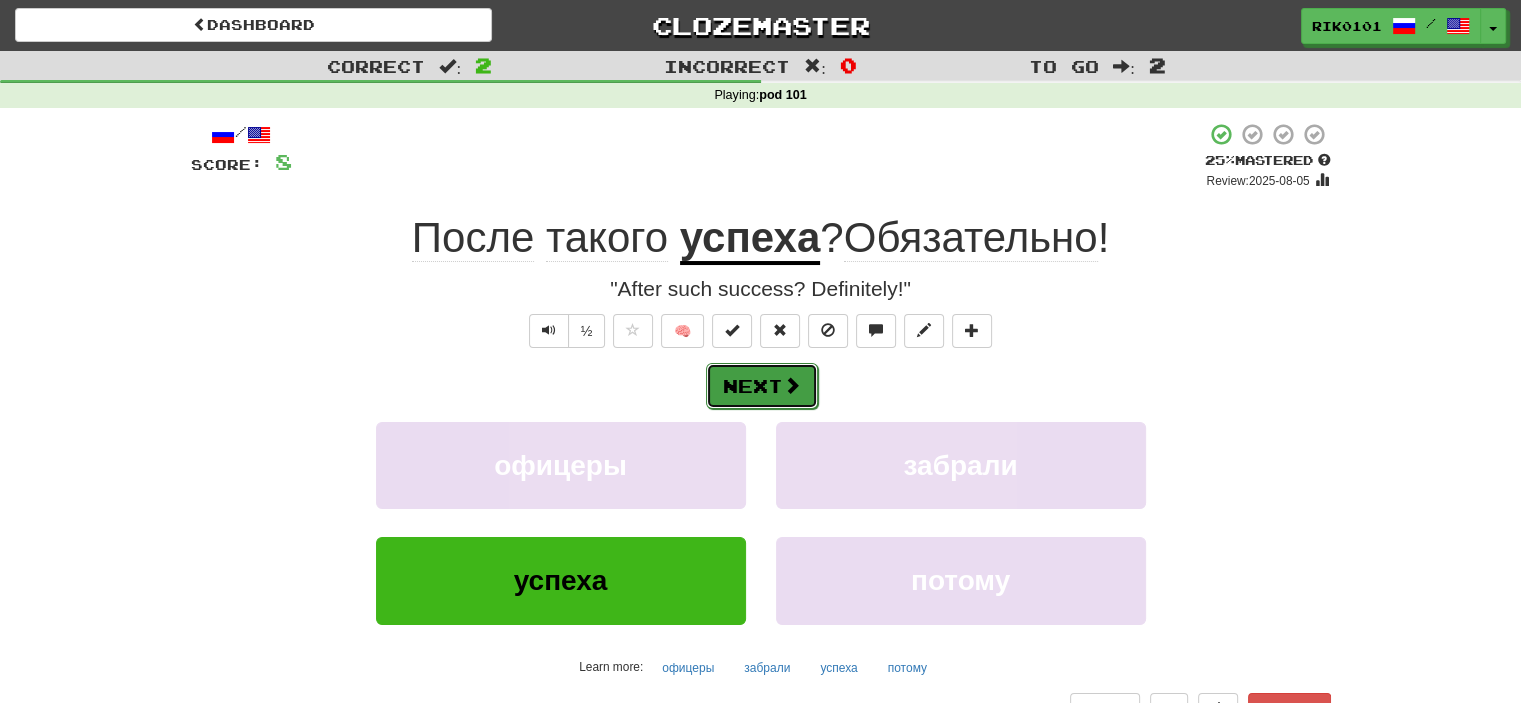 click on "Next" at bounding box center (762, 386) 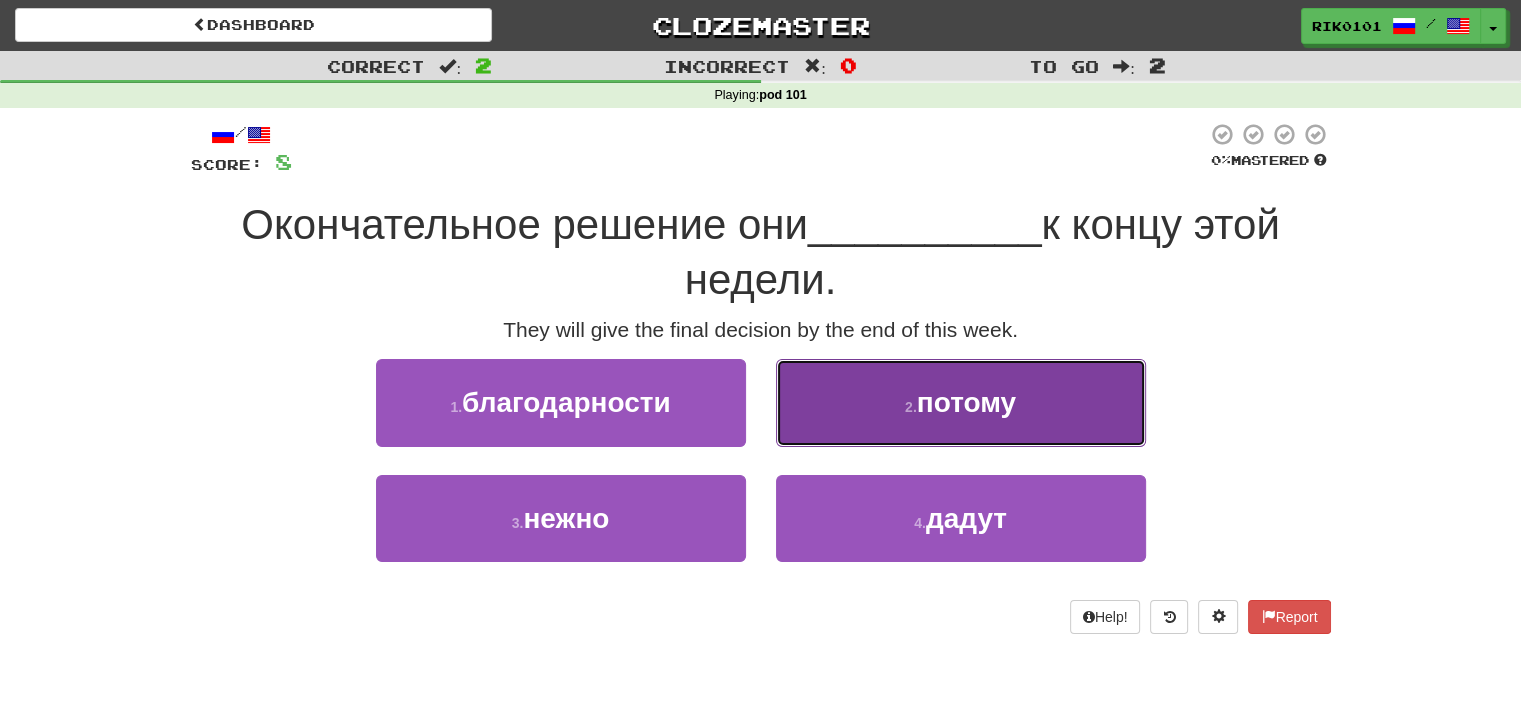 click on "потому" at bounding box center (966, 402) 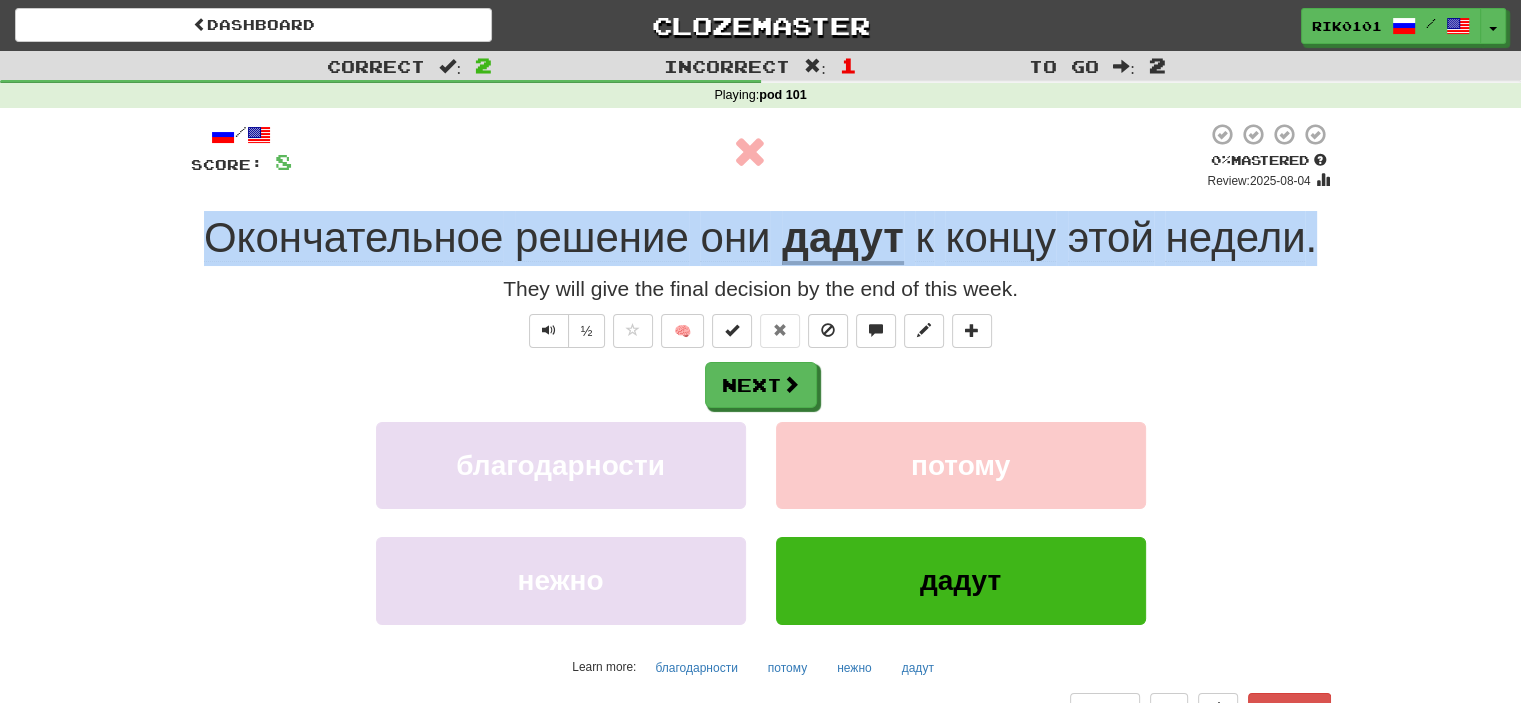 drag, startPoint x: 184, startPoint y: 242, endPoint x: 1338, endPoint y: 243, distance: 1154.0005 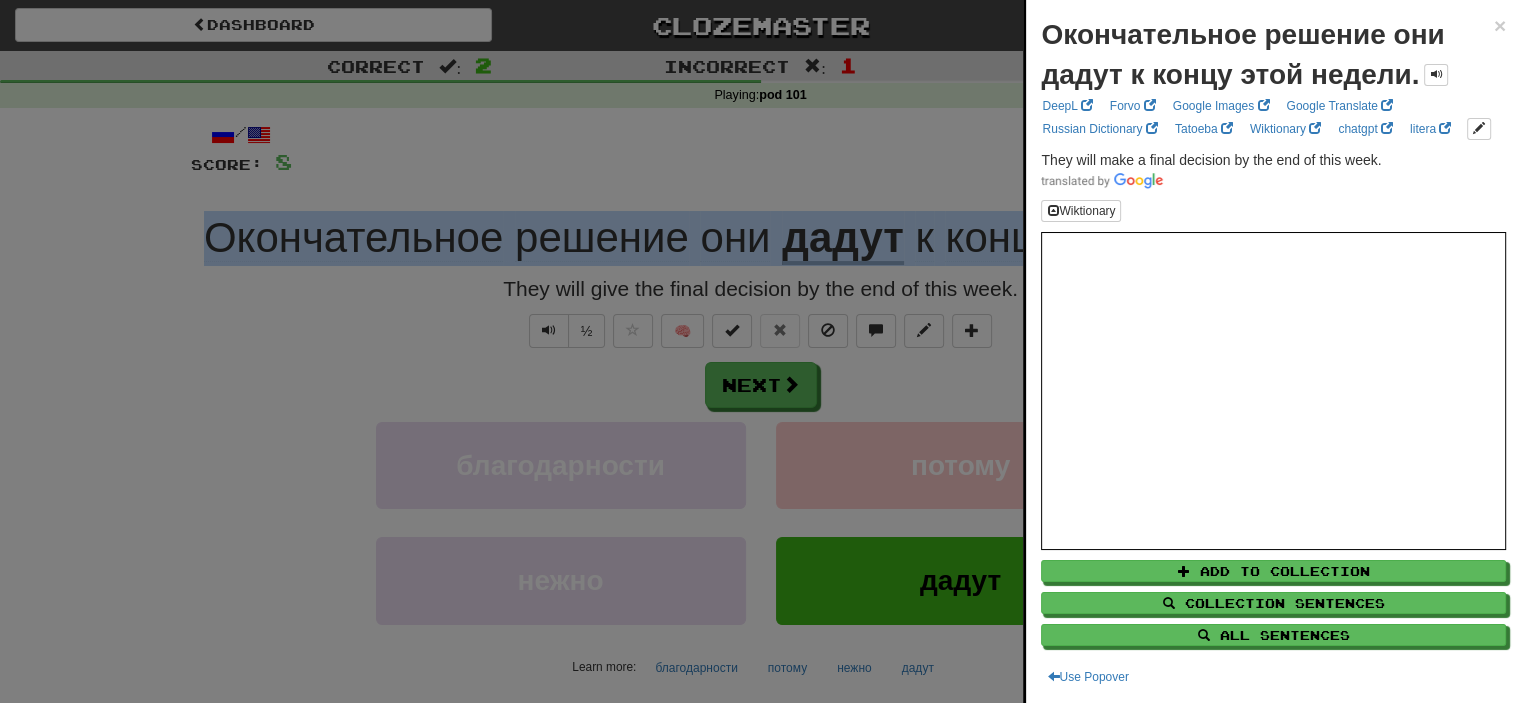 copy on "Oкончательное   решение   они   дадут   к   концу   этой   недели ." 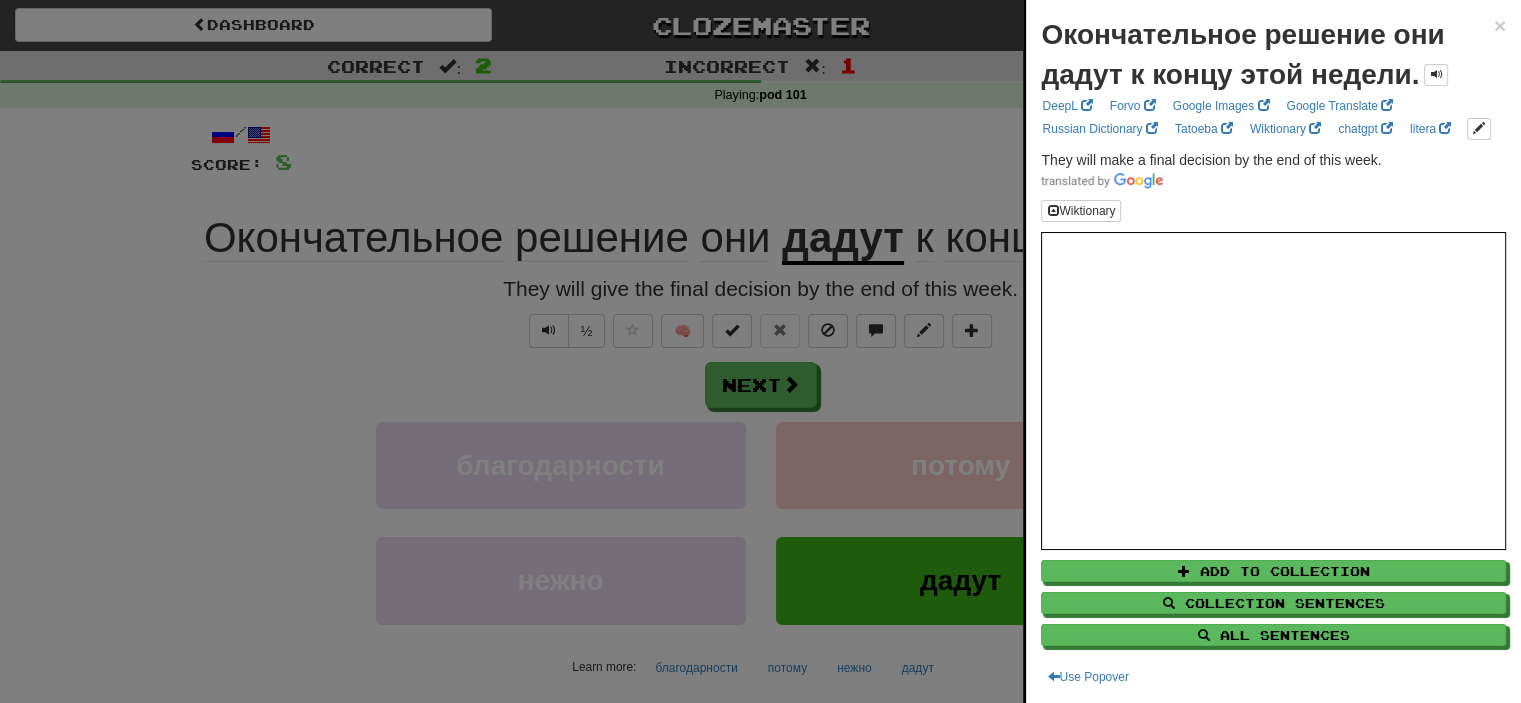 click at bounding box center [760, 351] 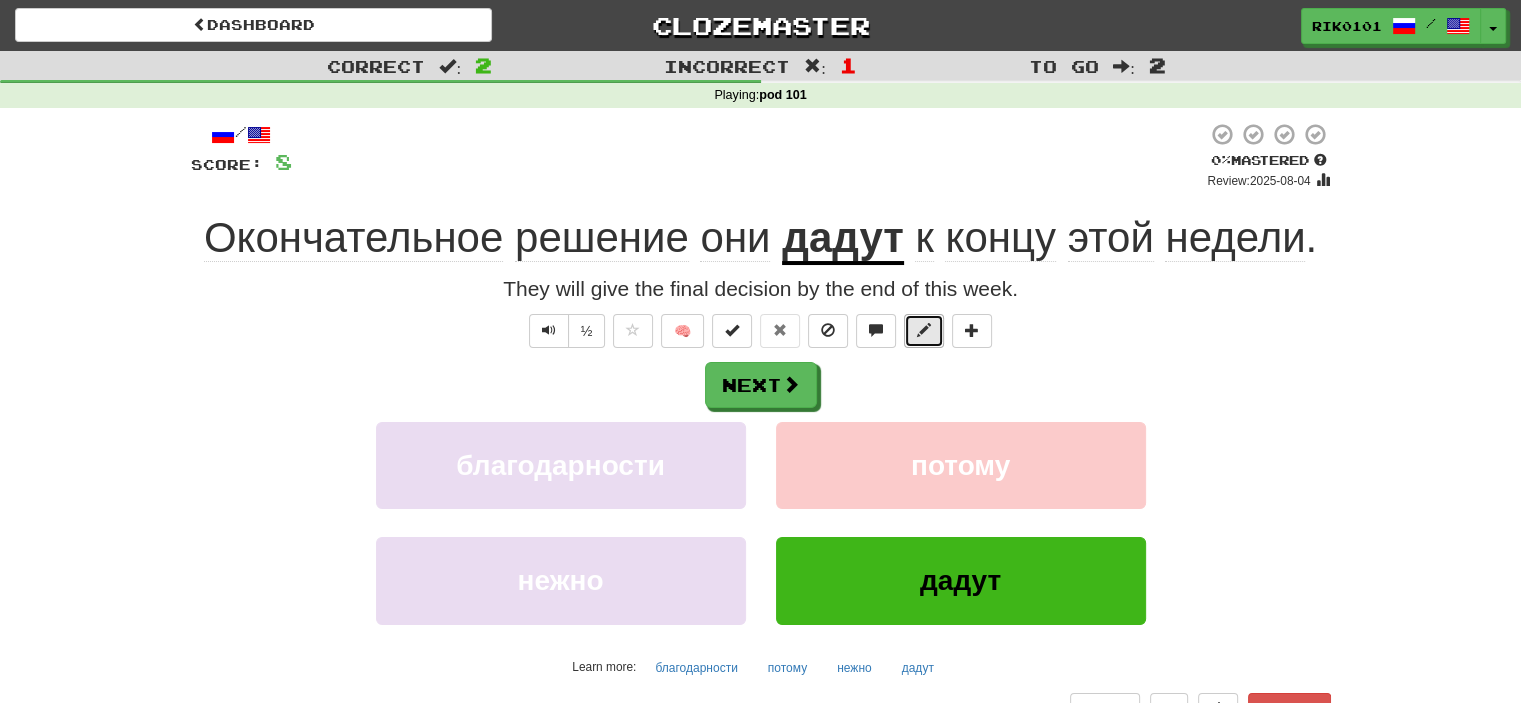 click at bounding box center (924, 330) 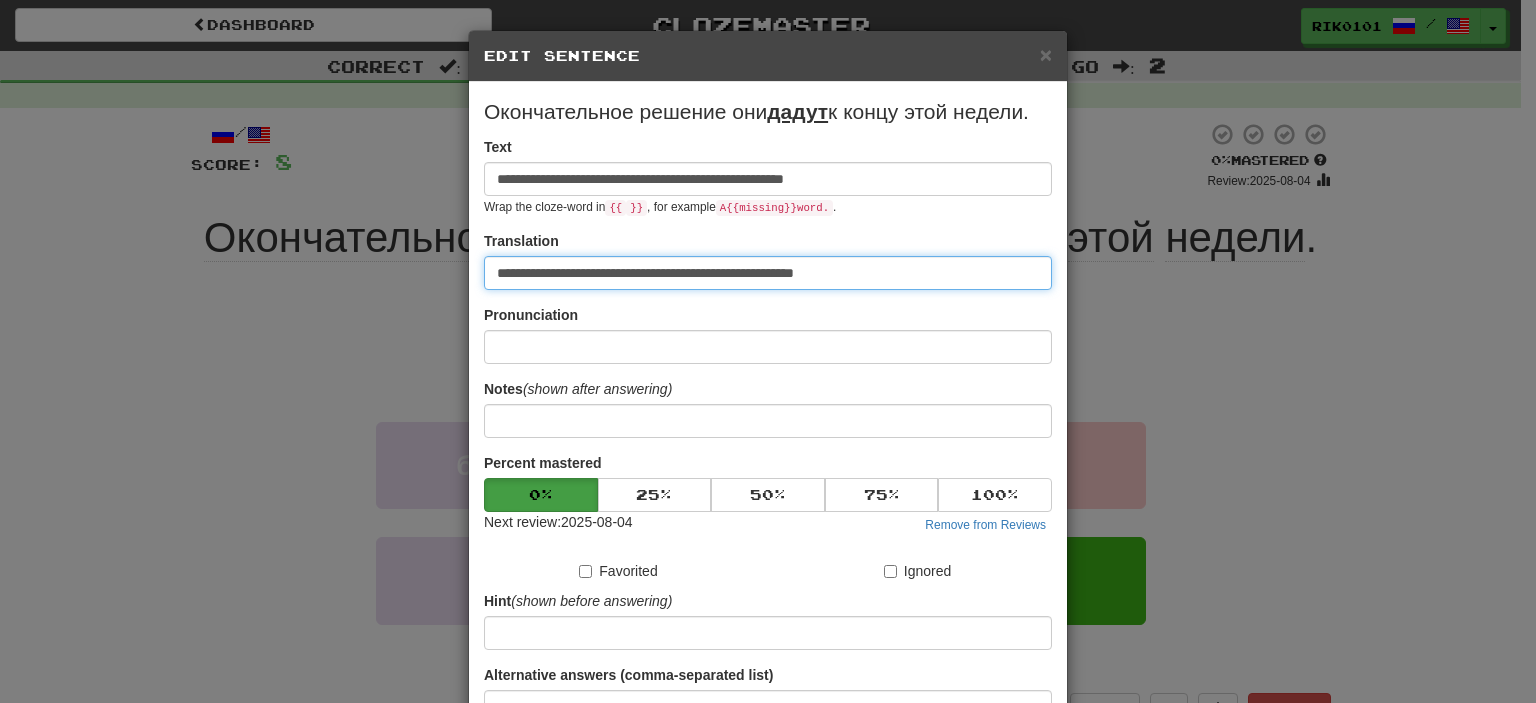 drag, startPoint x: 851, startPoint y: 271, endPoint x: 381, endPoint y: 267, distance: 470.01703 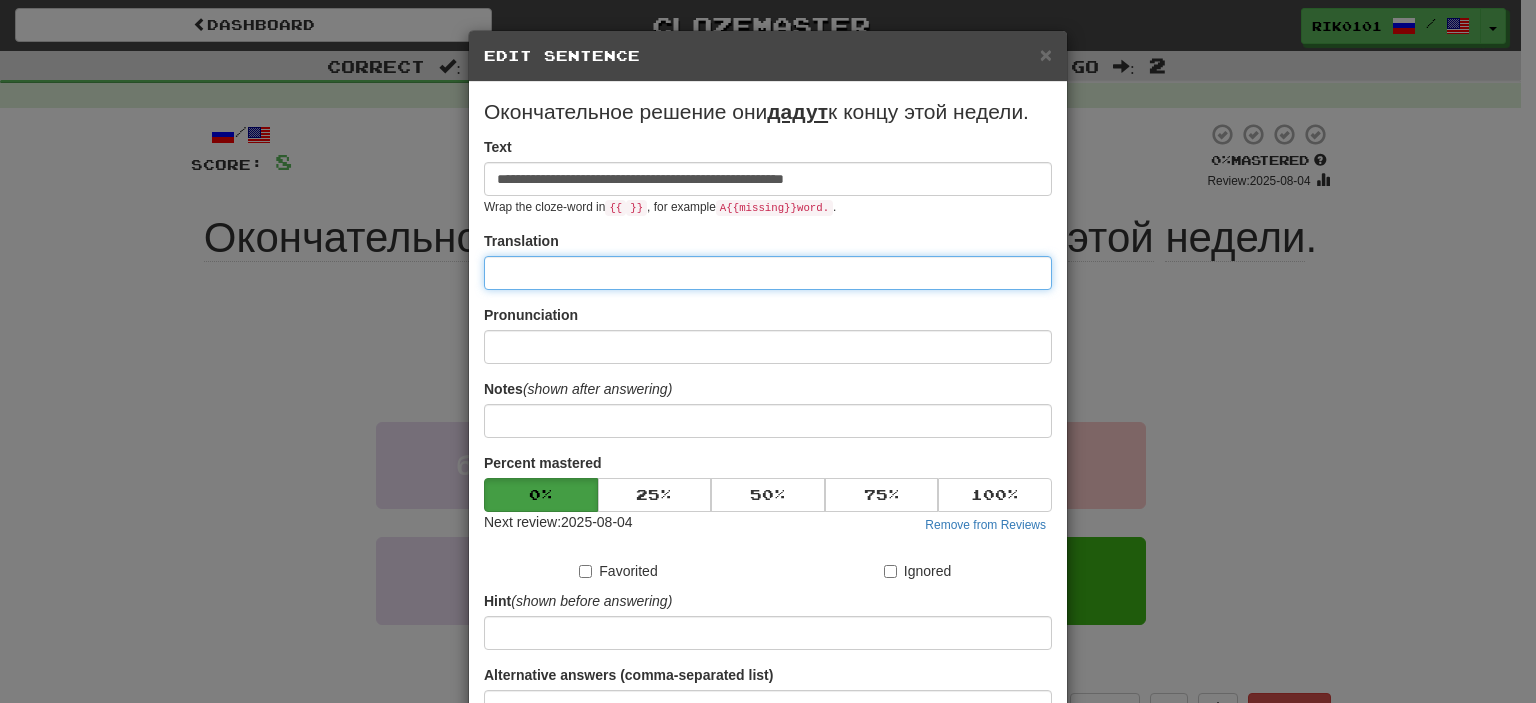 paste on "**********" 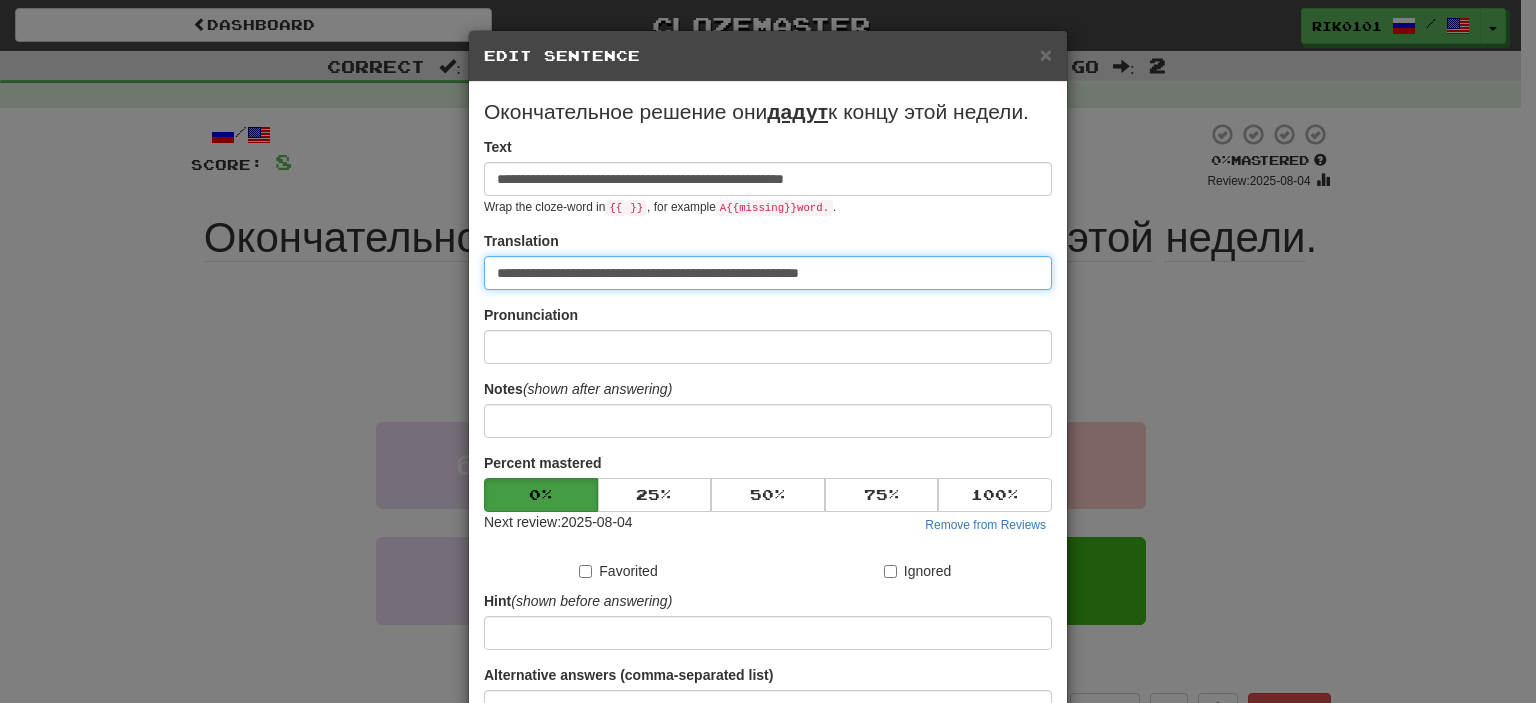 scroll, scrollTop: 190, scrollLeft: 0, axis: vertical 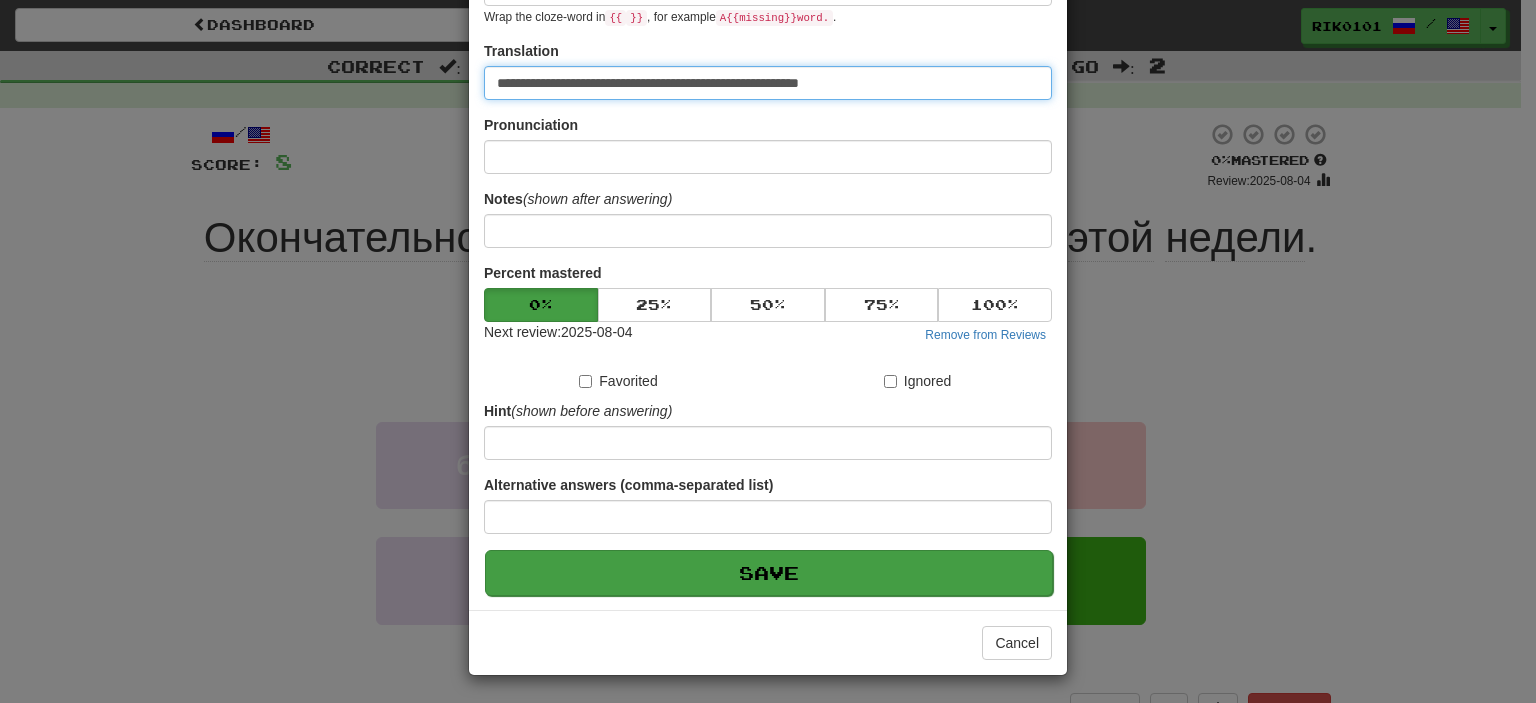 type on "**********" 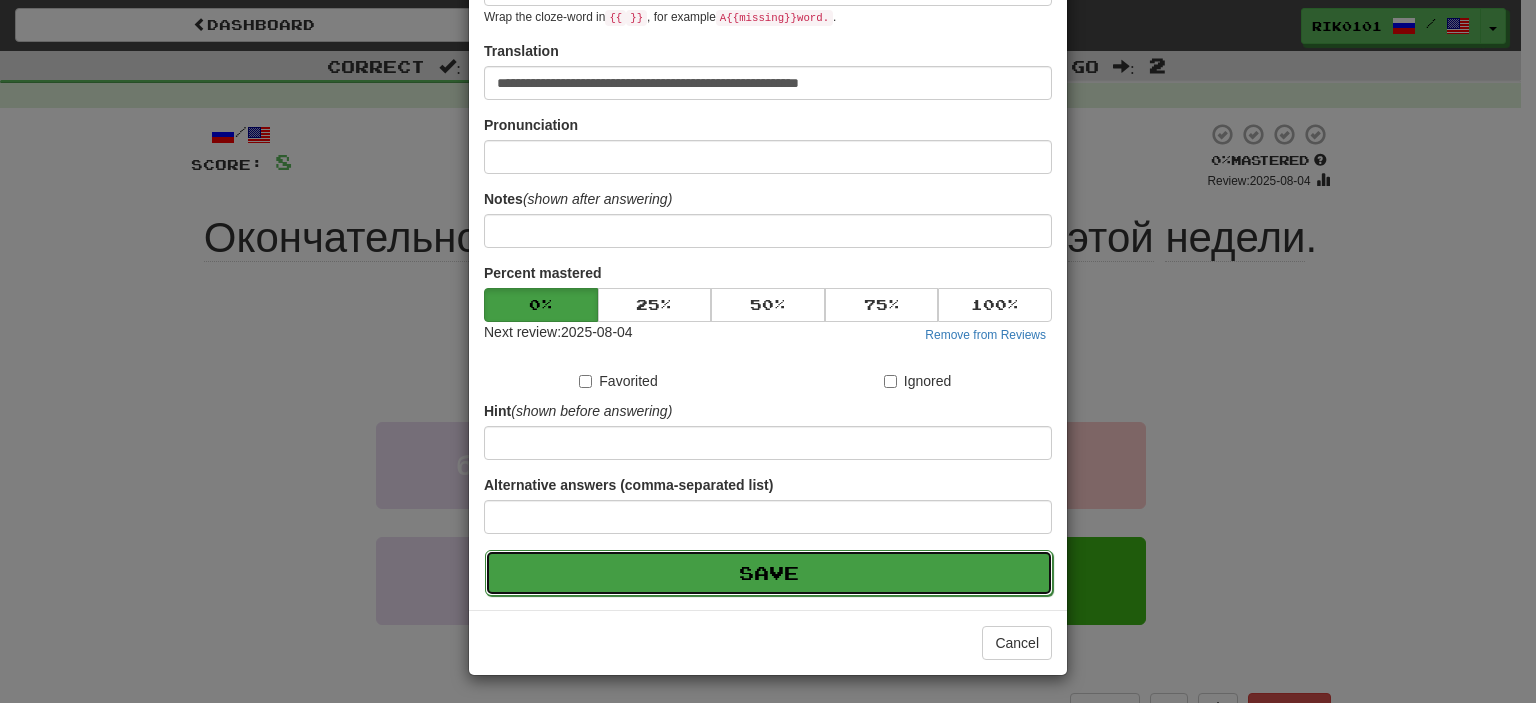 click on "Save" at bounding box center [769, 573] 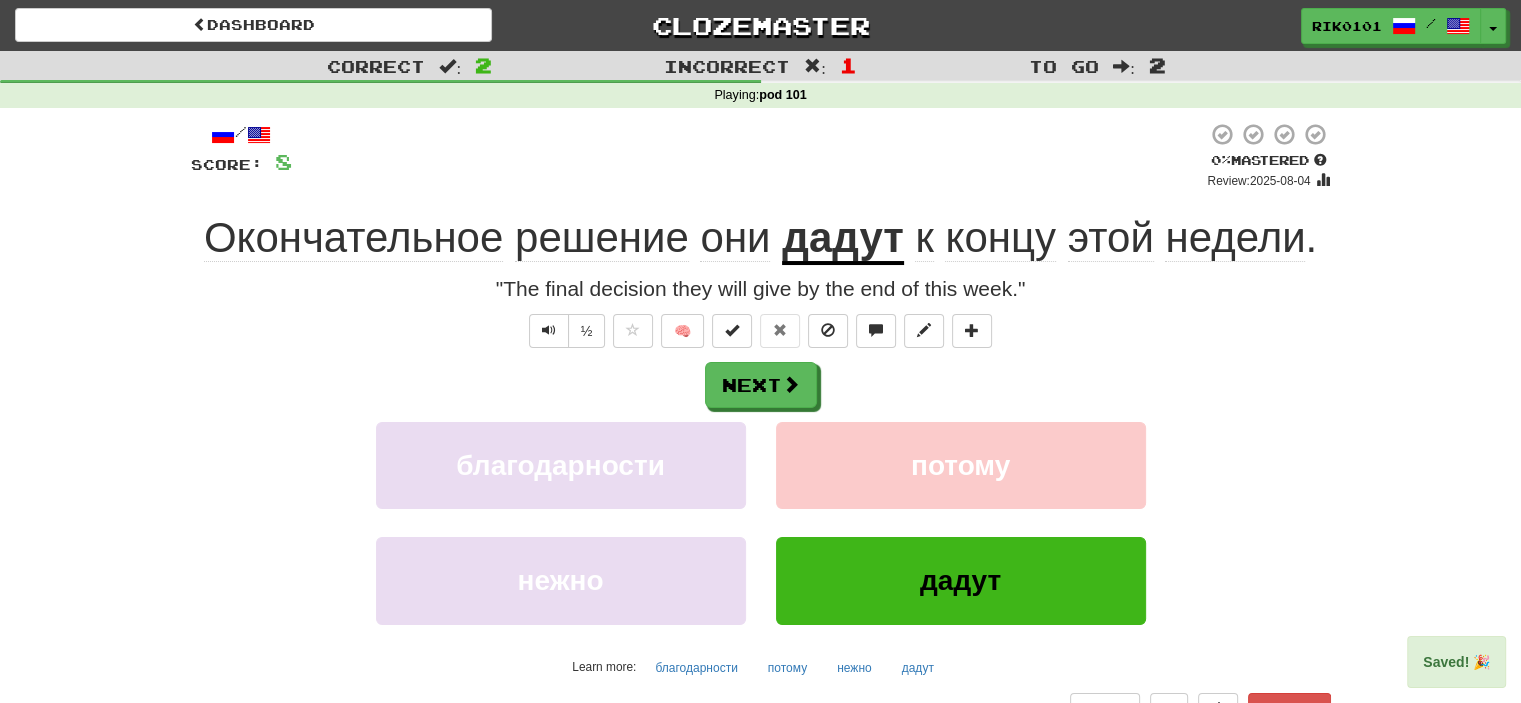 click on "Oкончательное" 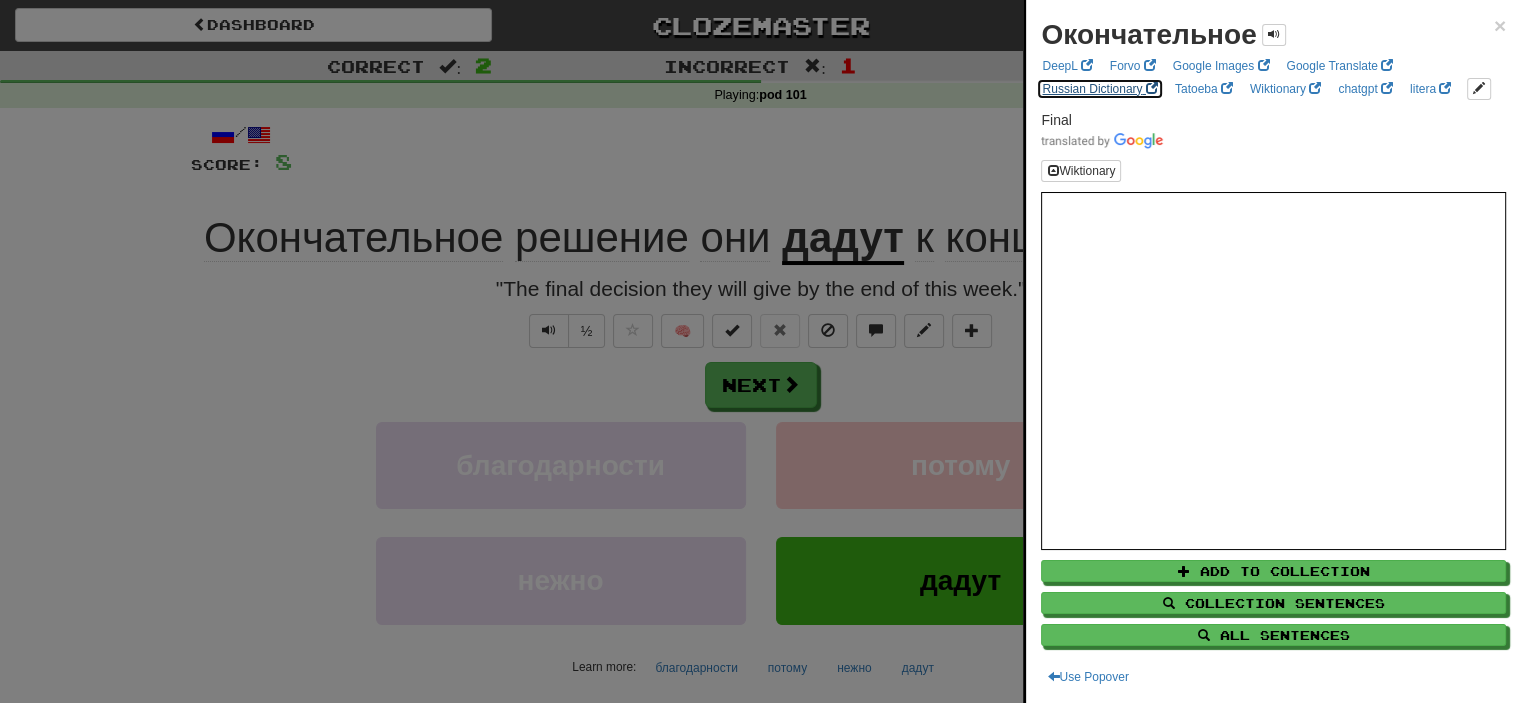 click on "Russian Dictionary" at bounding box center [1099, 89] 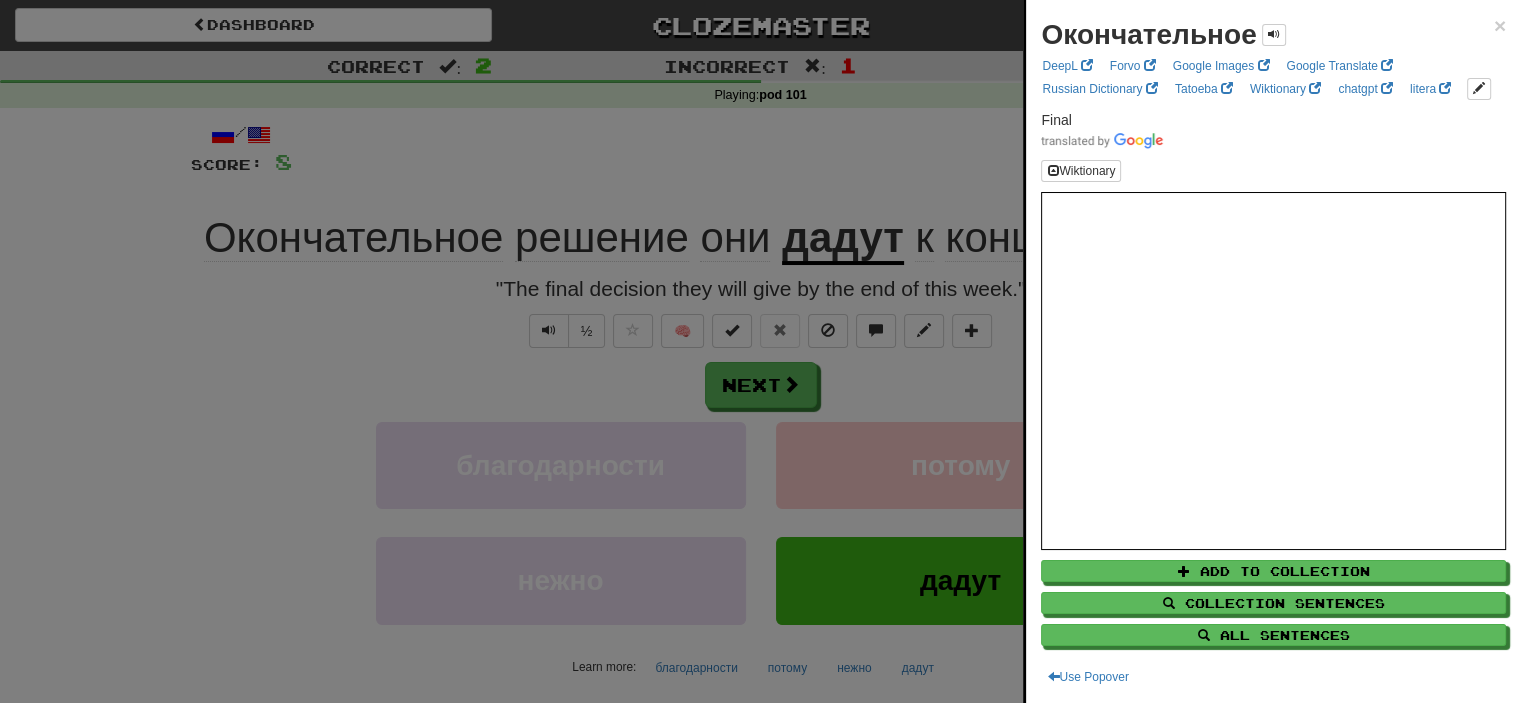 click at bounding box center (760, 351) 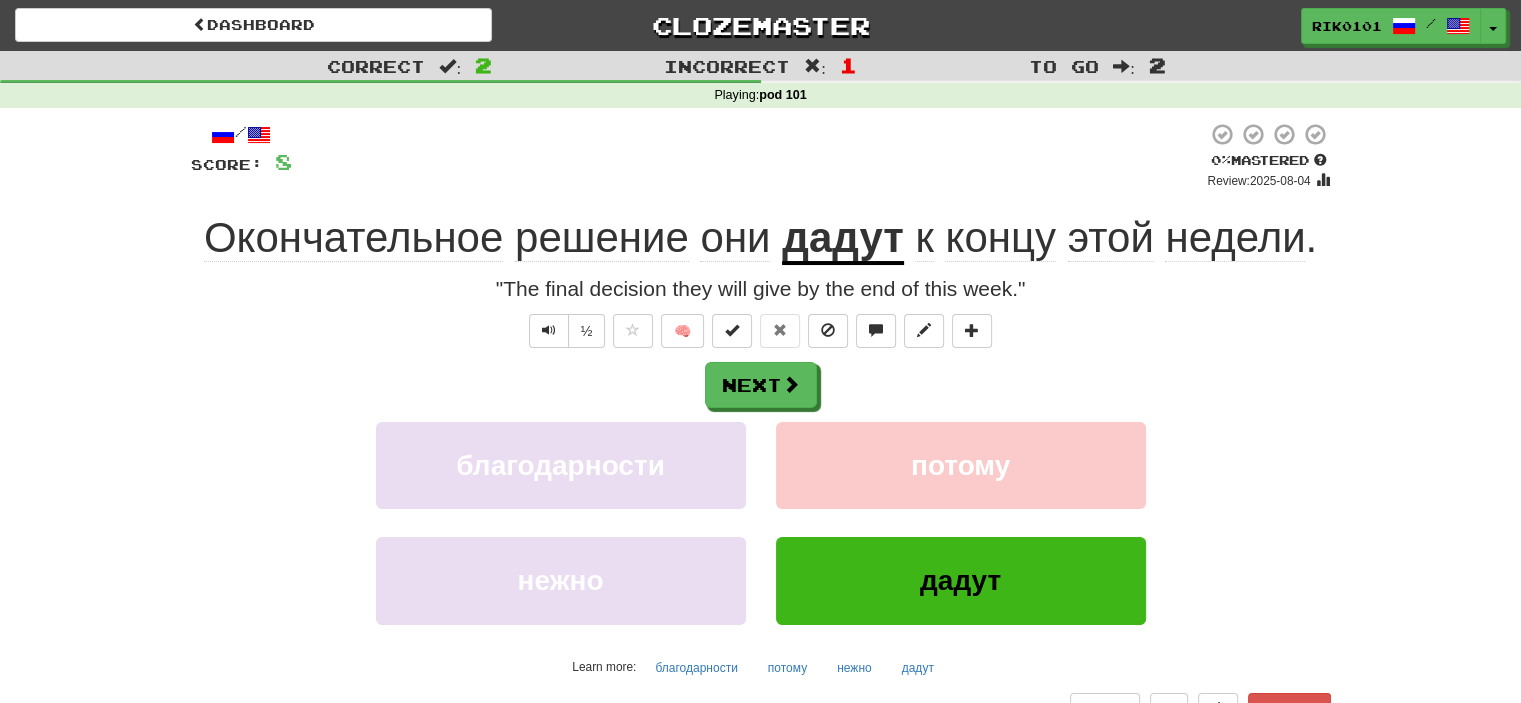 click on "Oкончательное" 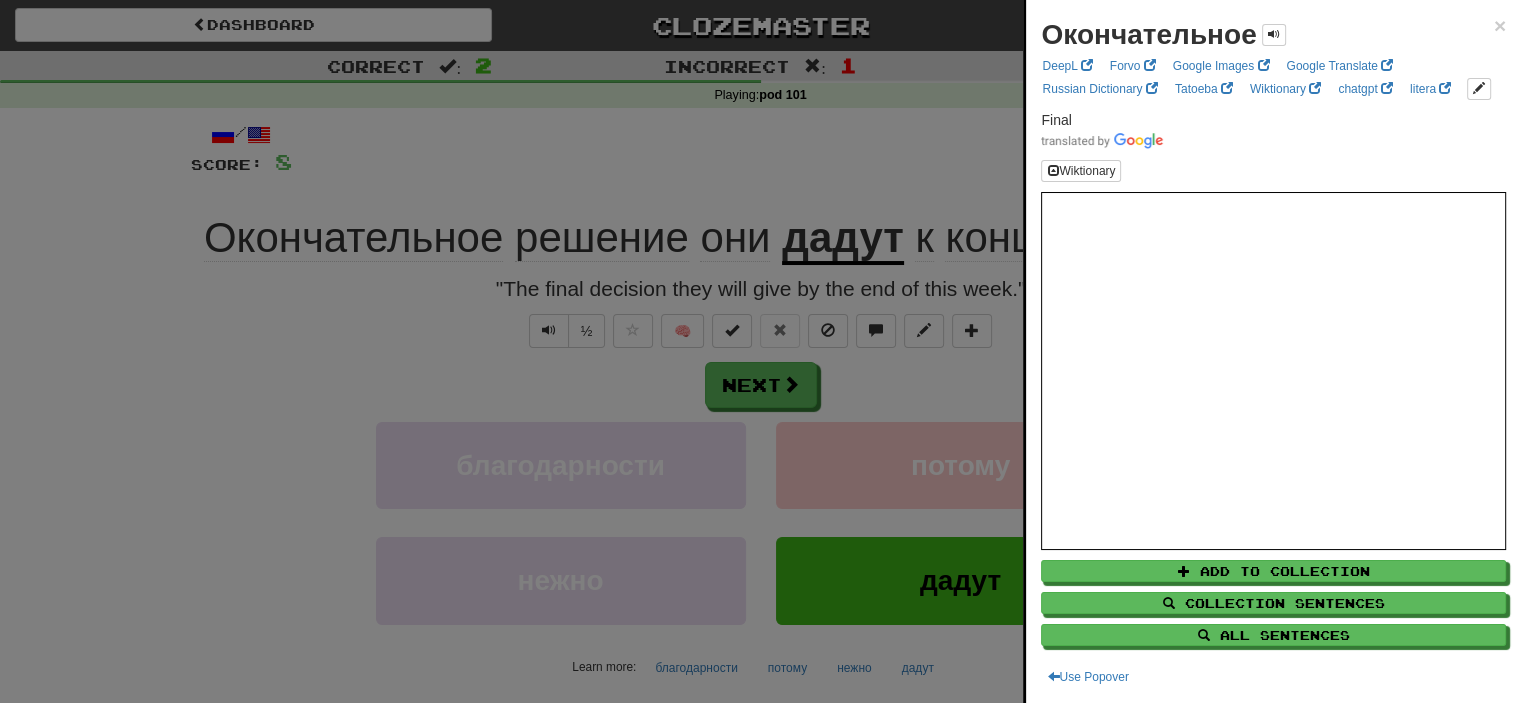 click on "Oкончательное ×" at bounding box center [1273, 35] 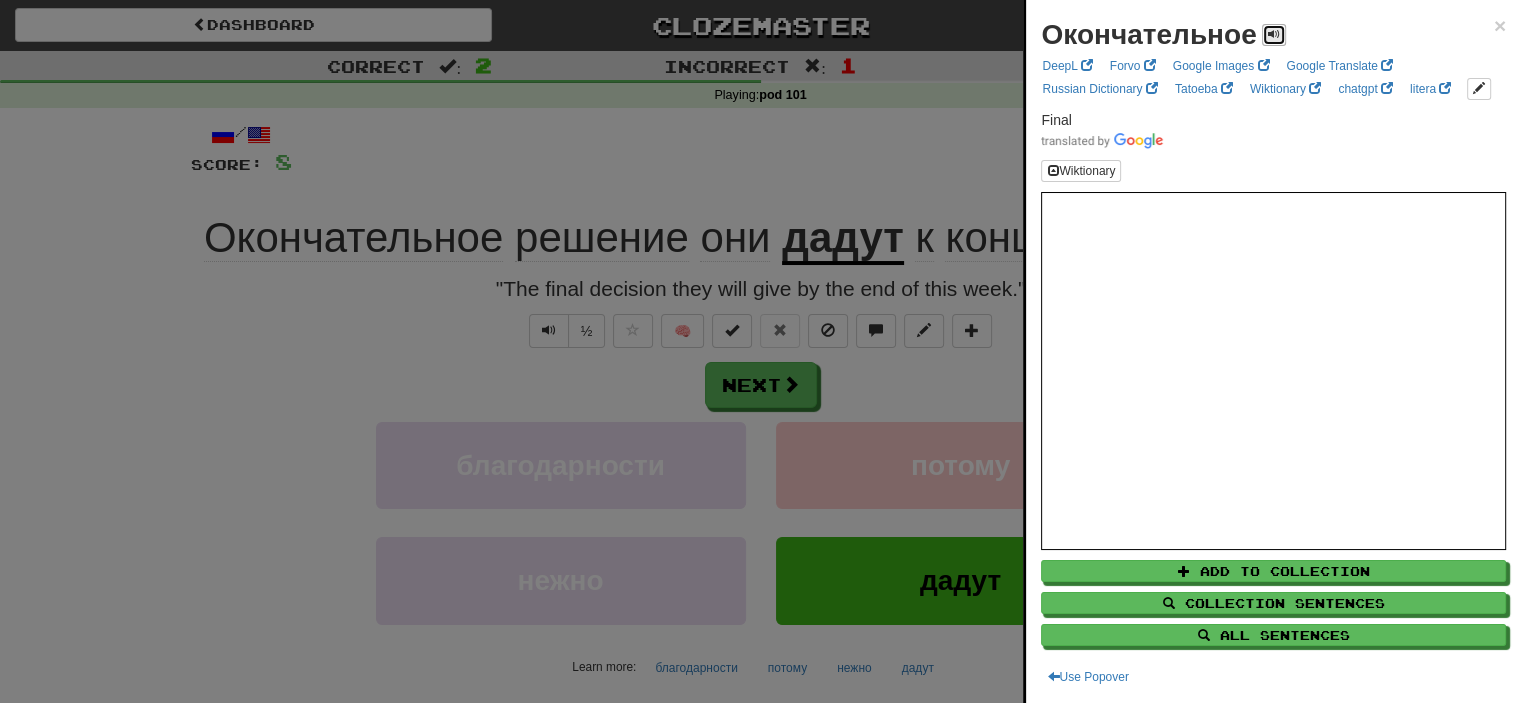 click at bounding box center (1274, 35) 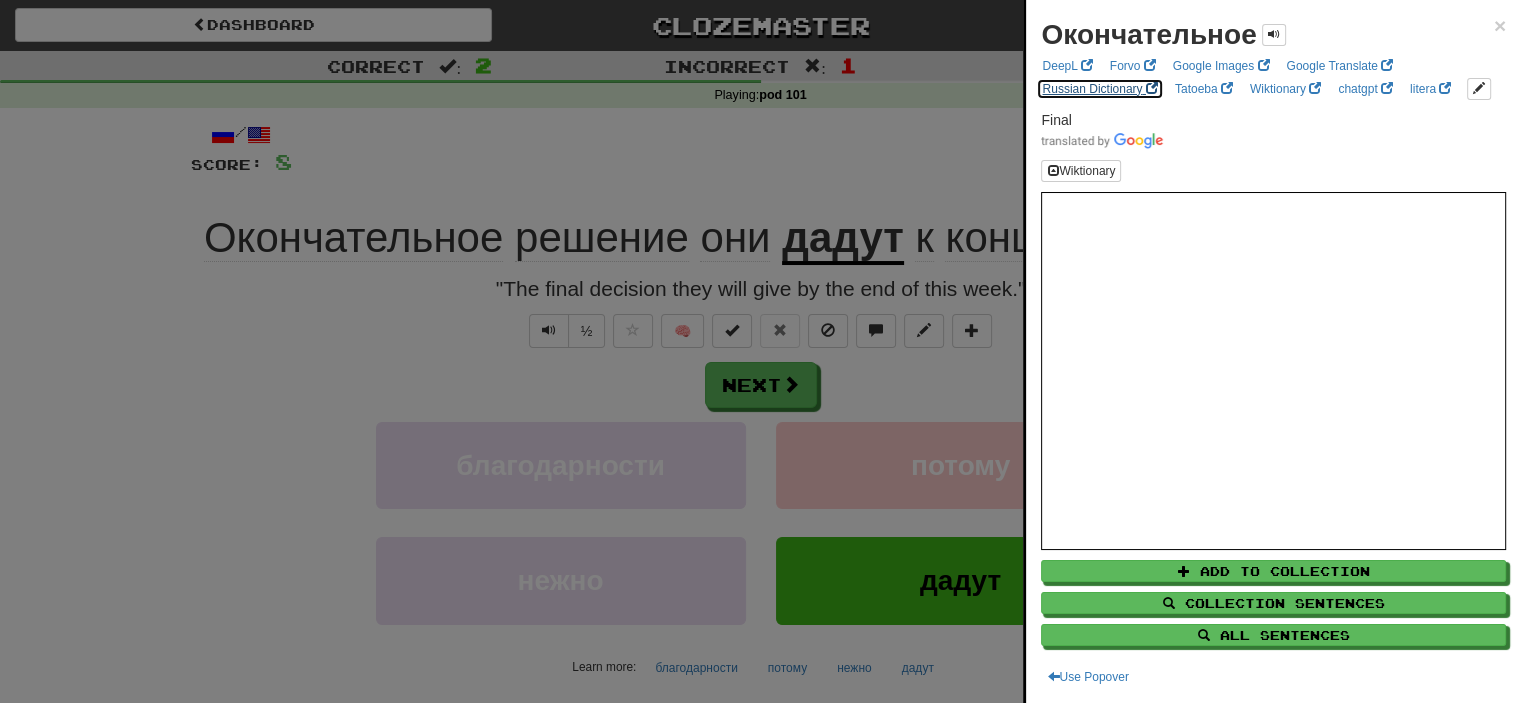 click on "Russian Dictionary" at bounding box center [1099, 89] 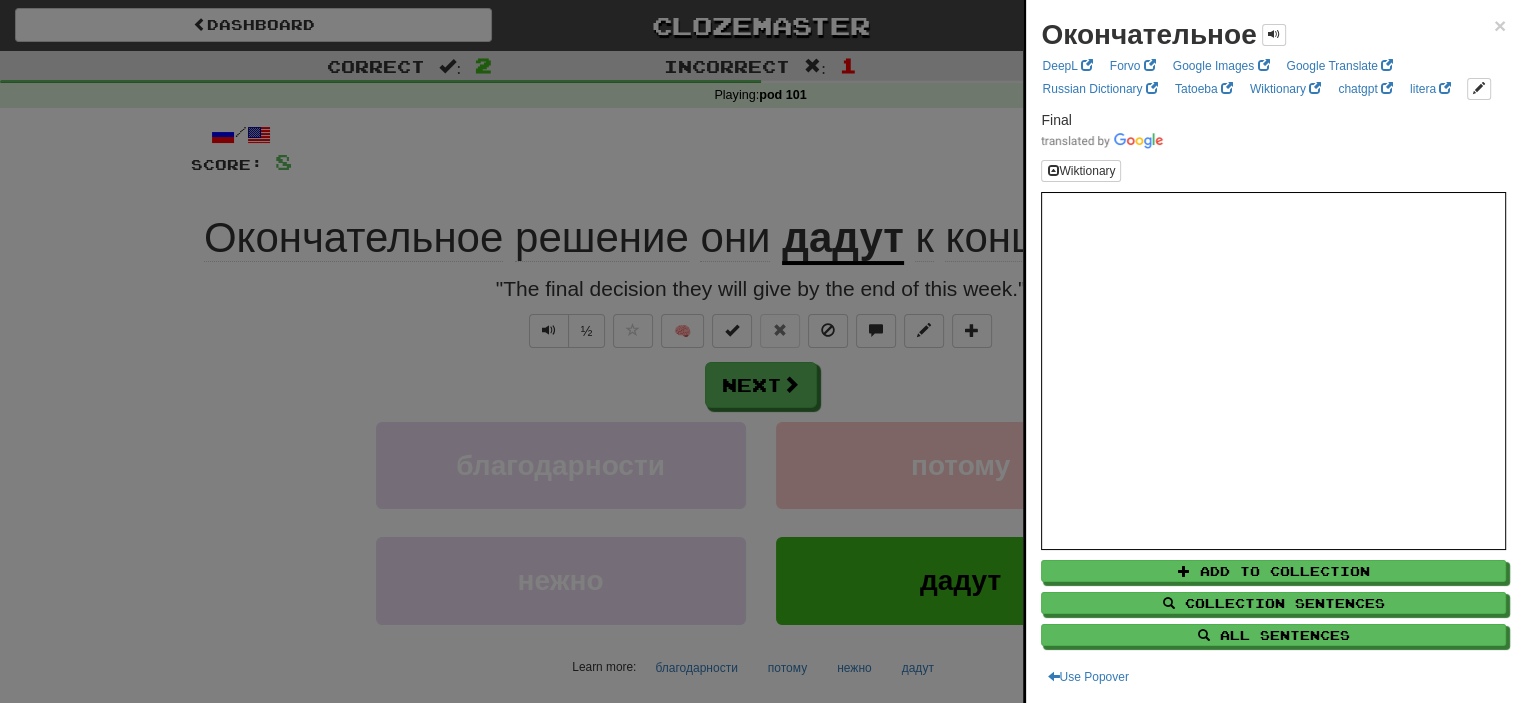 click at bounding box center (760, 351) 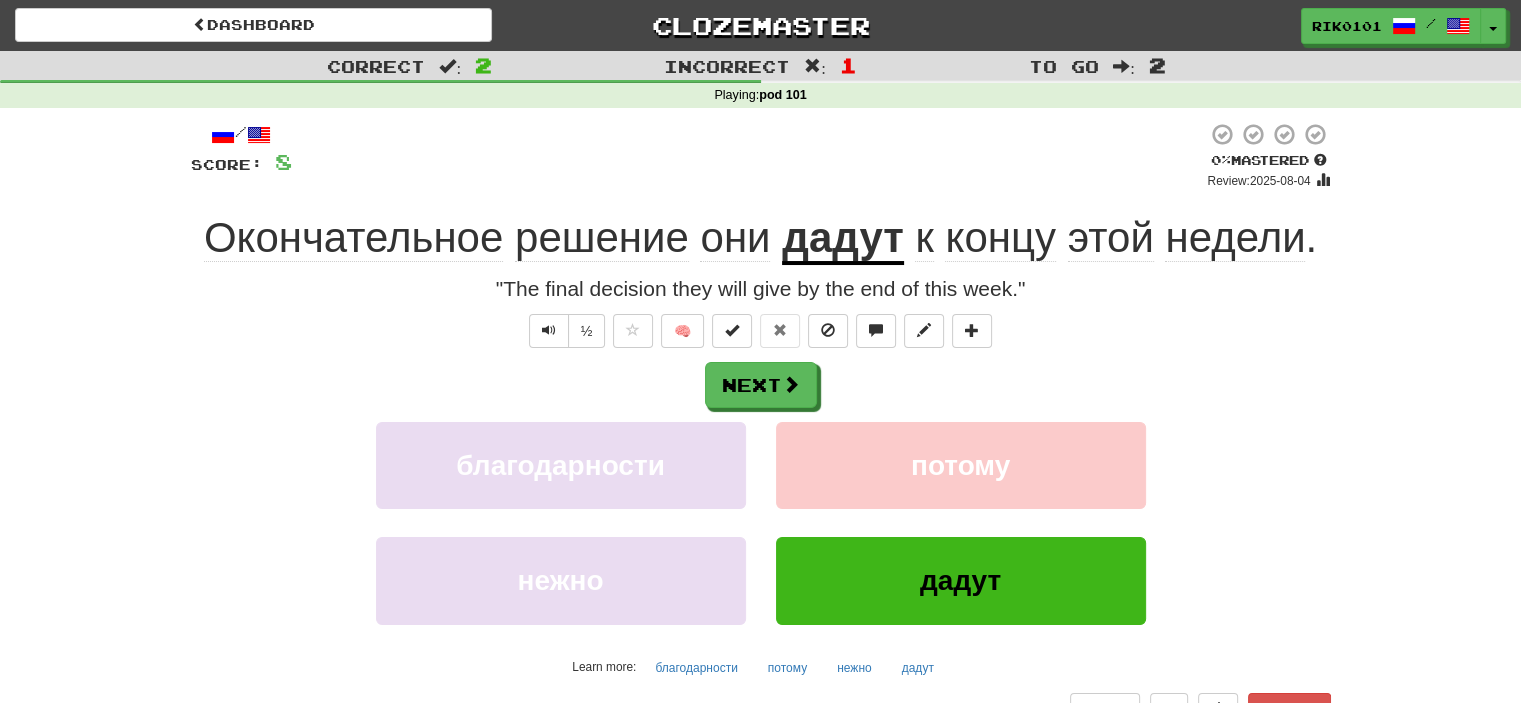 click on "решение" 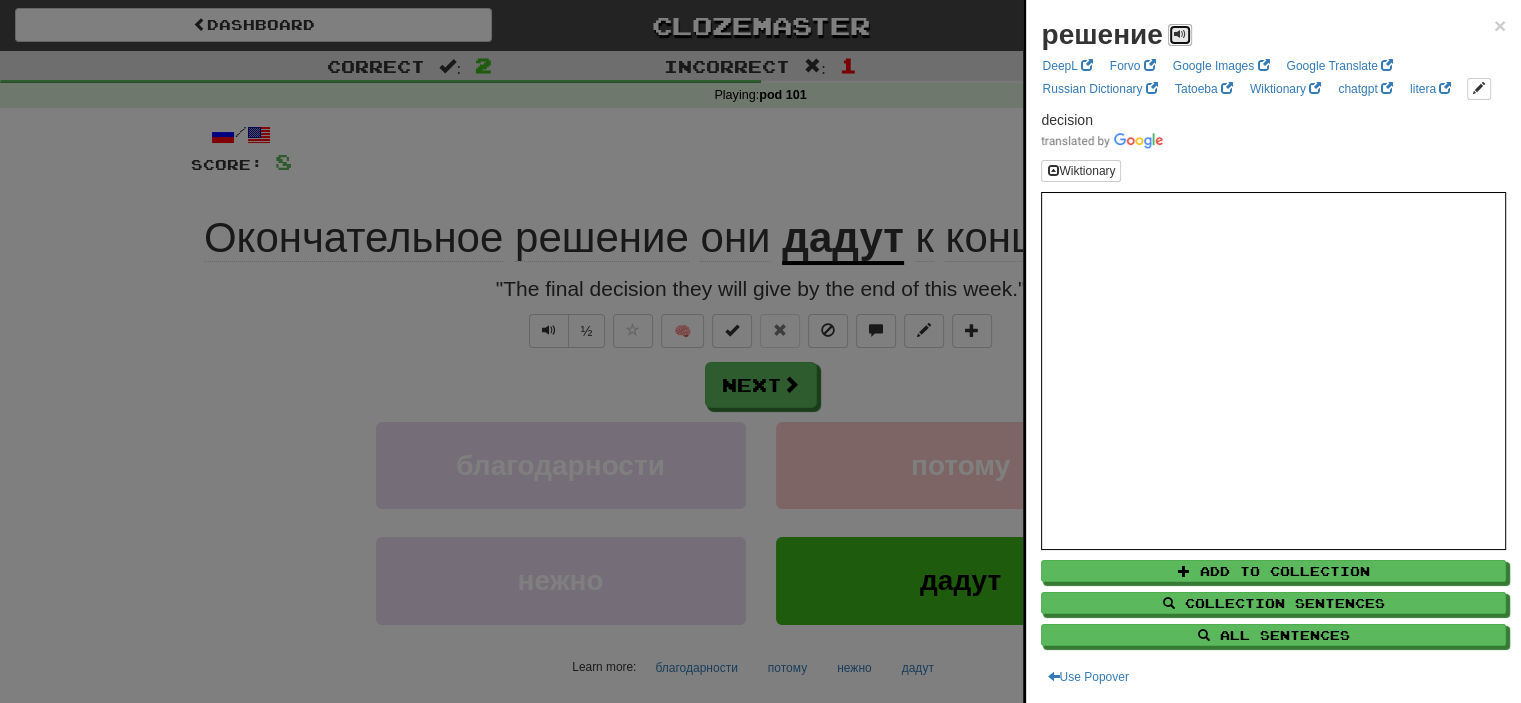 click at bounding box center [1180, 35] 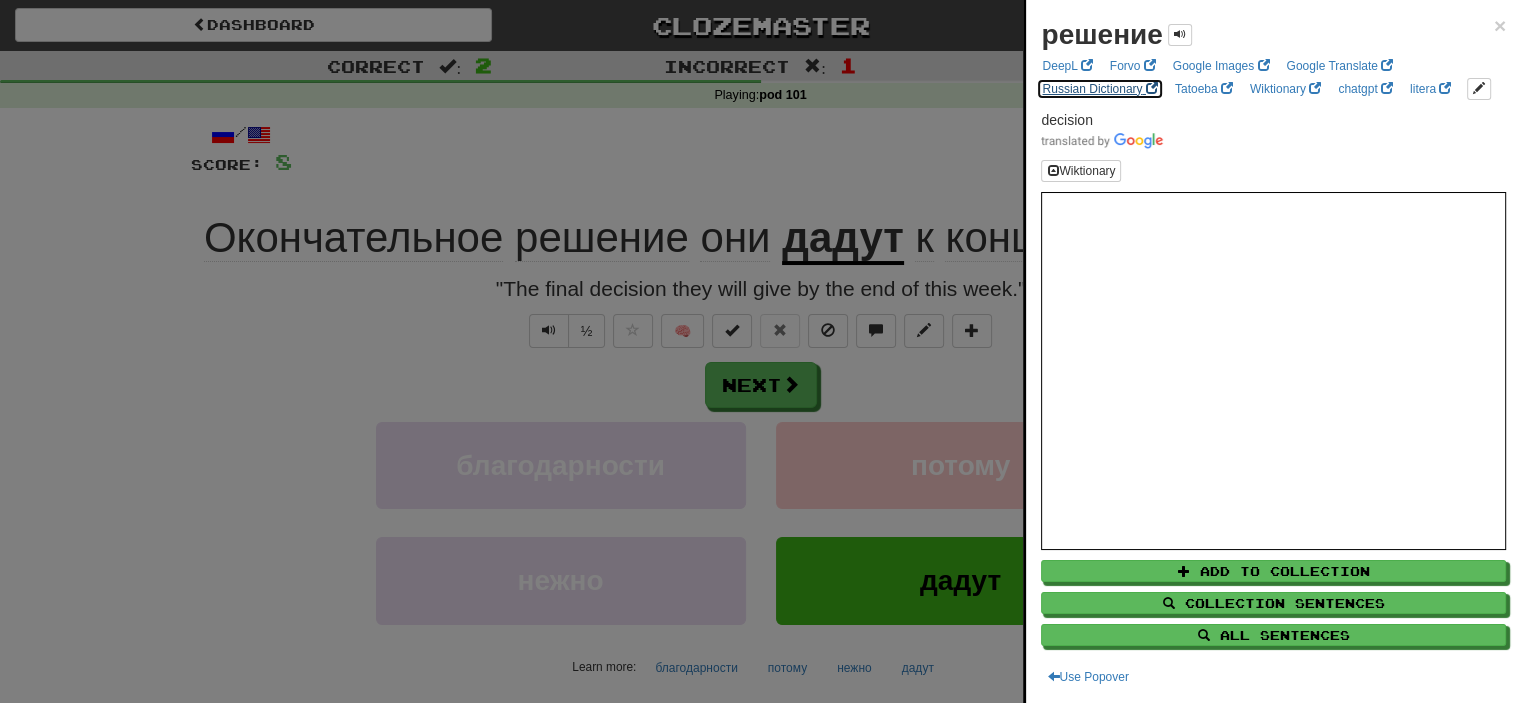 click on "Russian Dictionary" at bounding box center (1099, 89) 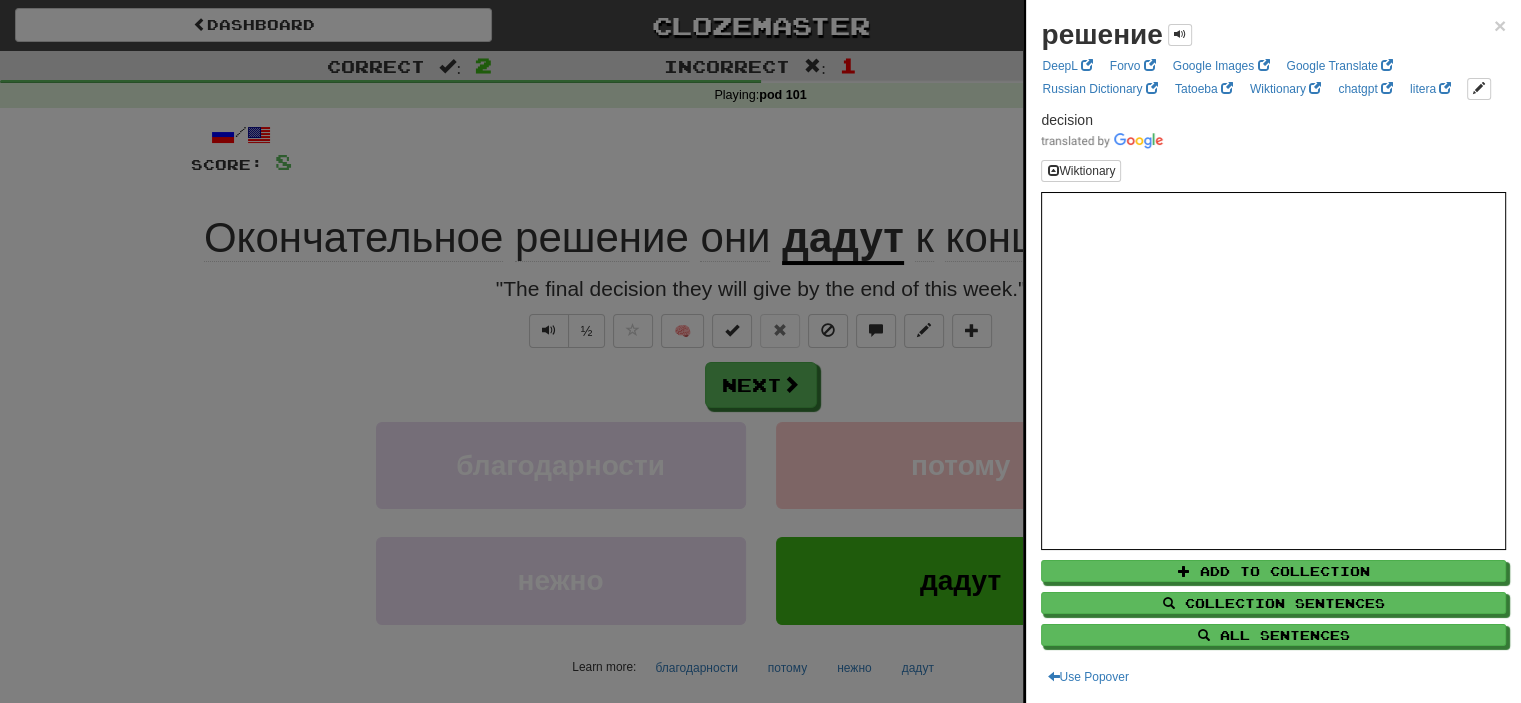 click at bounding box center (760, 351) 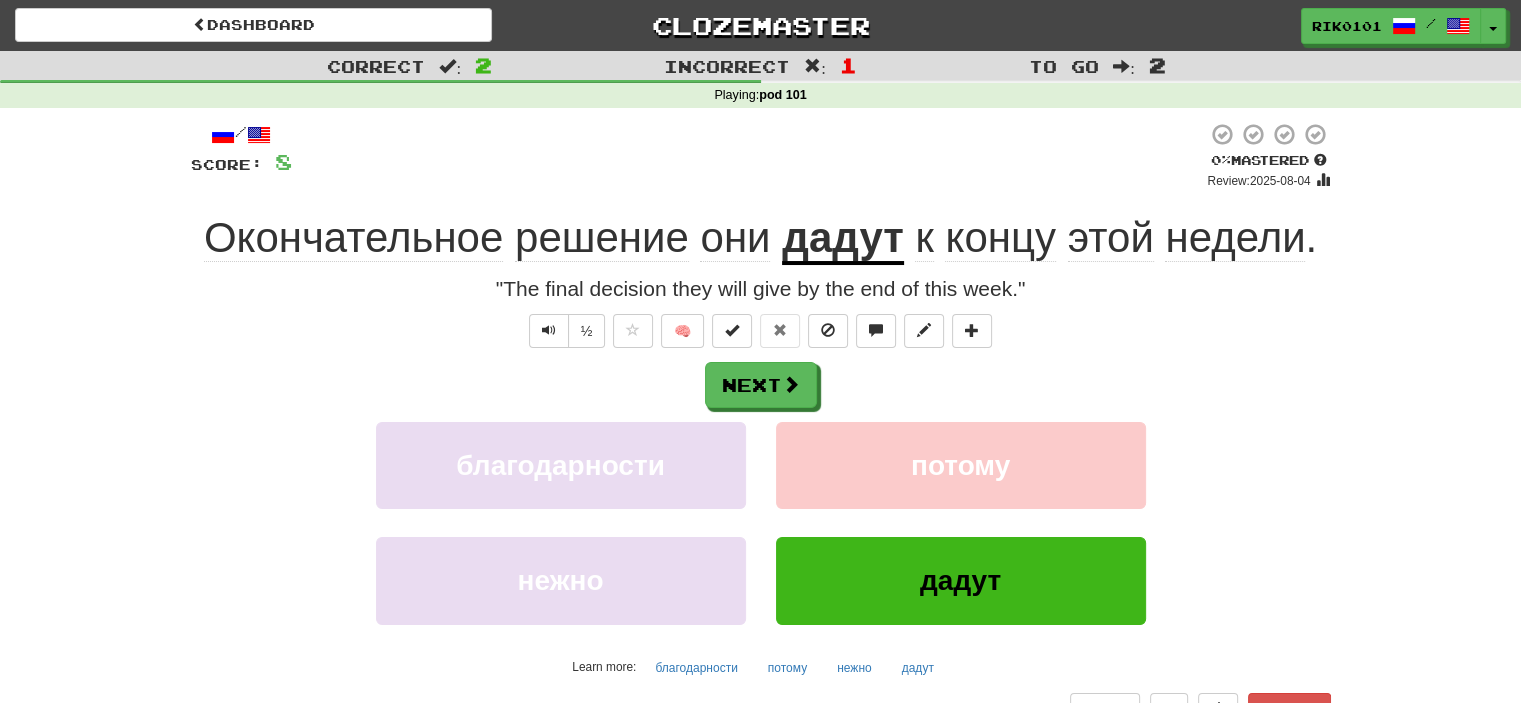 click on "Oкончательное" 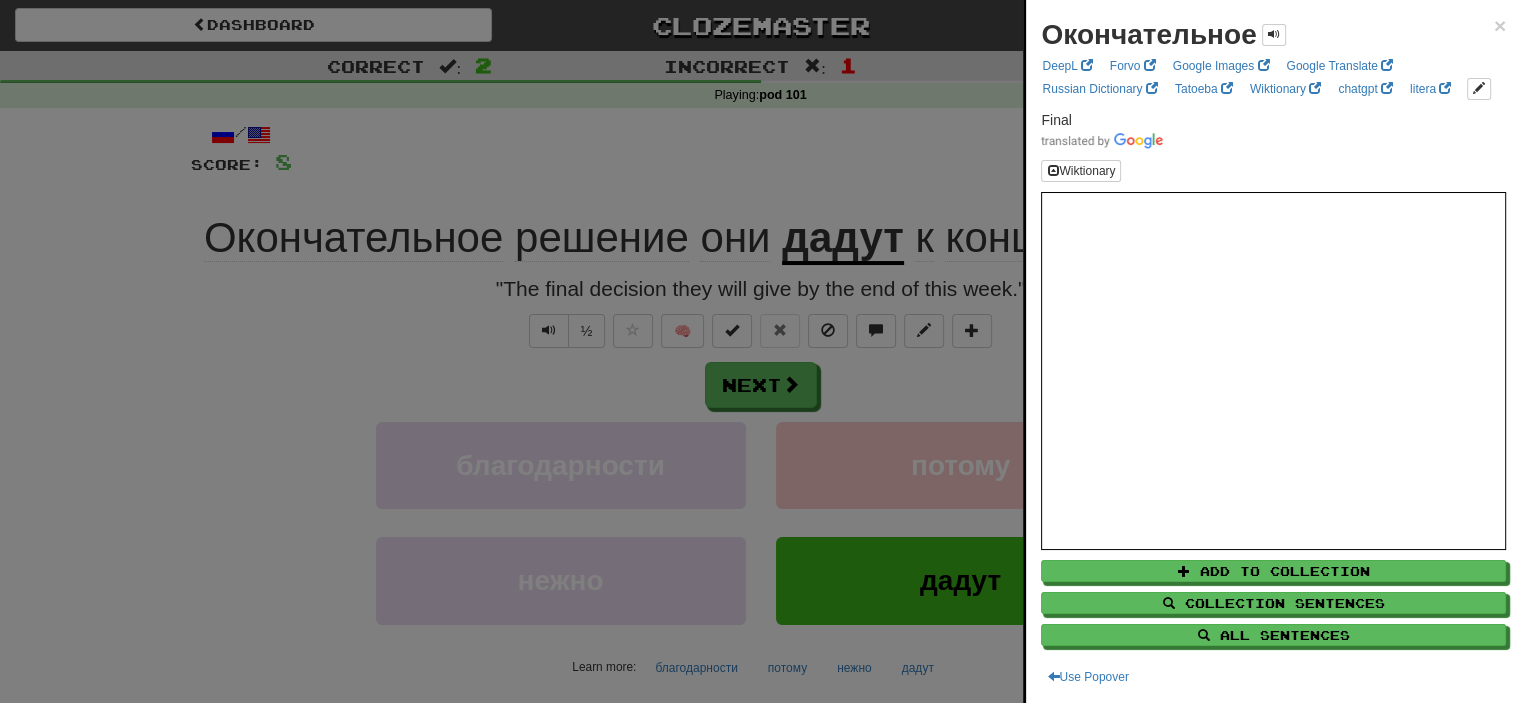 click at bounding box center (760, 351) 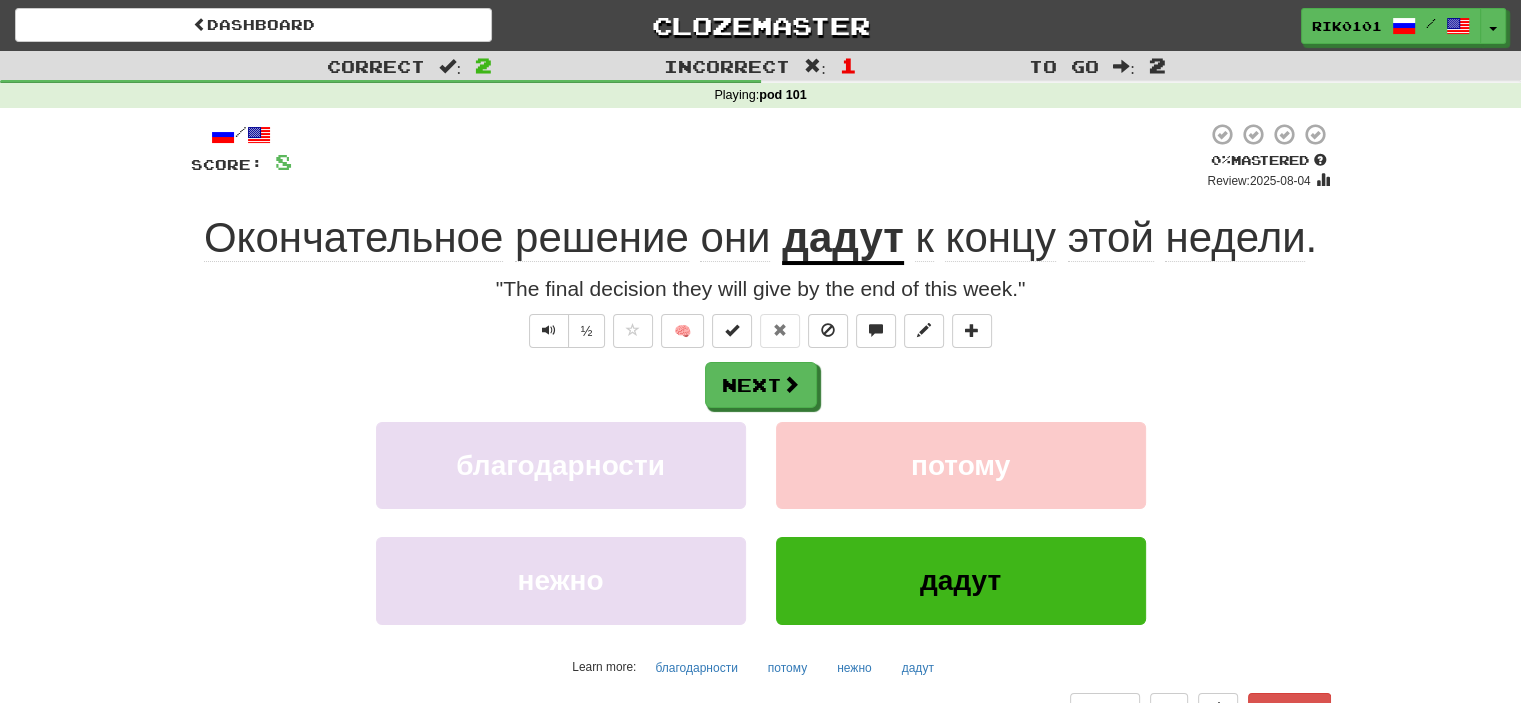 click on "дадут" at bounding box center (843, 239) 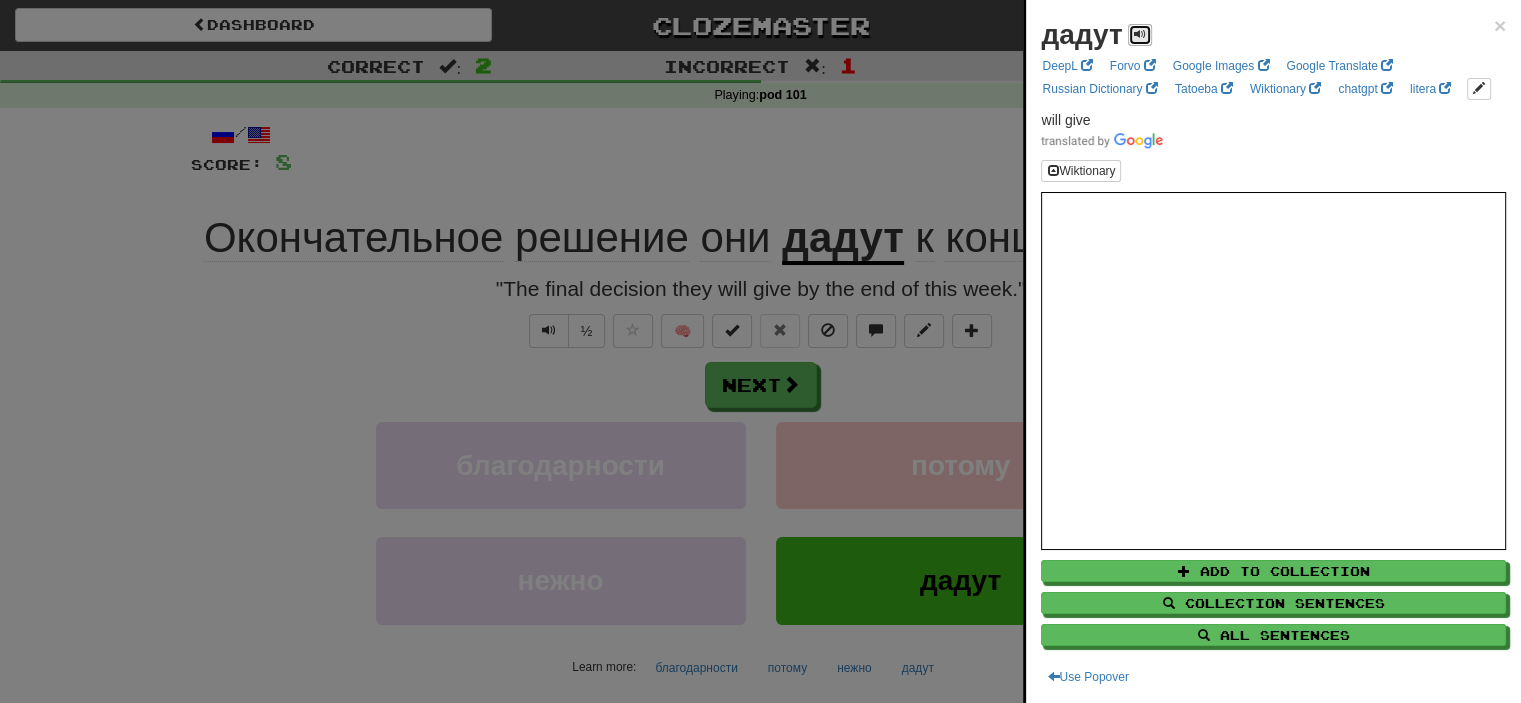 click at bounding box center (1140, 34) 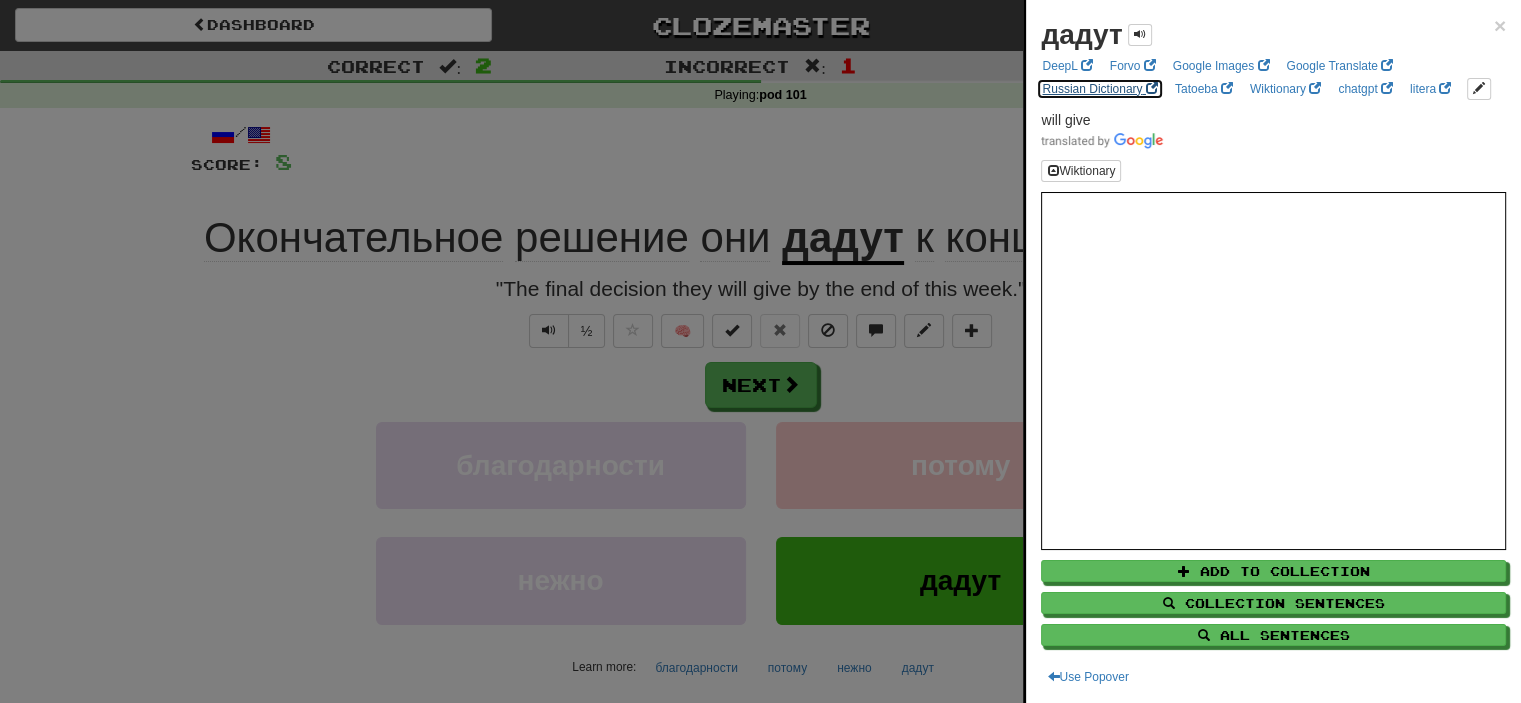 click on "Russian Dictionary" at bounding box center [1099, 89] 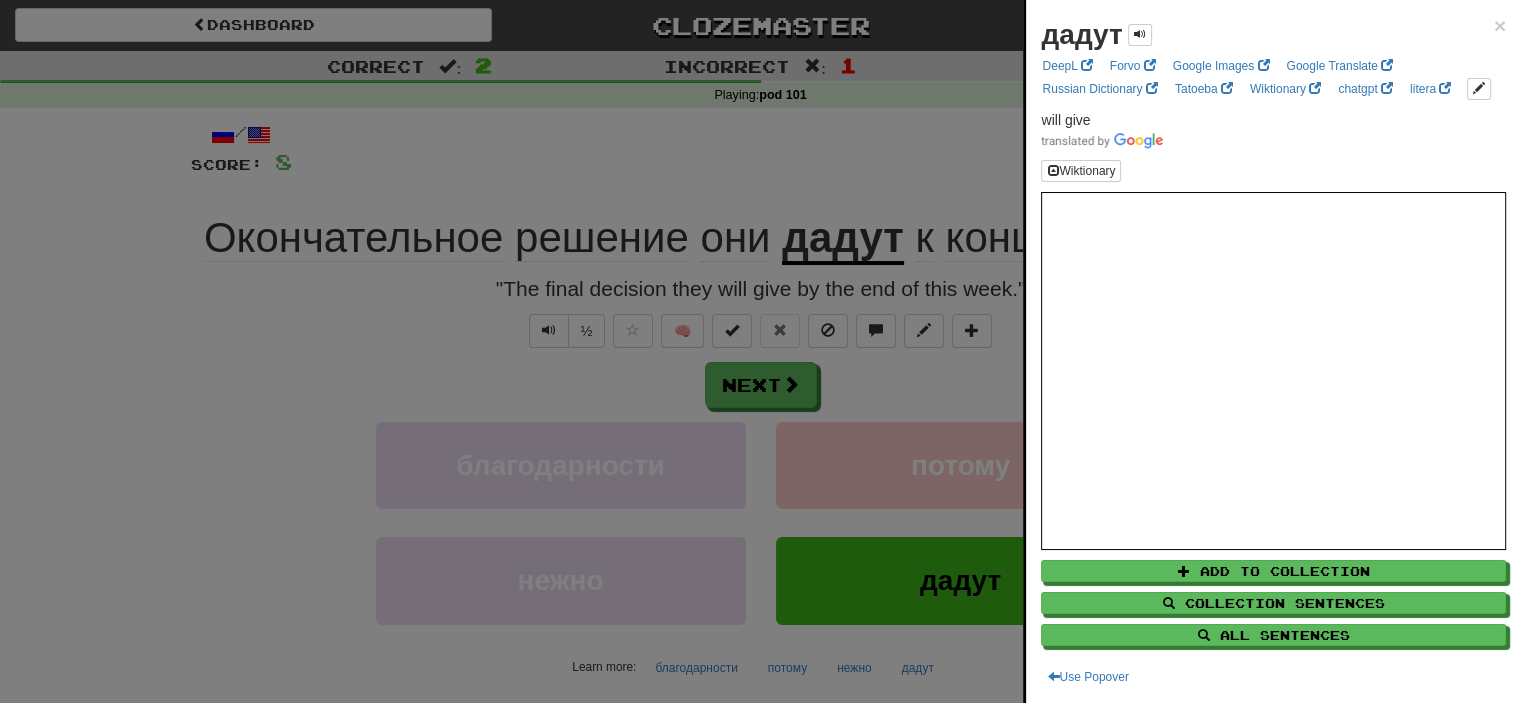 click at bounding box center (760, 351) 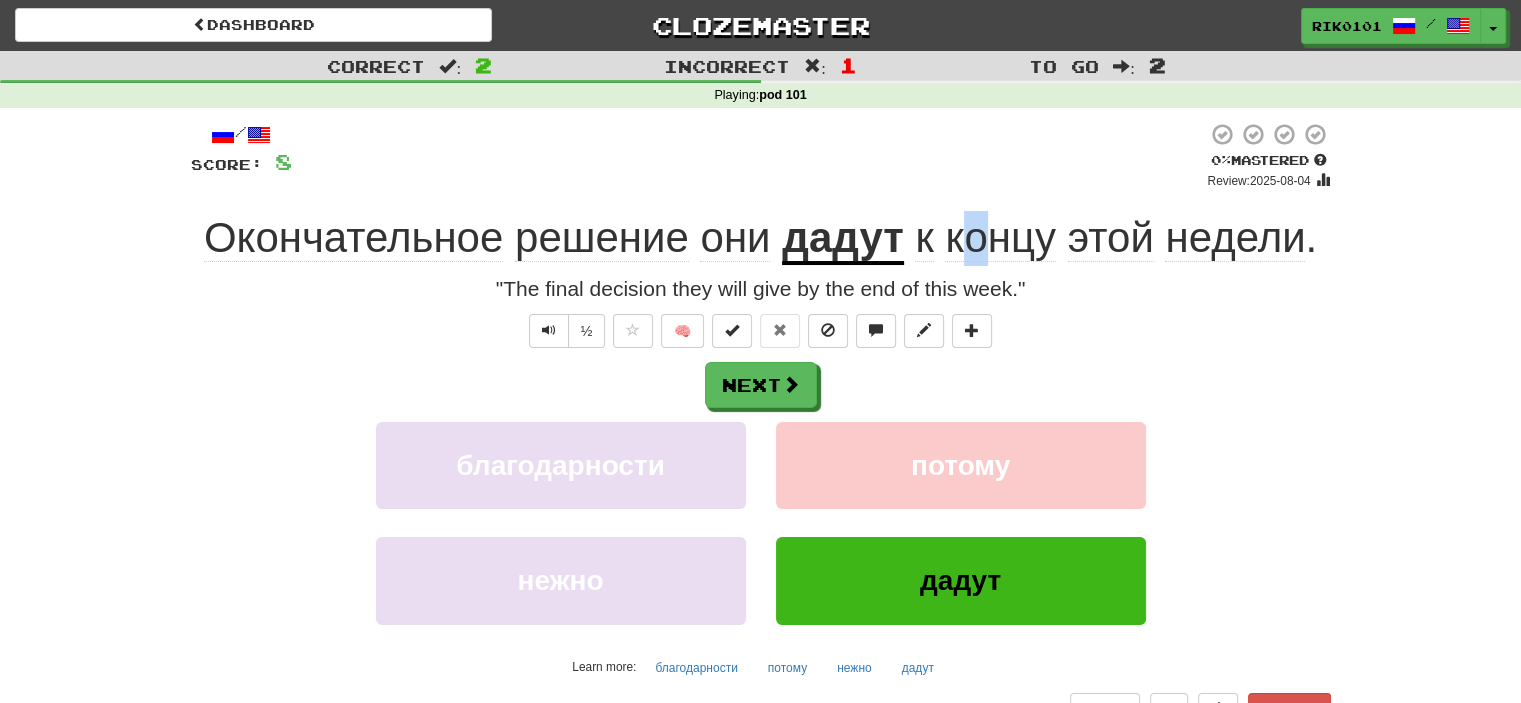 click on "концу" at bounding box center (1000, 238) 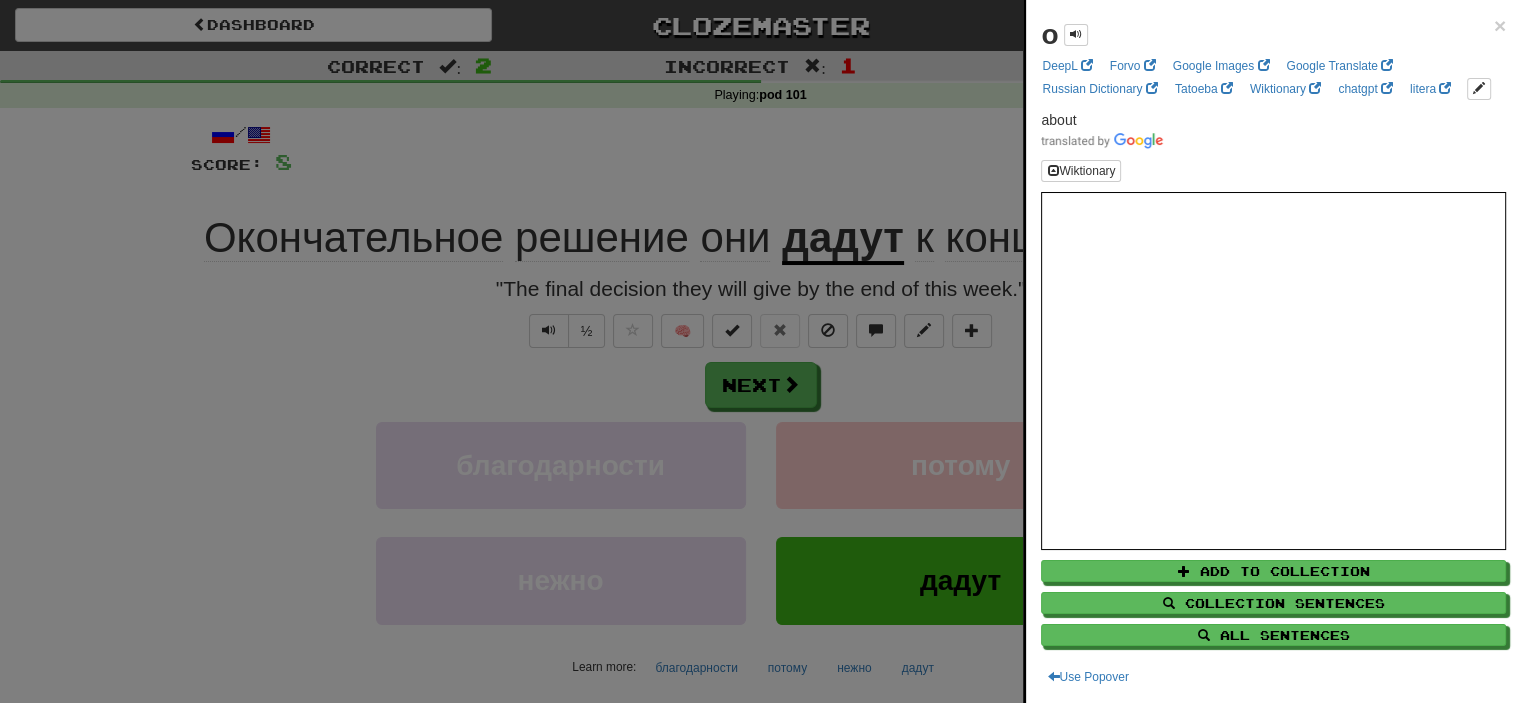 click at bounding box center (760, 351) 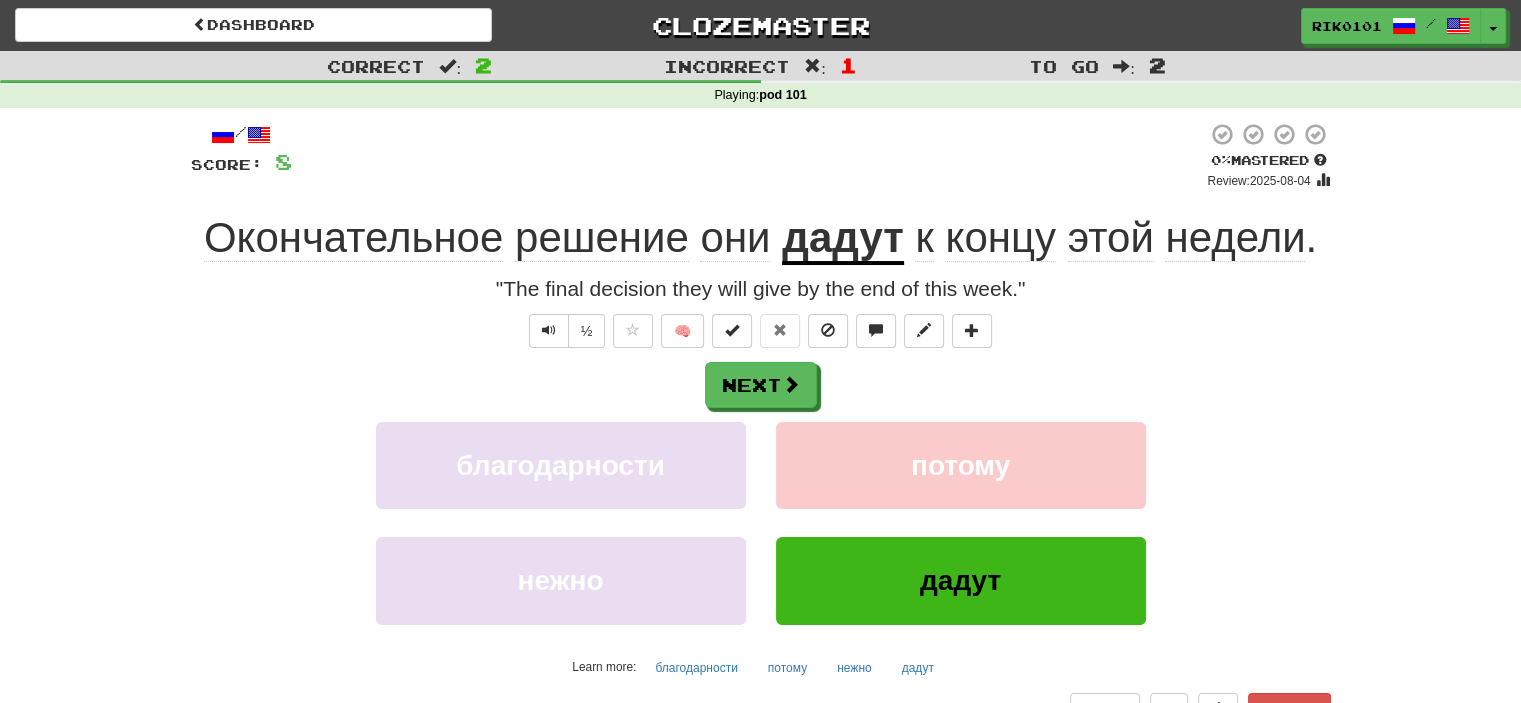 click on "концу" at bounding box center [1000, 238] 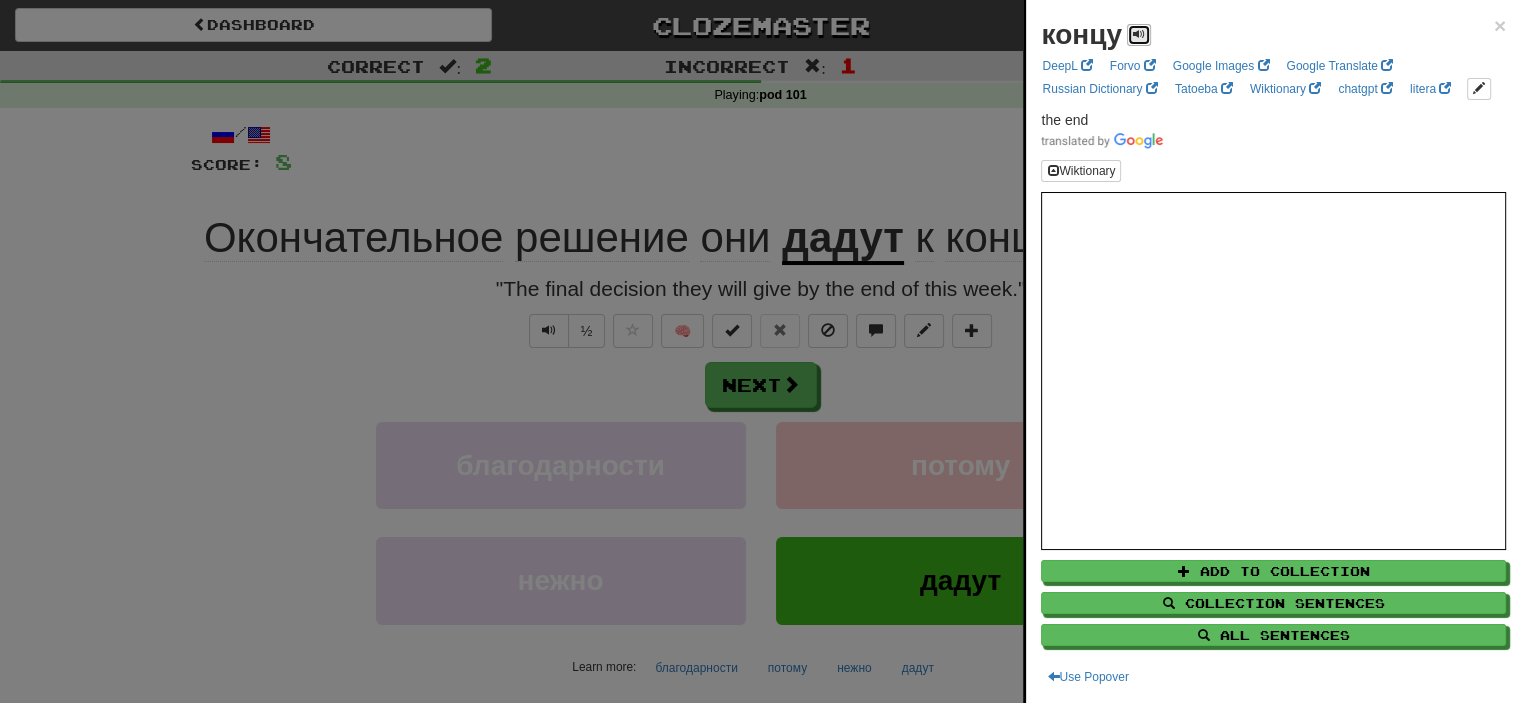 click at bounding box center [1139, 34] 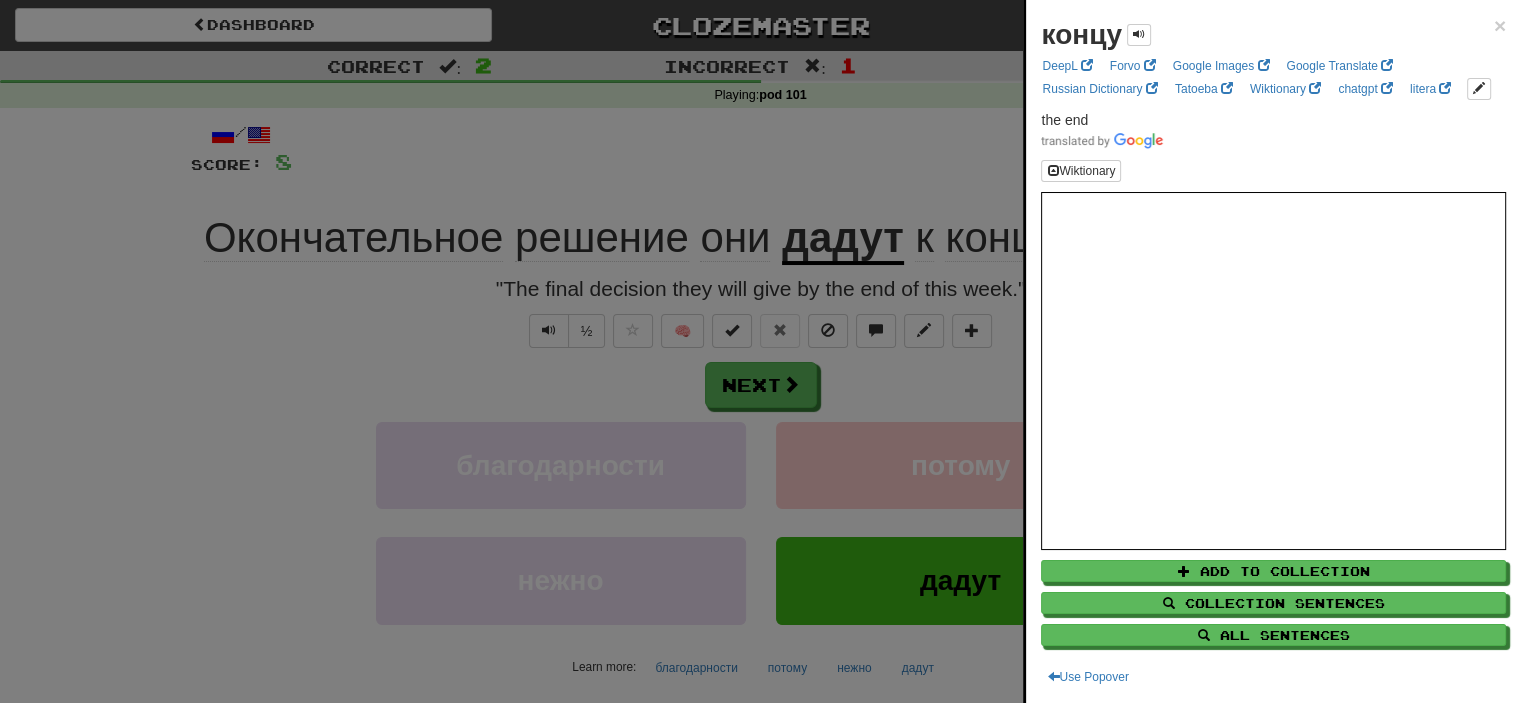 click at bounding box center (760, 351) 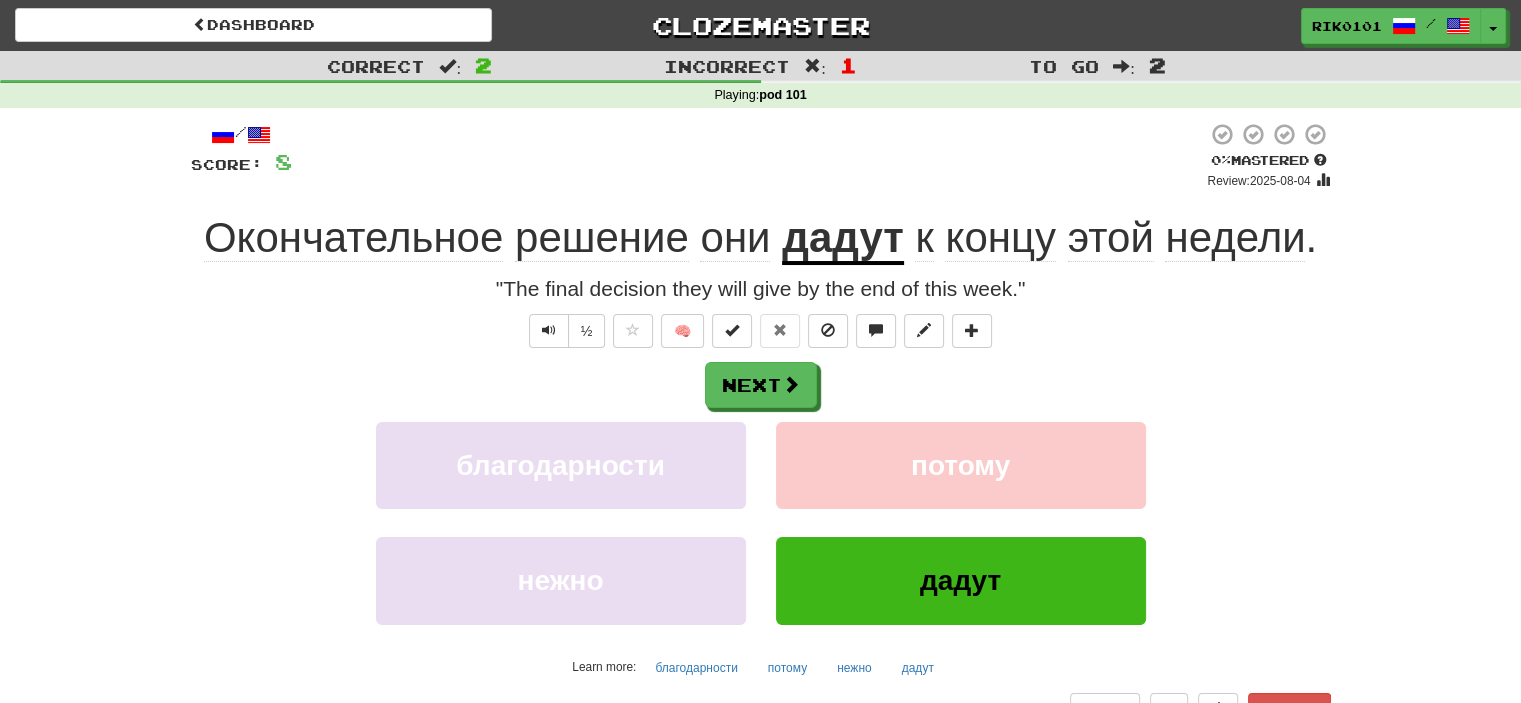 click on "к" at bounding box center (924, 238) 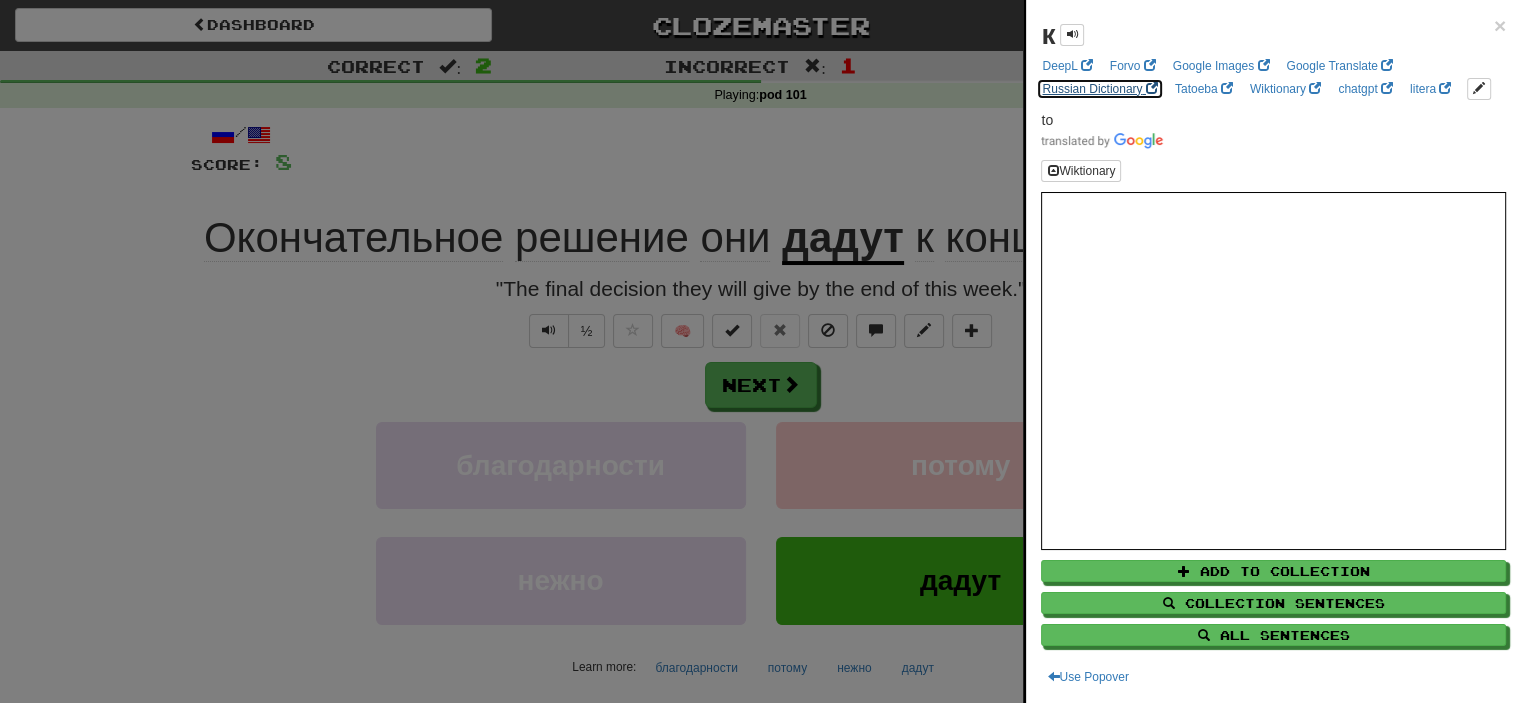 click on "Russian Dictionary" at bounding box center [1099, 89] 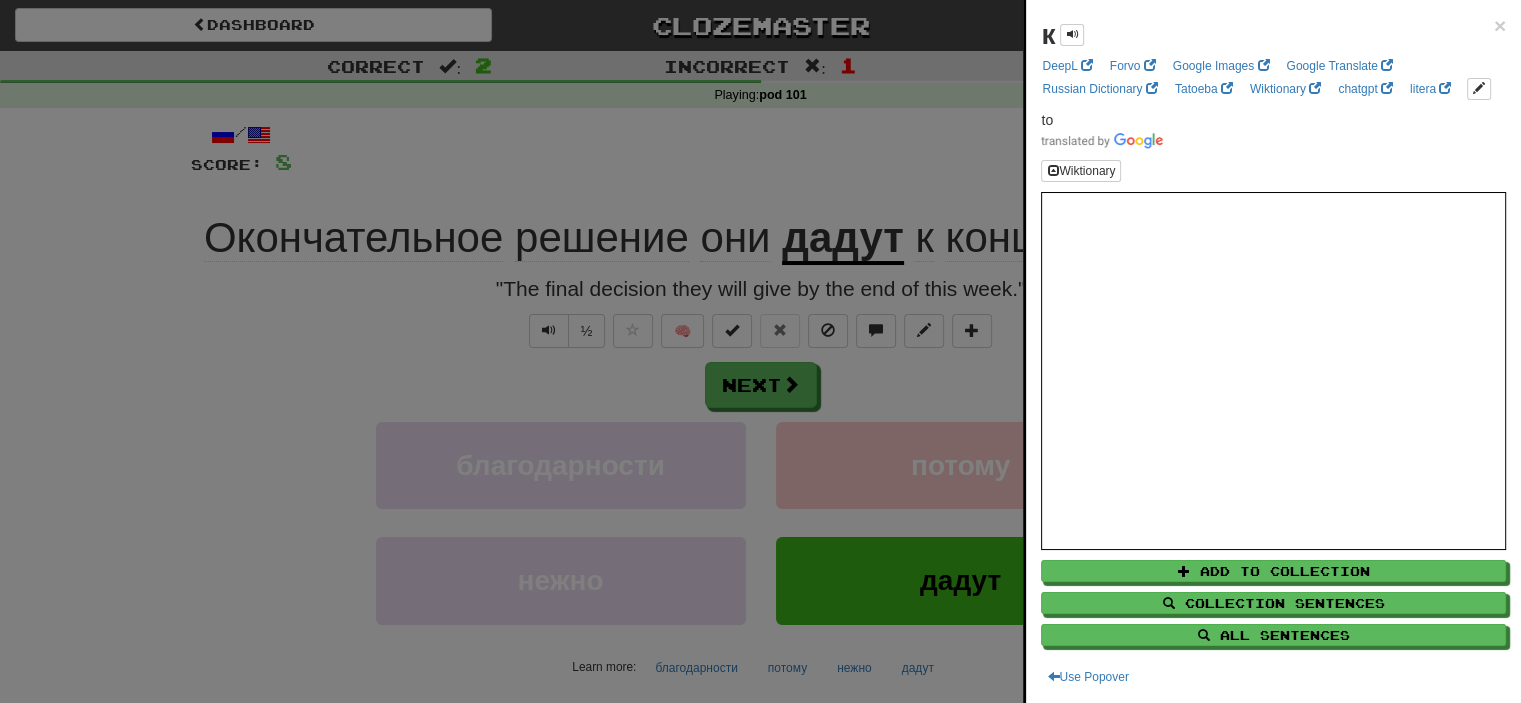 click at bounding box center (760, 351) 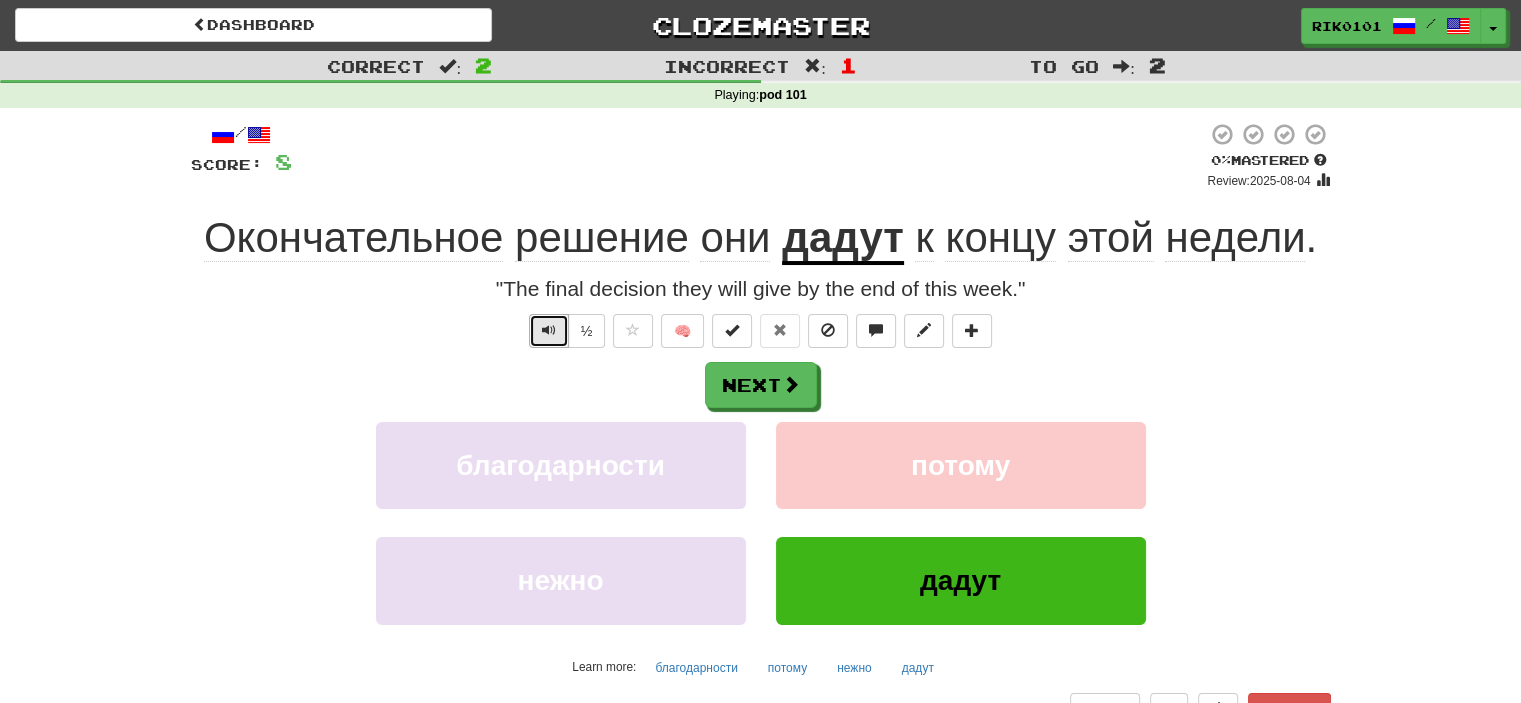 click at bounding box center (549, 330) 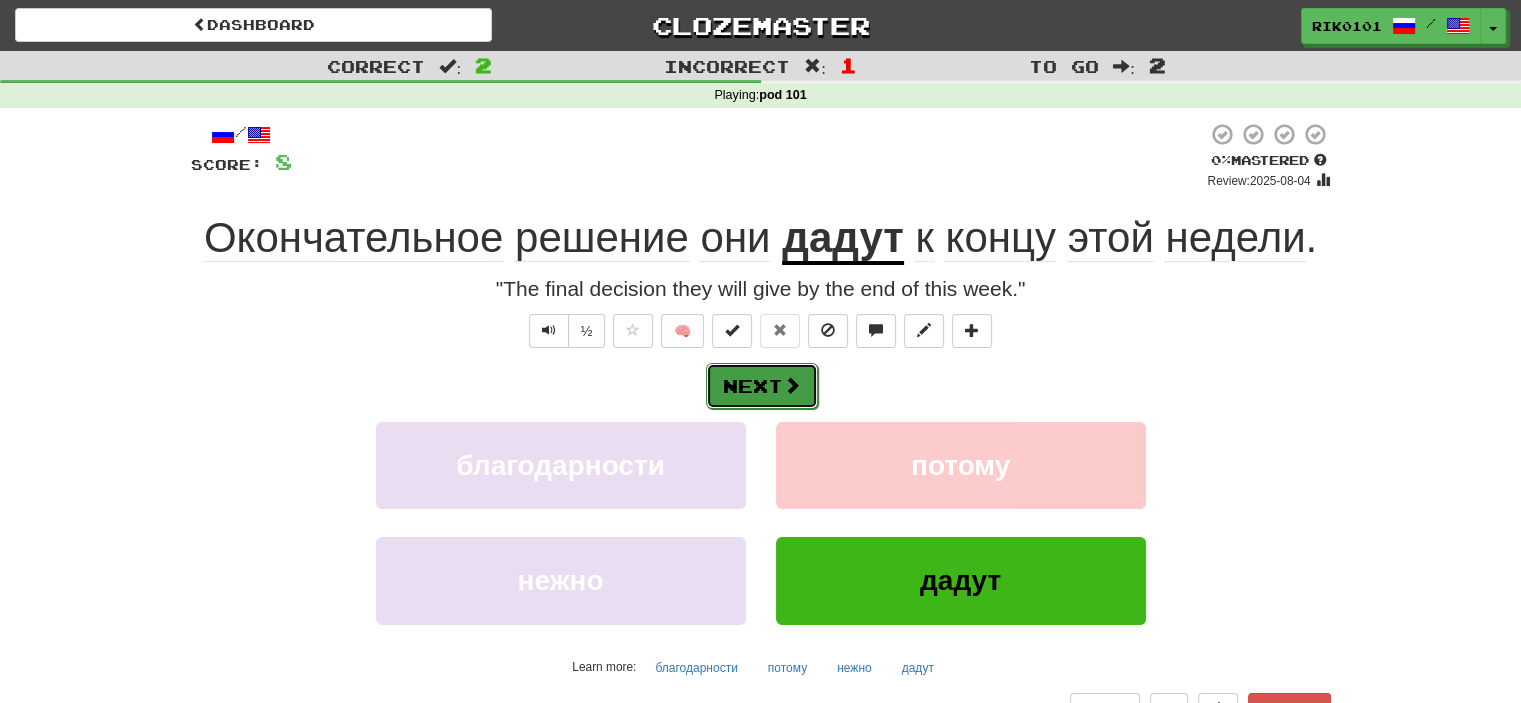 click on "Next" at bounding box center (762, 386) 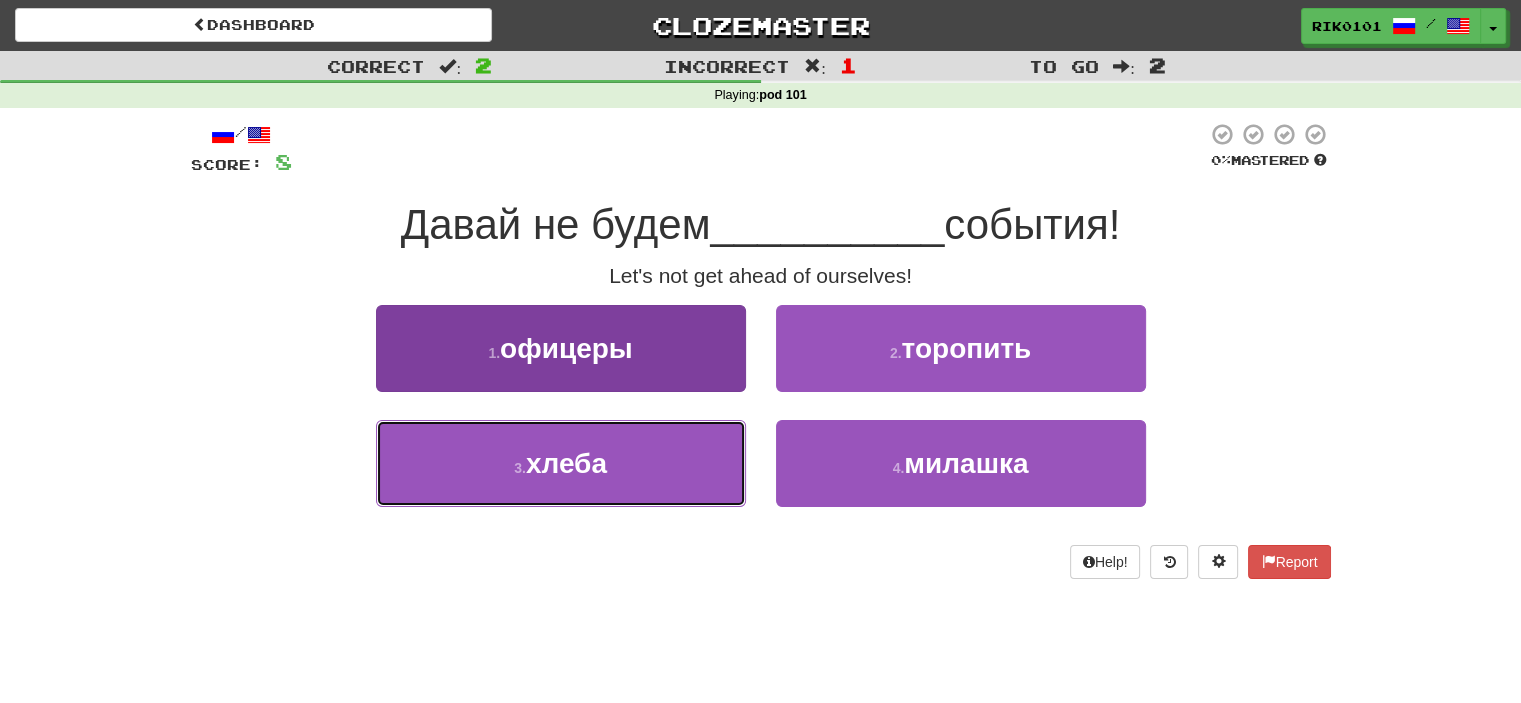 click on "3 .  хлеба" at bounding box center [561, 463] 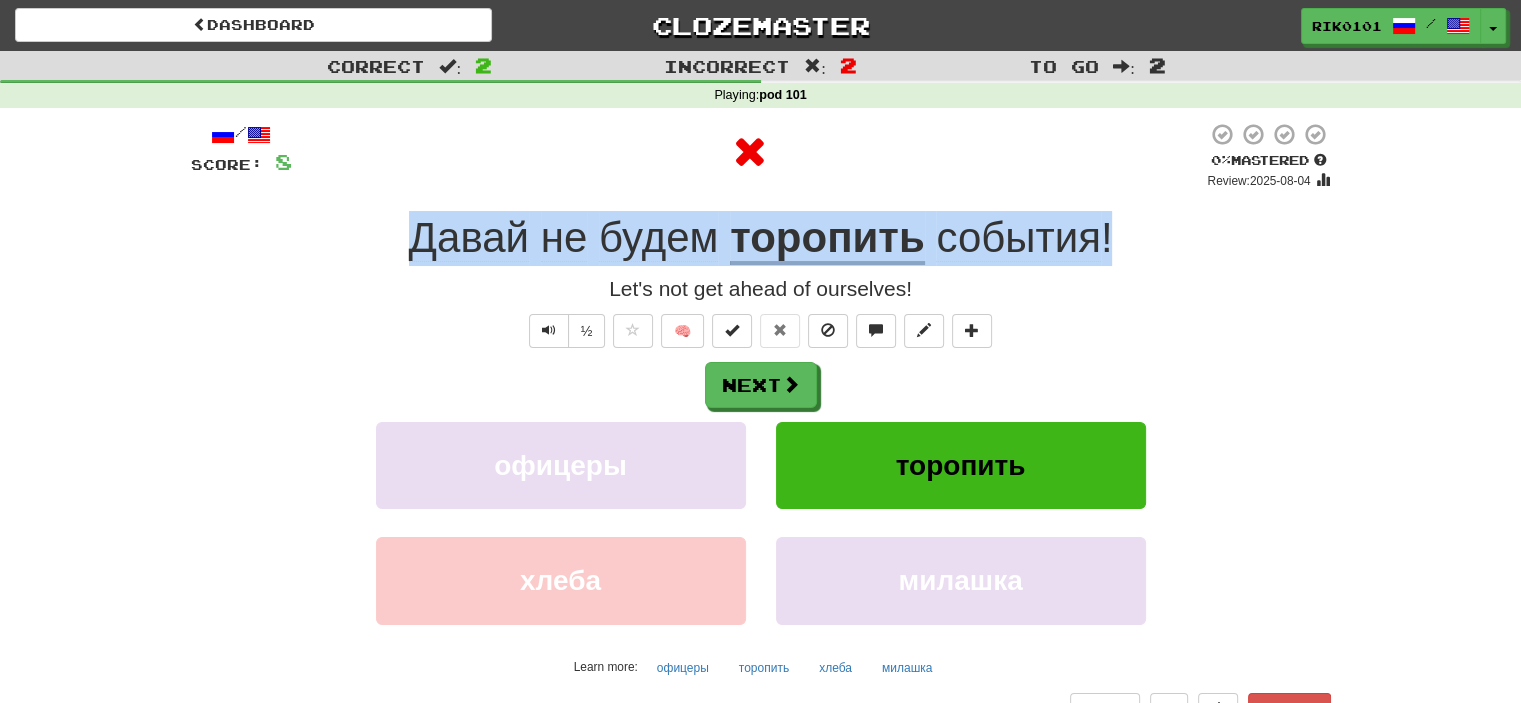 drag, startPoint x: 623, startPoint y: 223, endPoint x: 1120, endPoint y: 228, distance: 497.02515 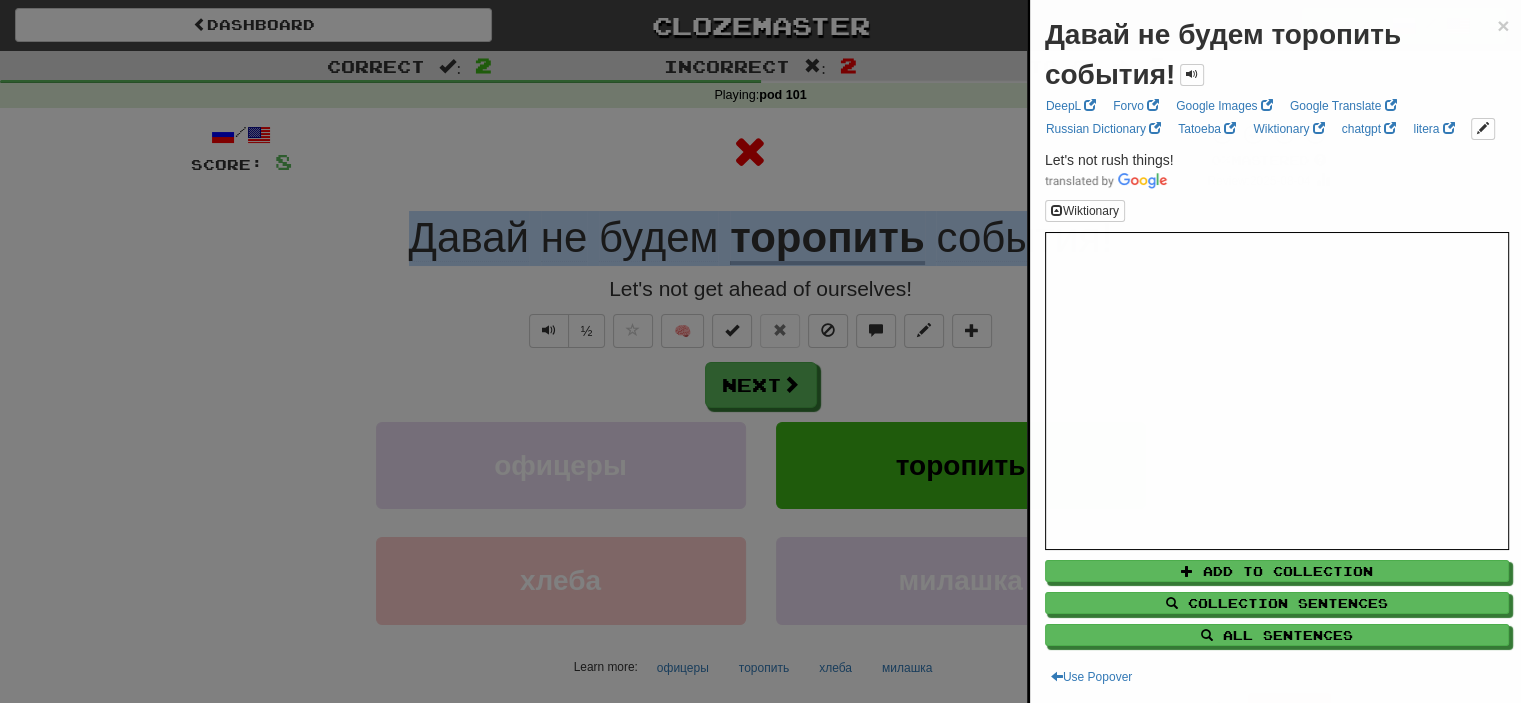 copy on "Давай   не   будем   торопить   события !" 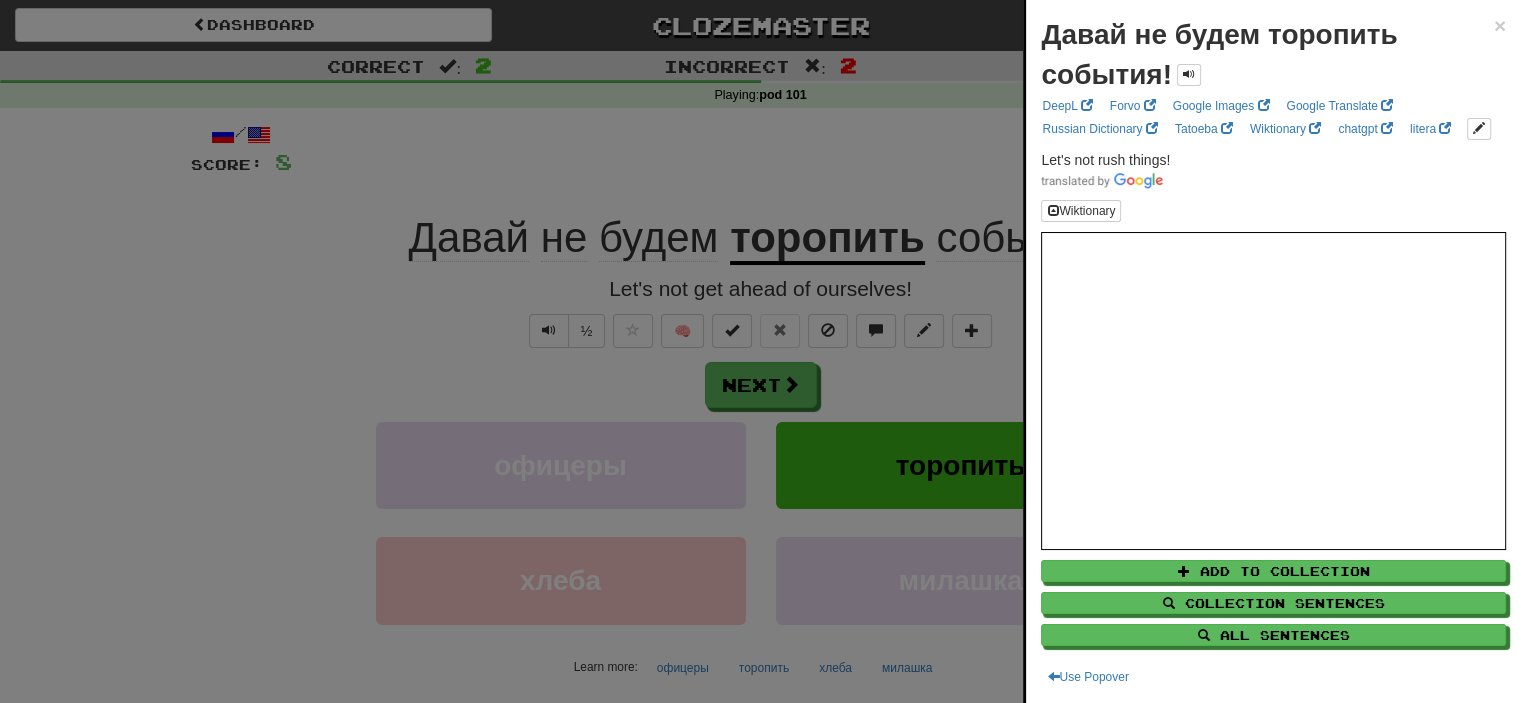 click at bounding box center [760, 351] 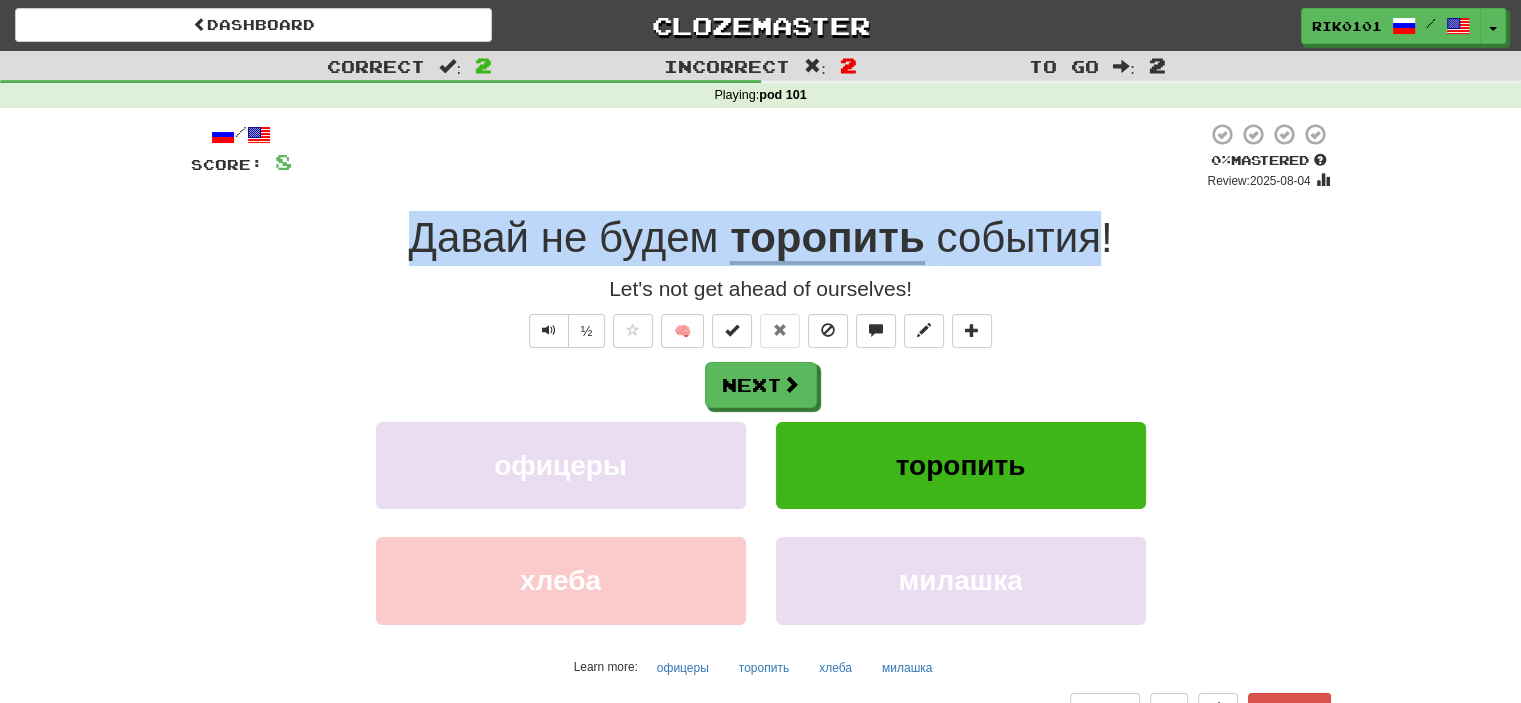 drag, startPoint x: 381, startPoint y: 231, endPoint x: 1104, endPoint y: 206, distance: 723.43207 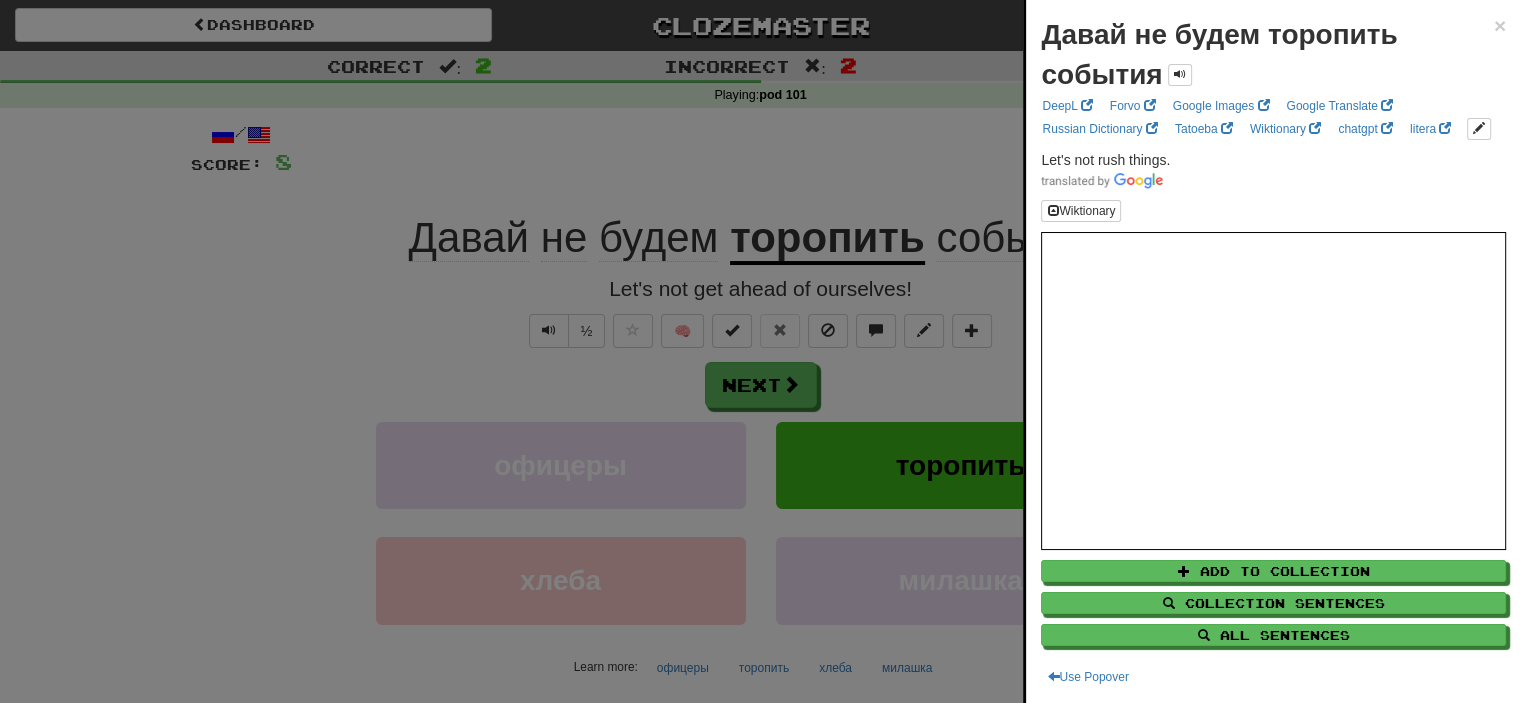 click at bounding box center [760, 351] 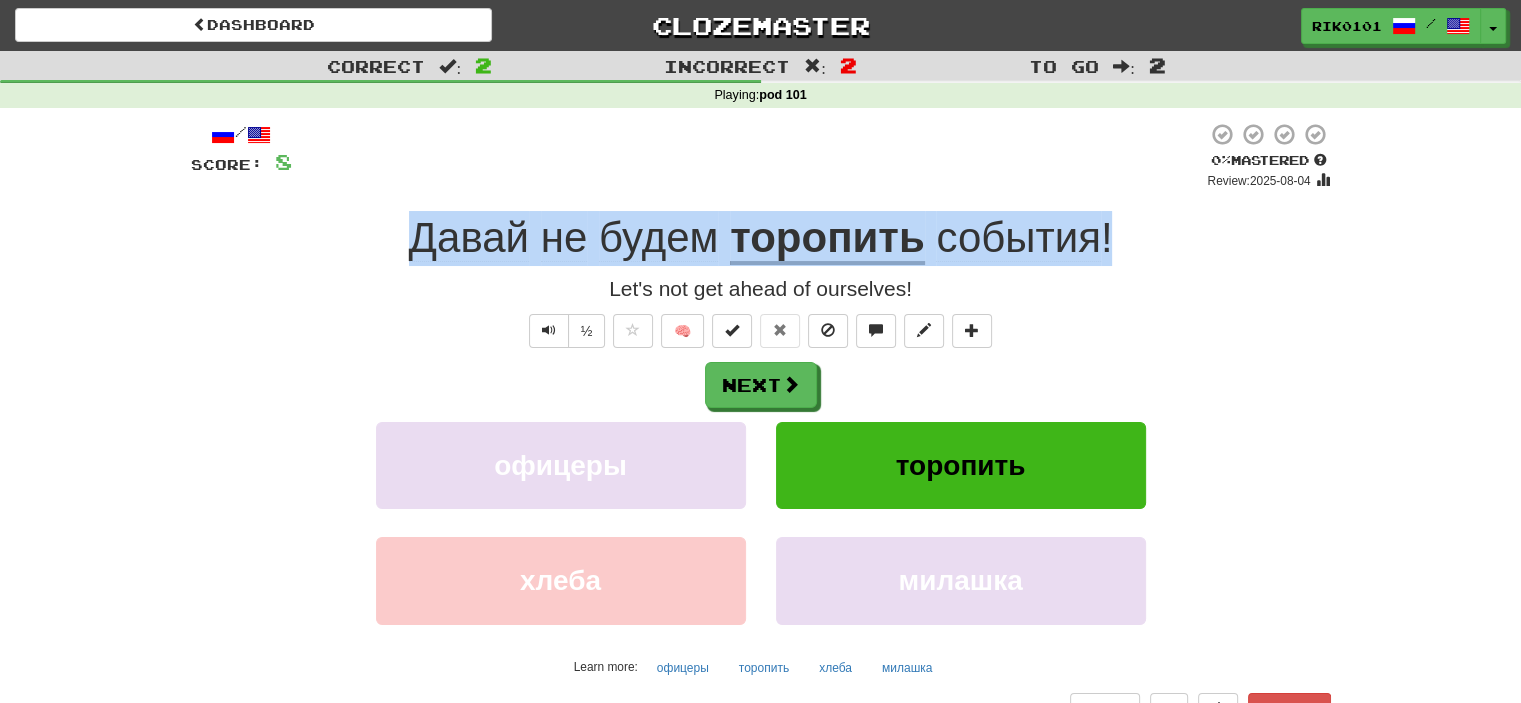 drag, startPoint x: 402, startPoint y: 220, endPoint x: 1113, endPoint y: 245, distance: 711.4394 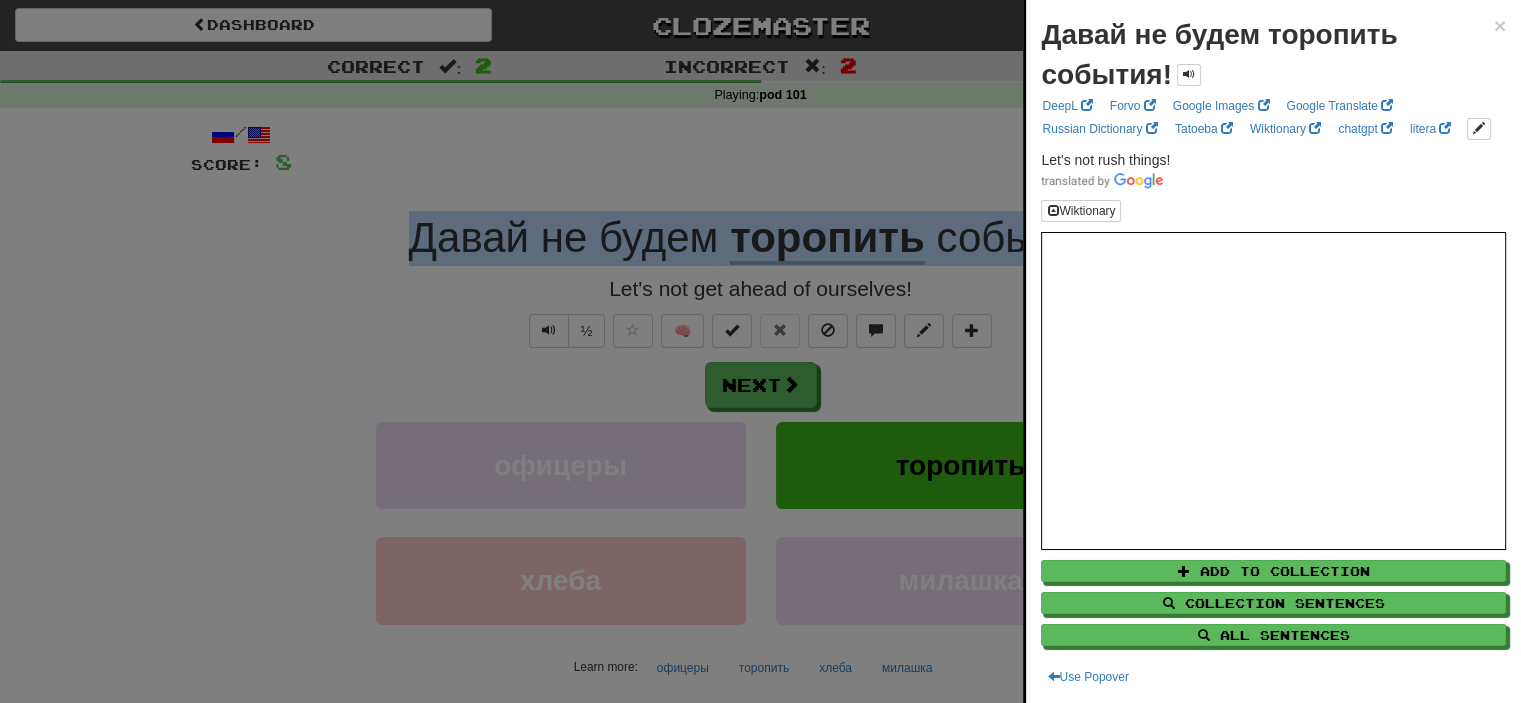 copy on "Давай   не   будем   торопить   события !" 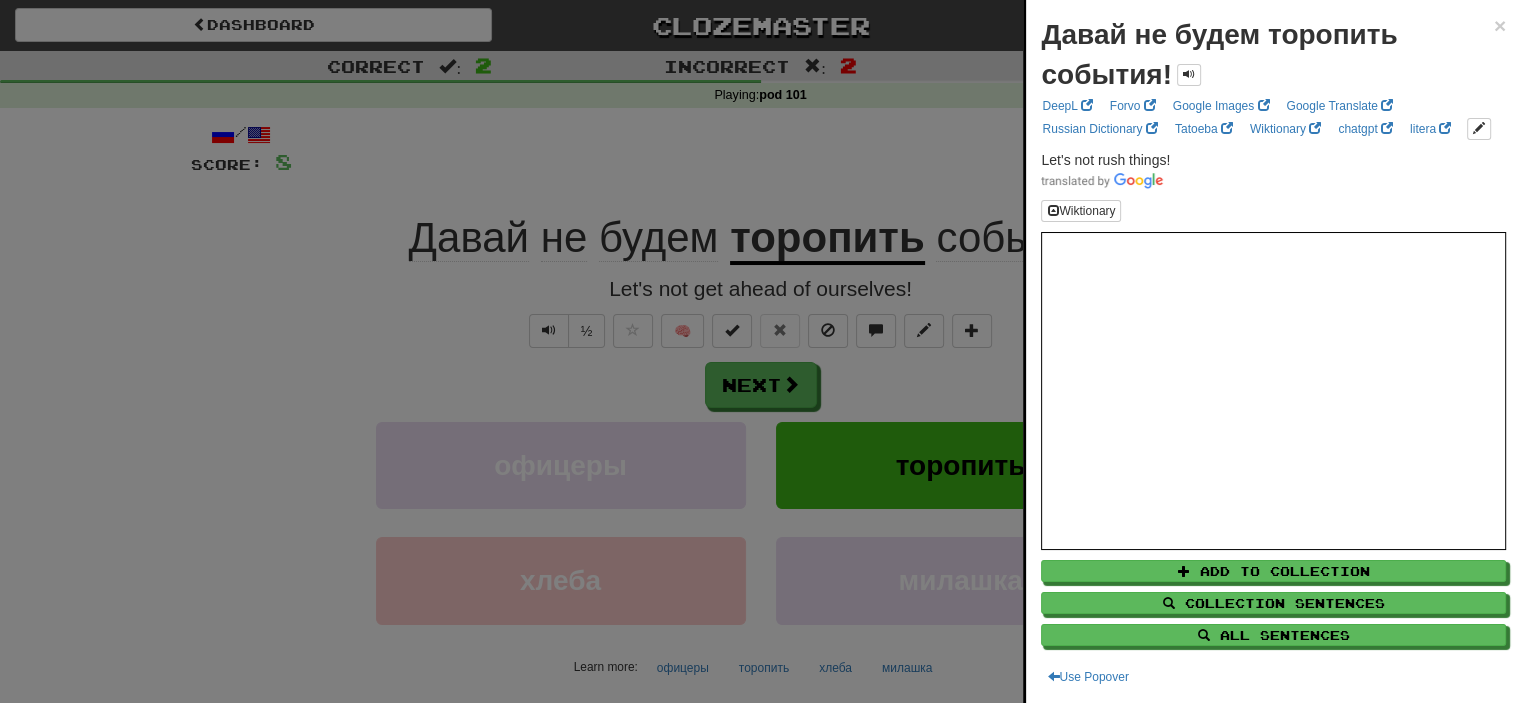 click at bounding box center [760, 351] 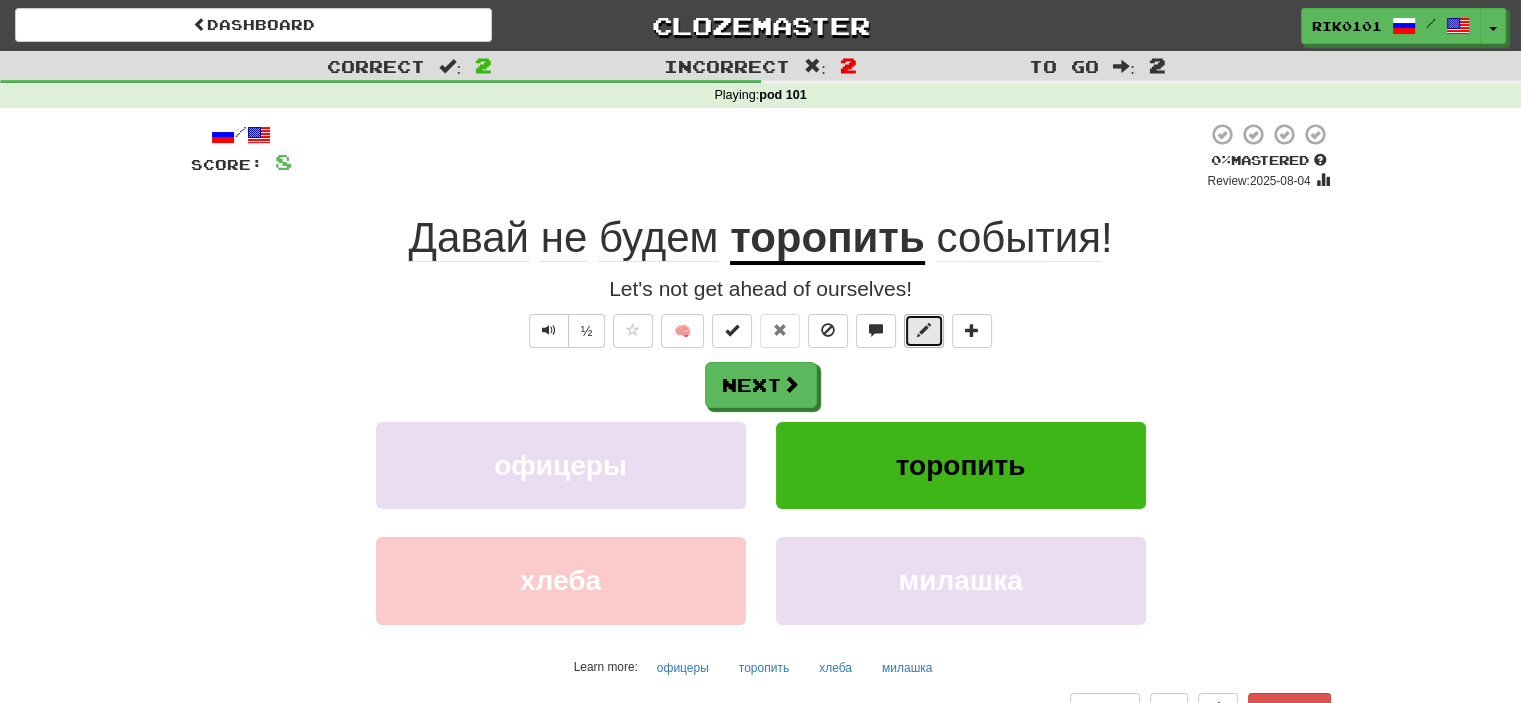 click at bounding box center (924, 331) 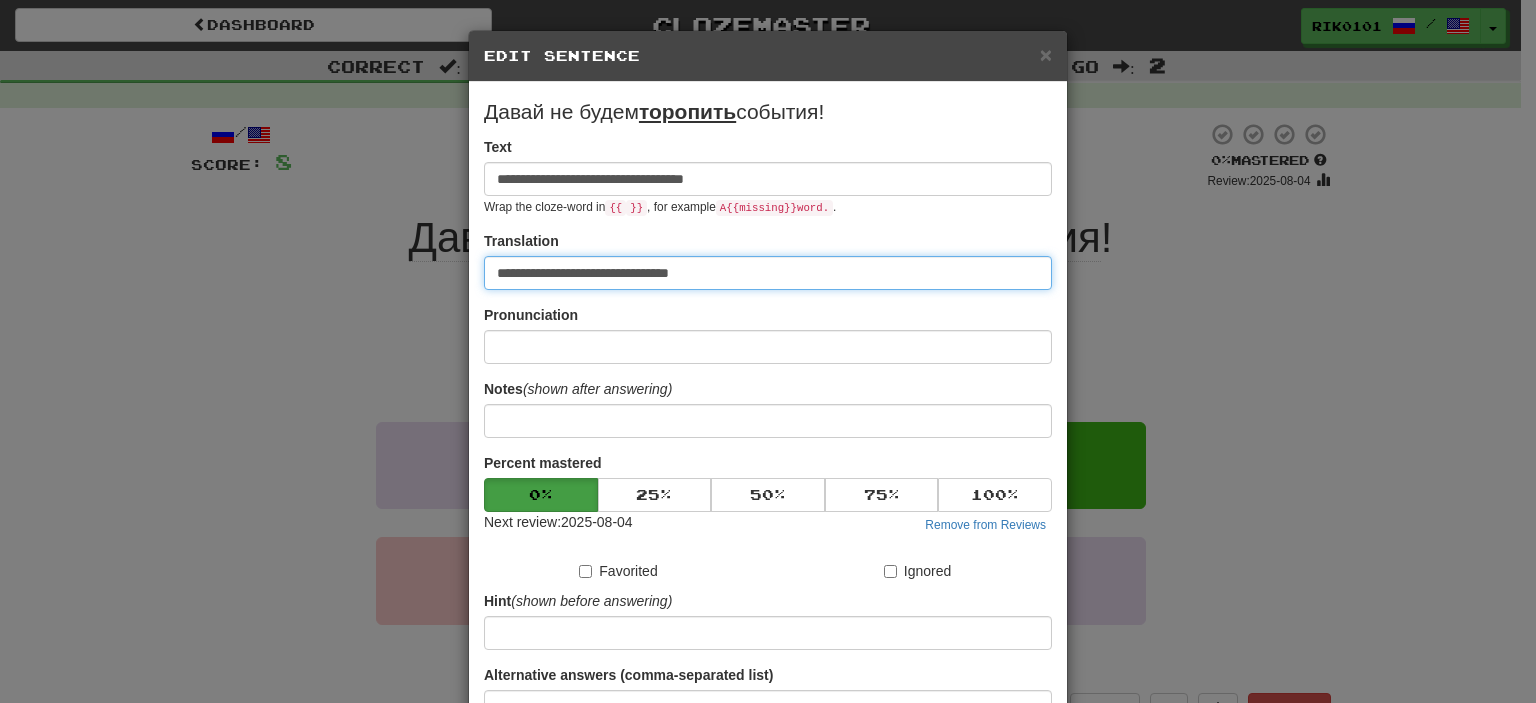 drag, startPoint x: 748, startPoint y: 271, endPoint x: 380, endPoint y: 256, distance: 368.30557 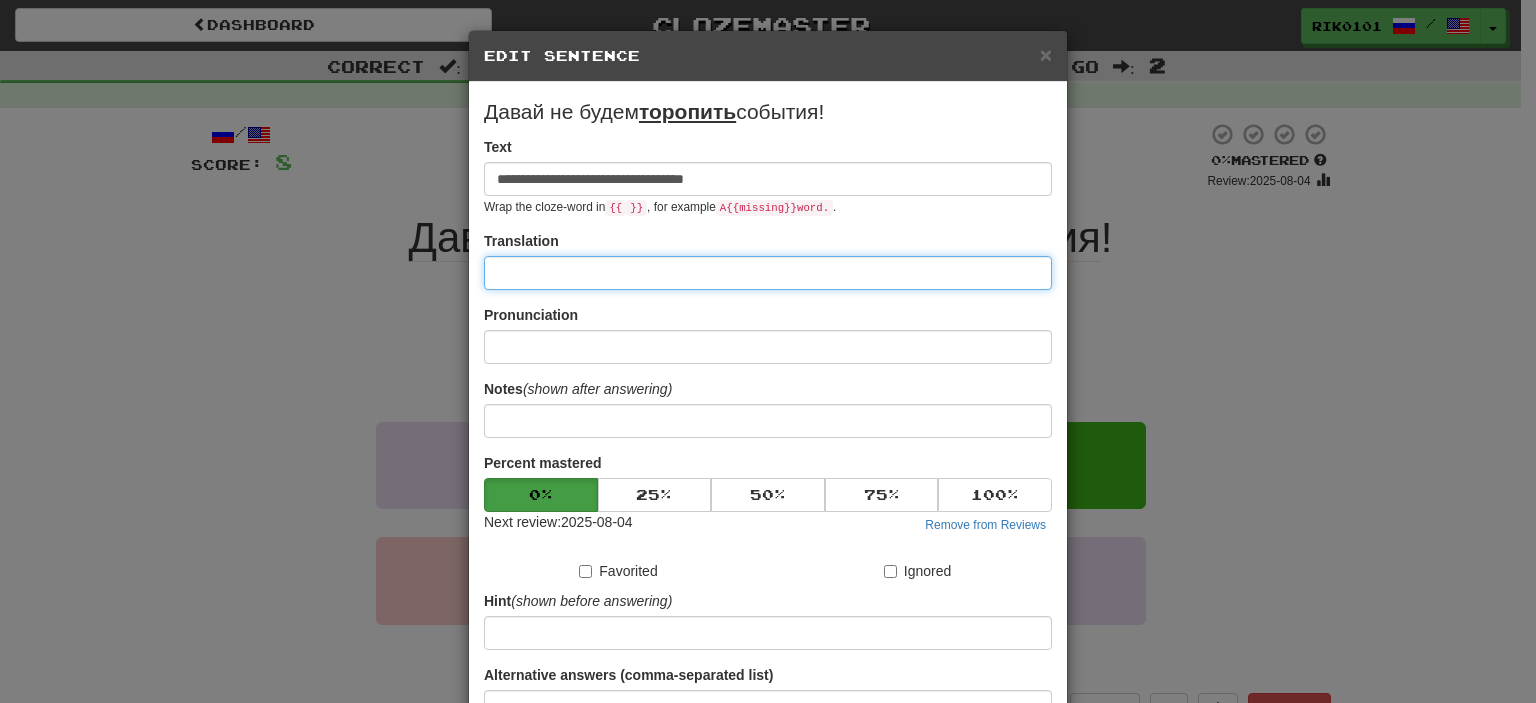 paste on "**********" 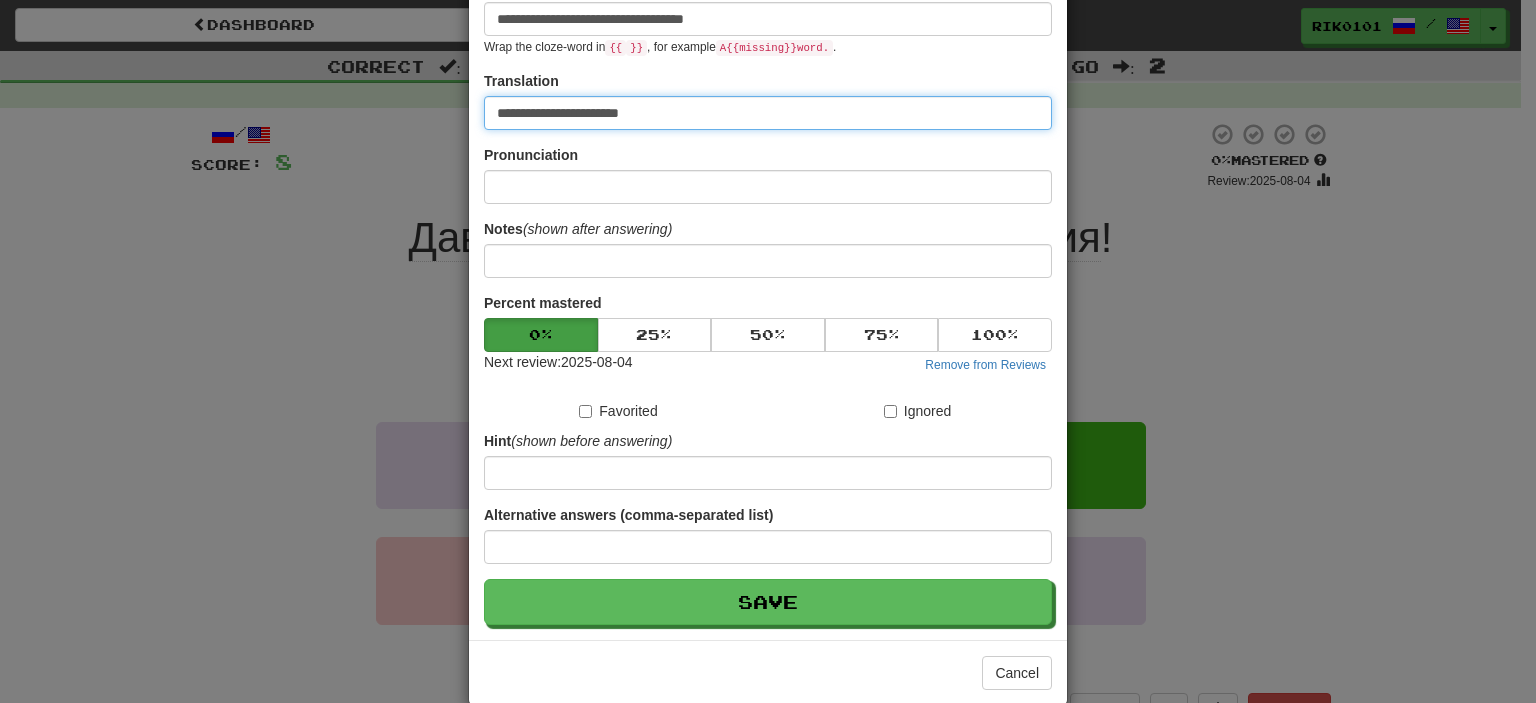 scroll, scrollTop: 190, scrollLeft: 0, axis: vertical 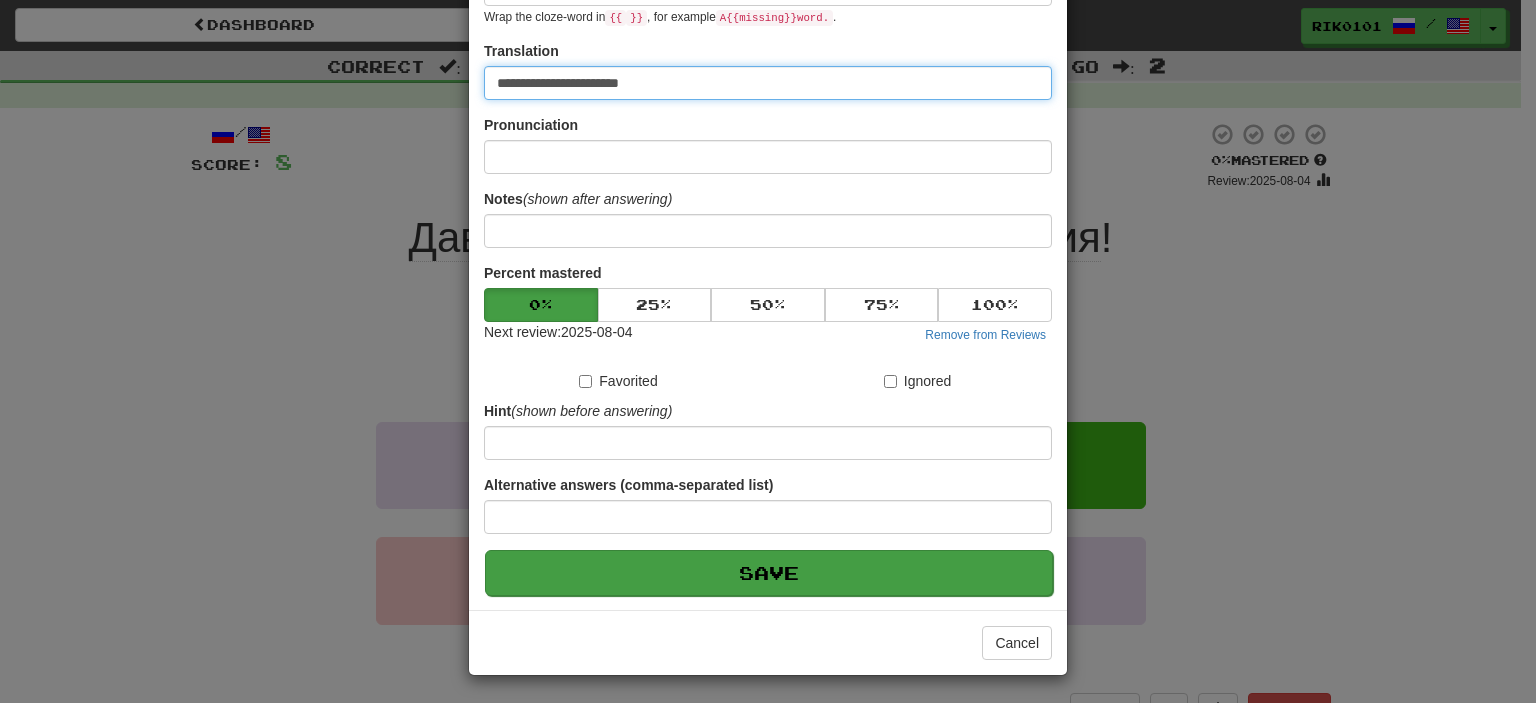 type on "**********" 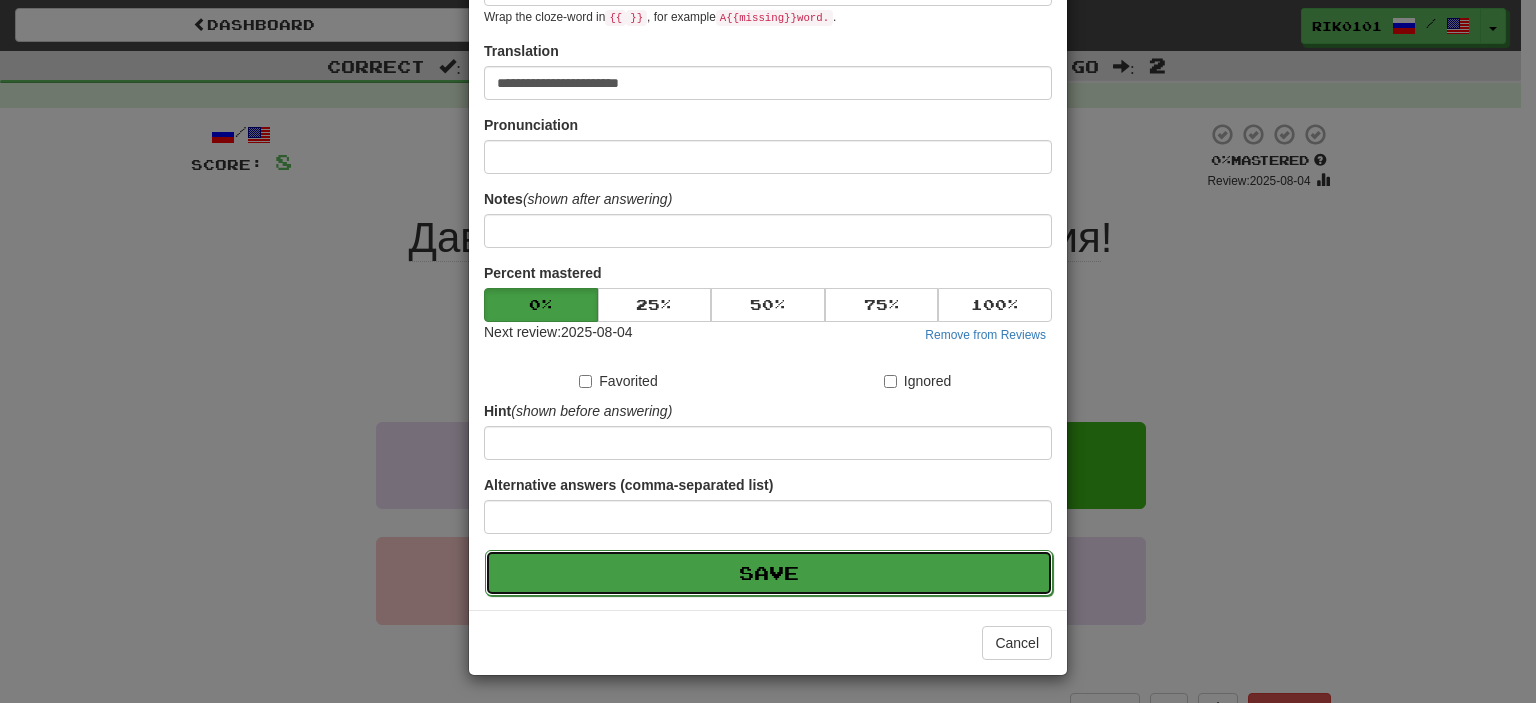 click on "Save" at bounding box center (769, 573) 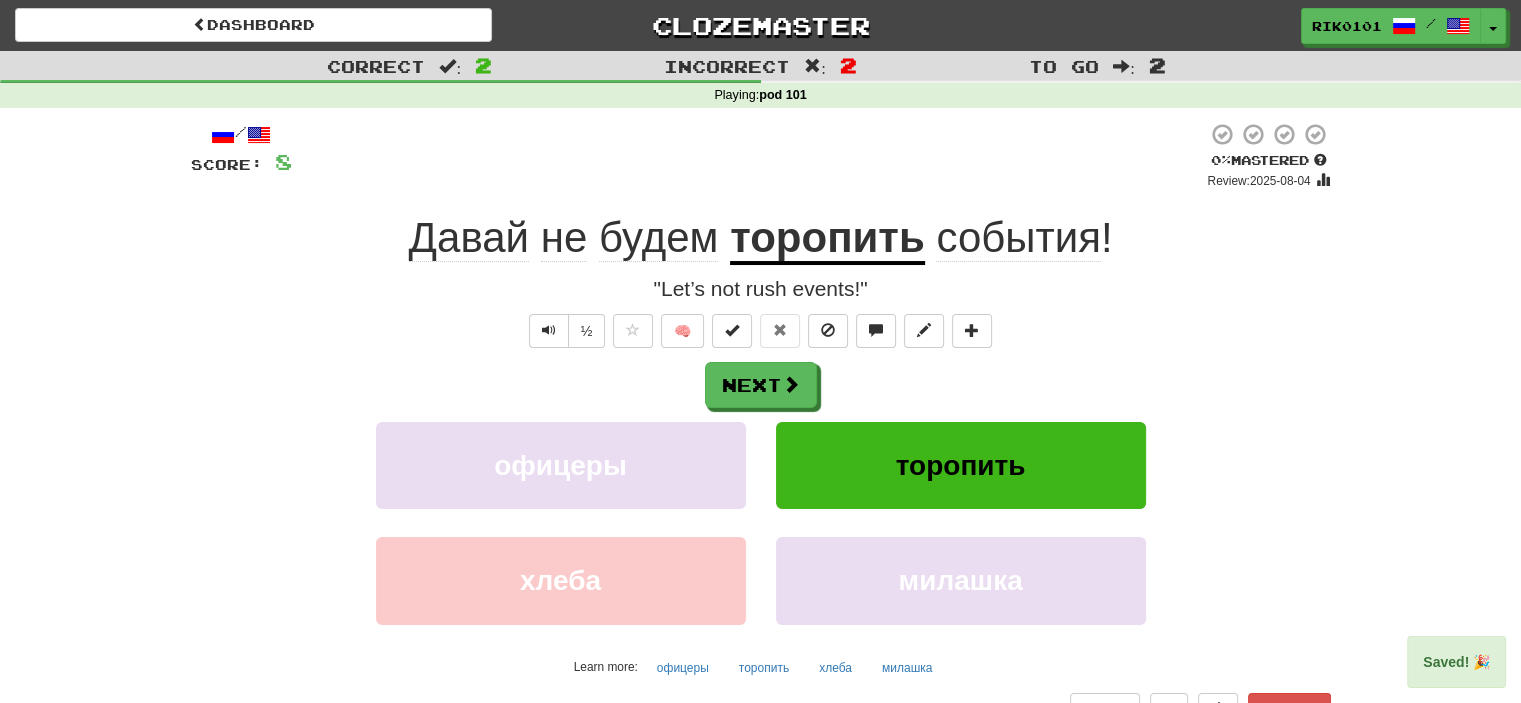 click on "будем" 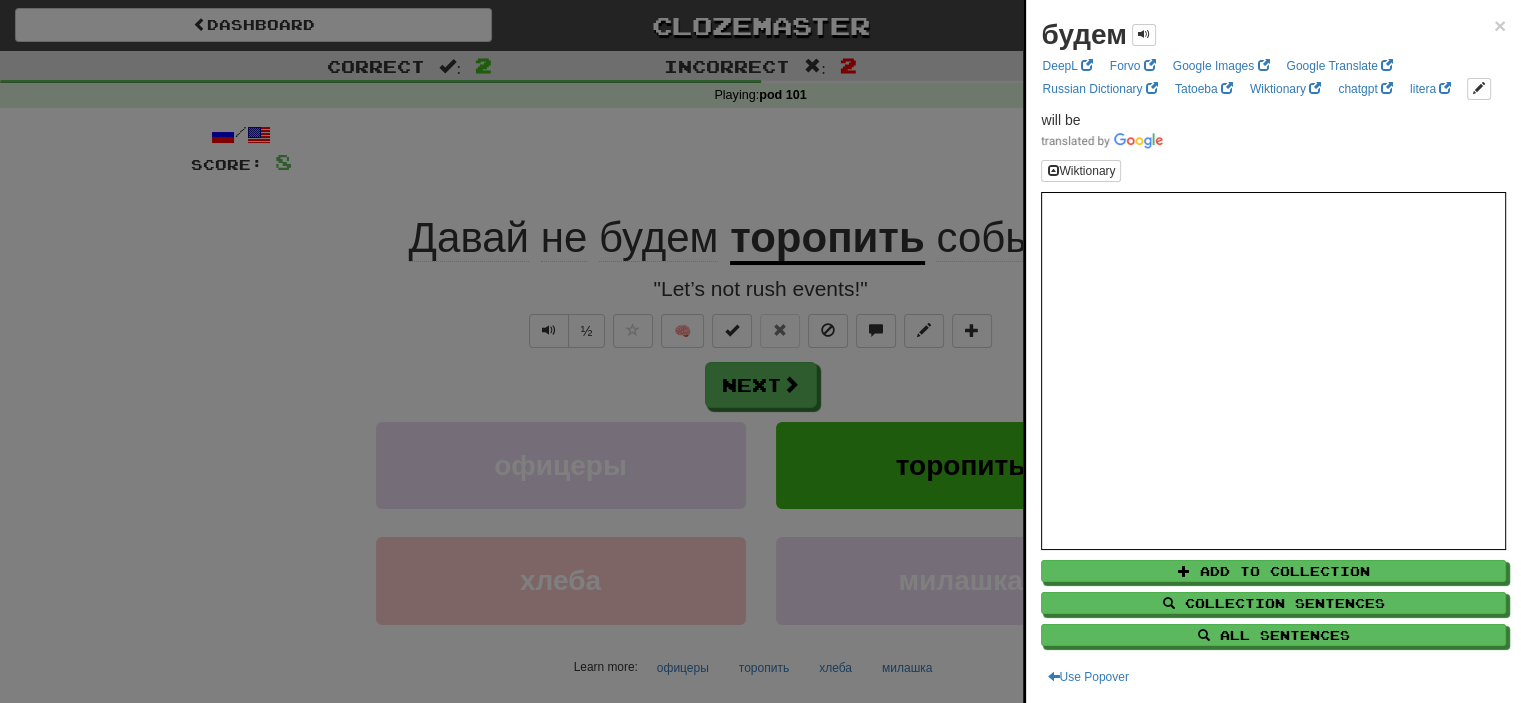 click at bounding box center [760, 351] 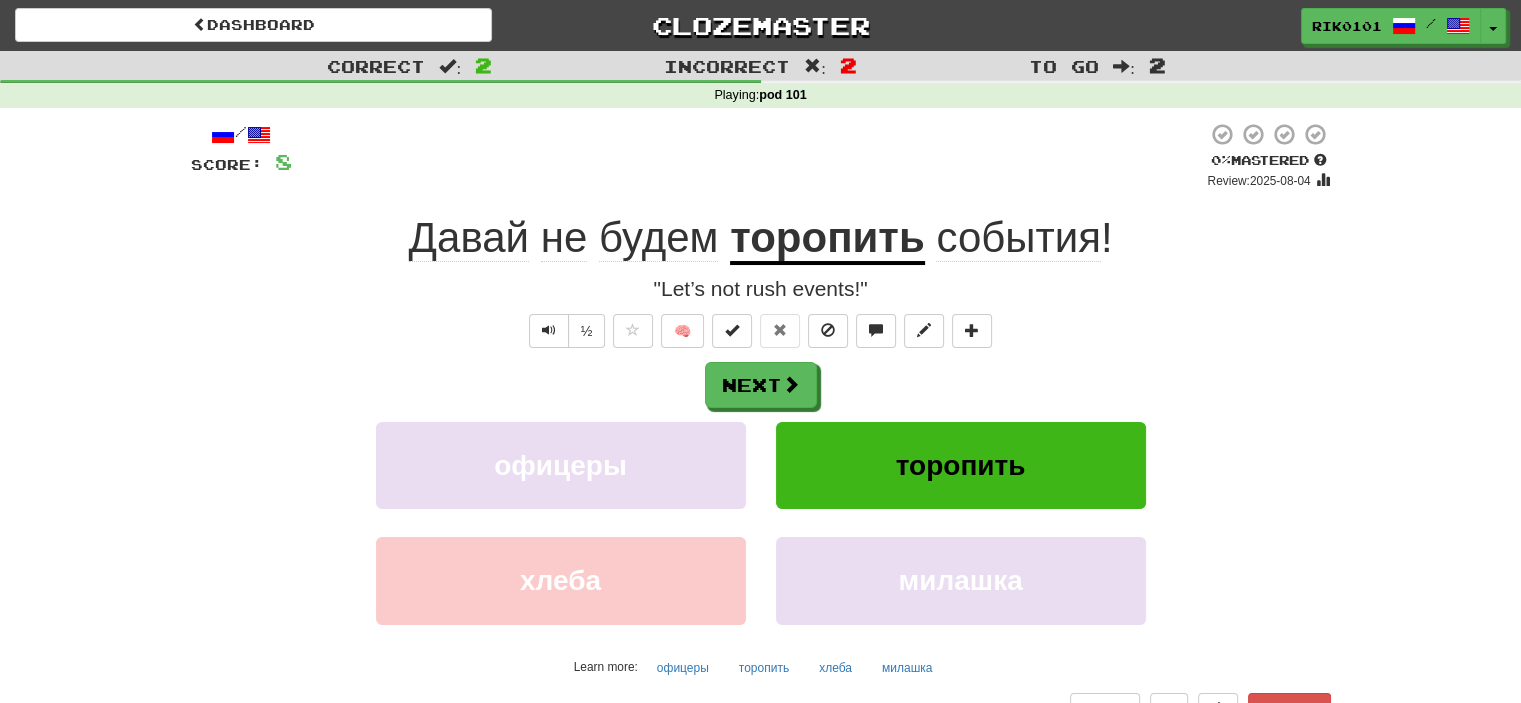 click on "торопить" at bounding box center [827, 239] 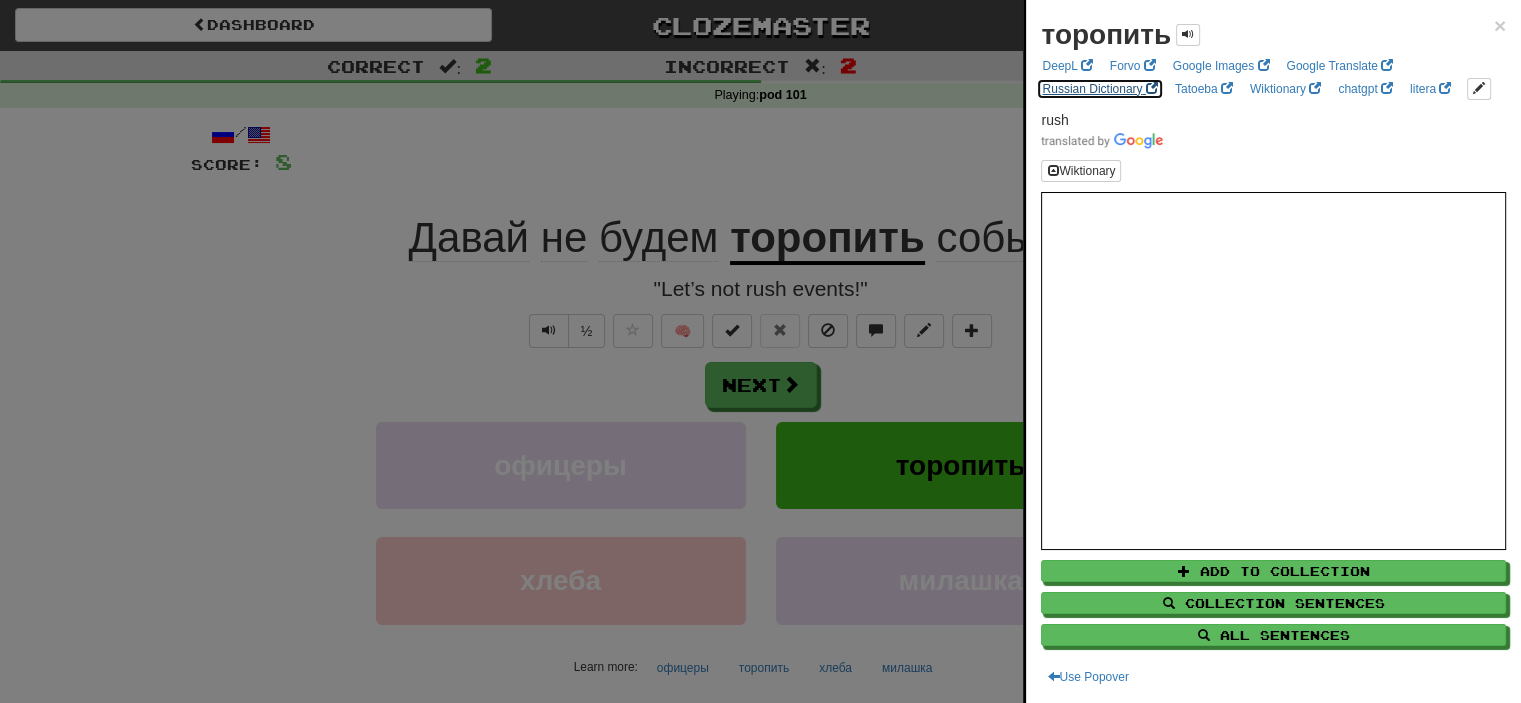 click on "Russian Dictionary" at bounding box center [1099, 89] 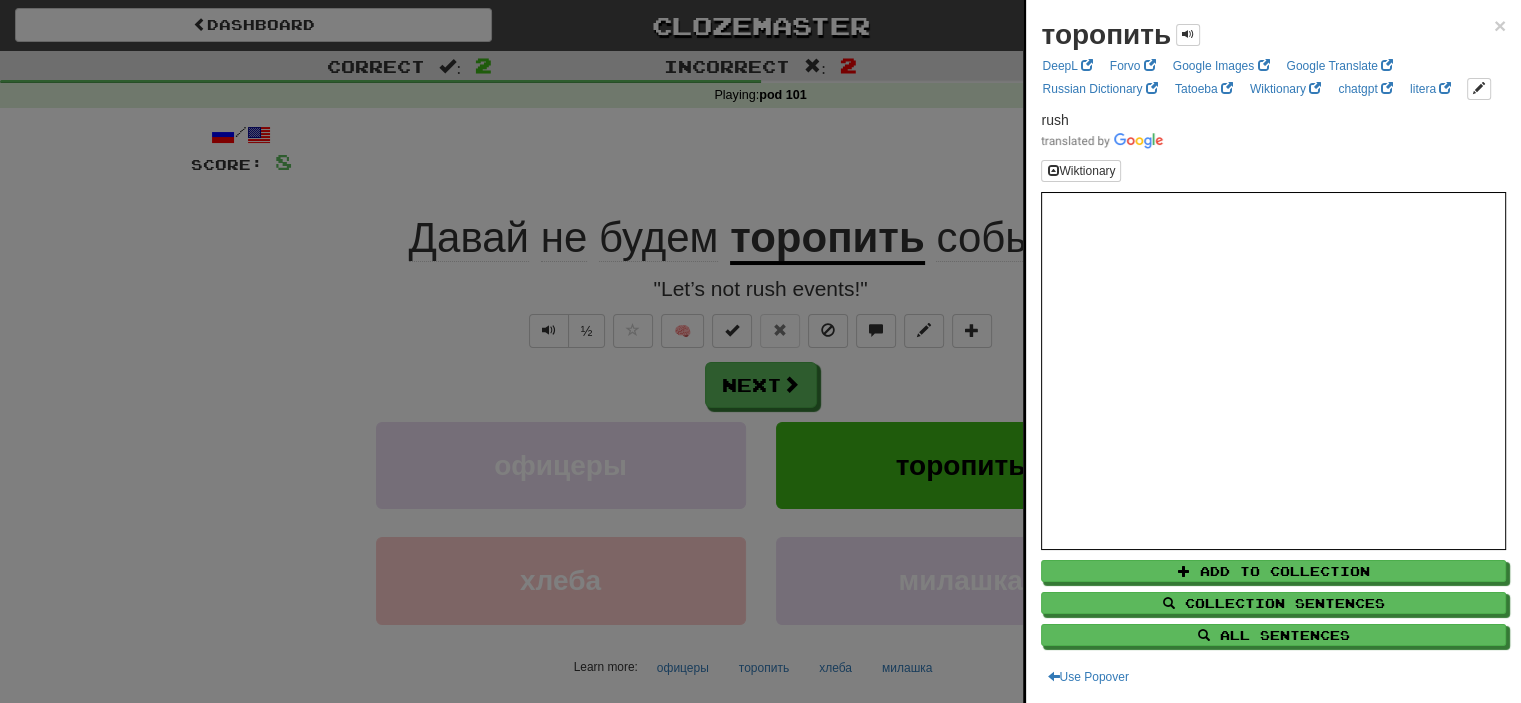 click at bounding box center (760, 351) 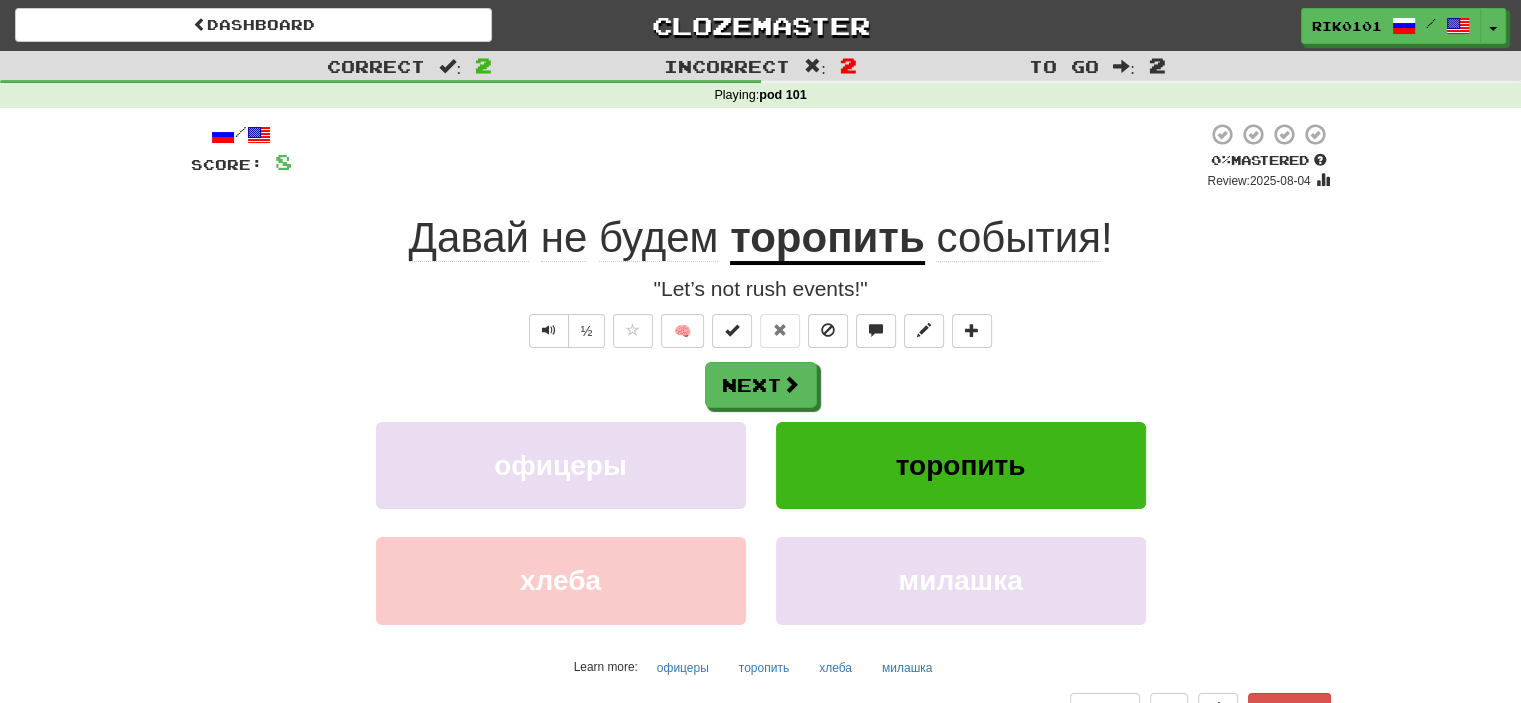 click on "события" at bounding box center [1018, 238] 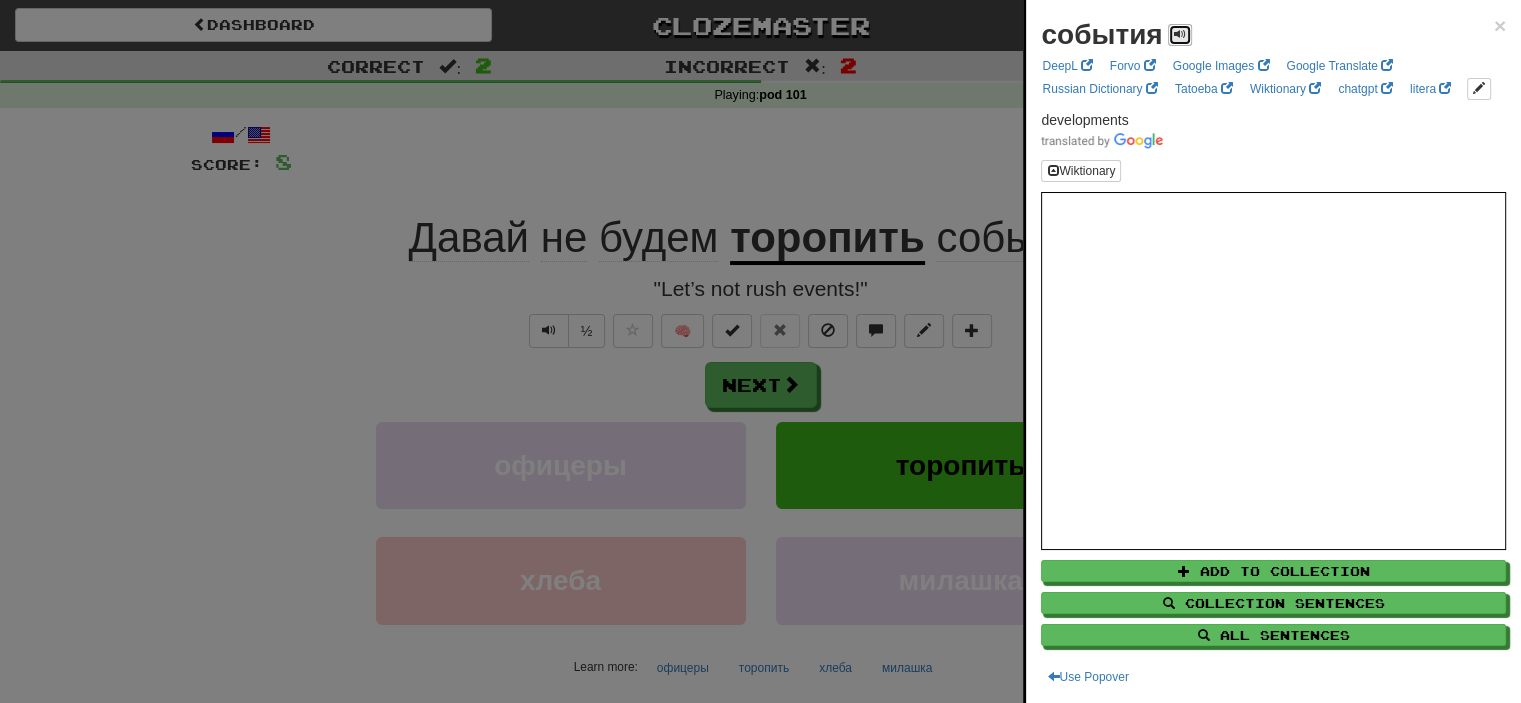 click at bounding box center (1180, 34) 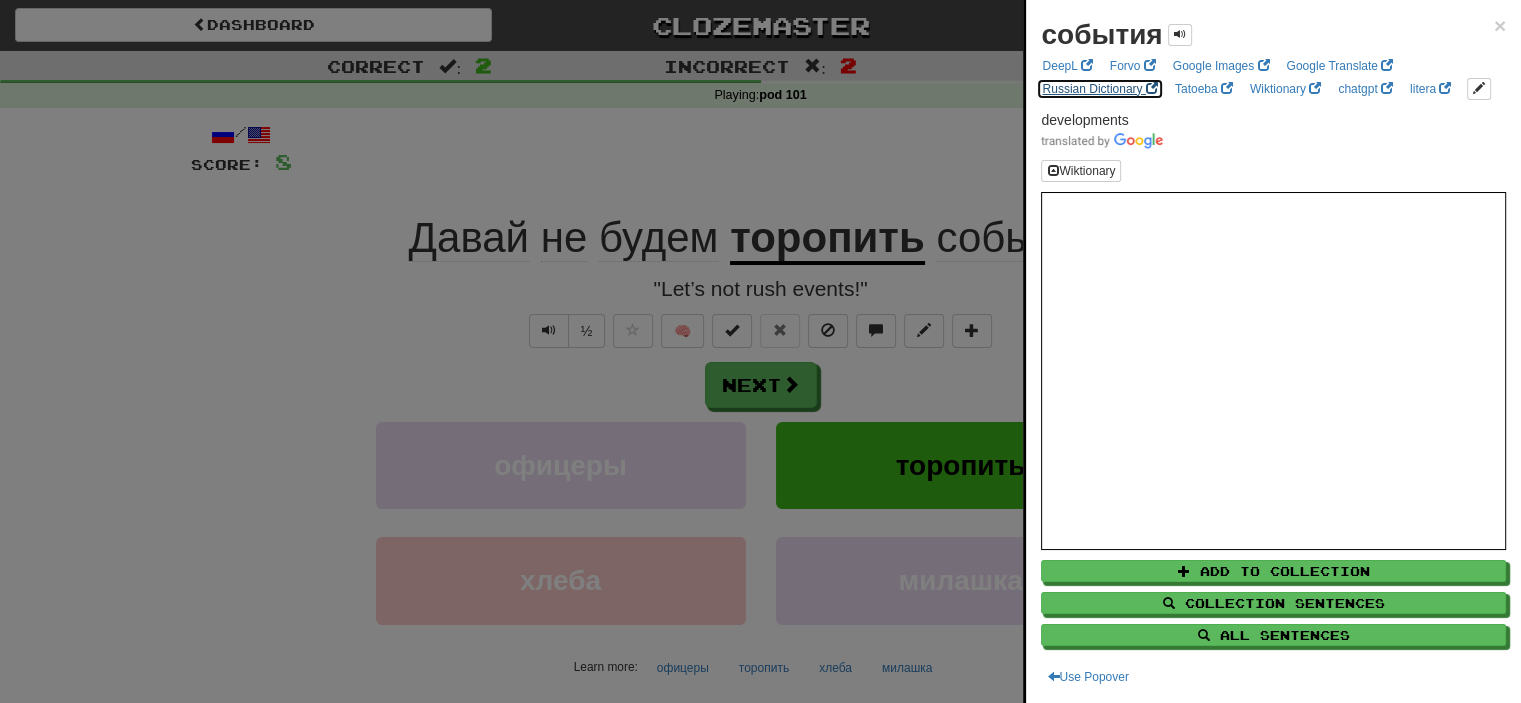 click on "Russian Dictionary" at bounding box center (1099, 89) 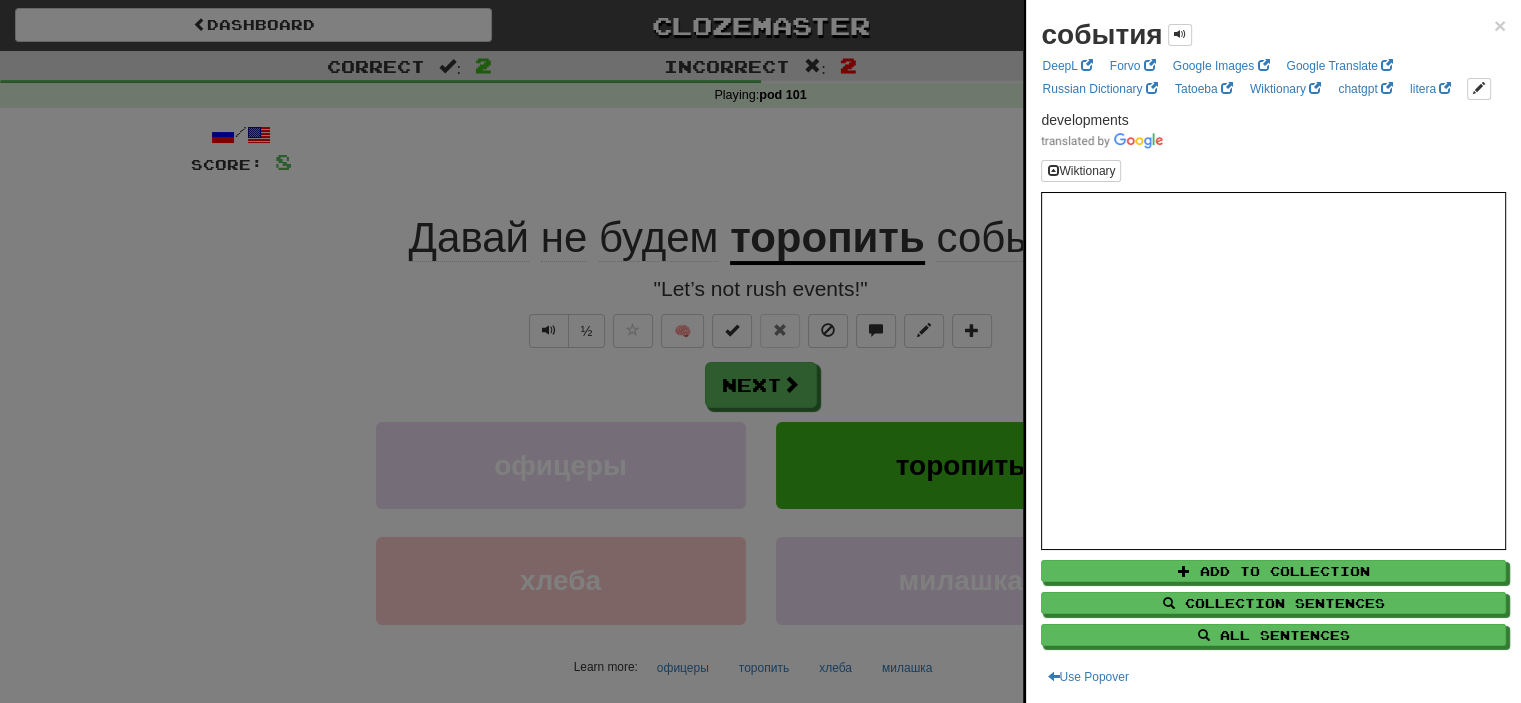 click at bounding box center (760, 351) 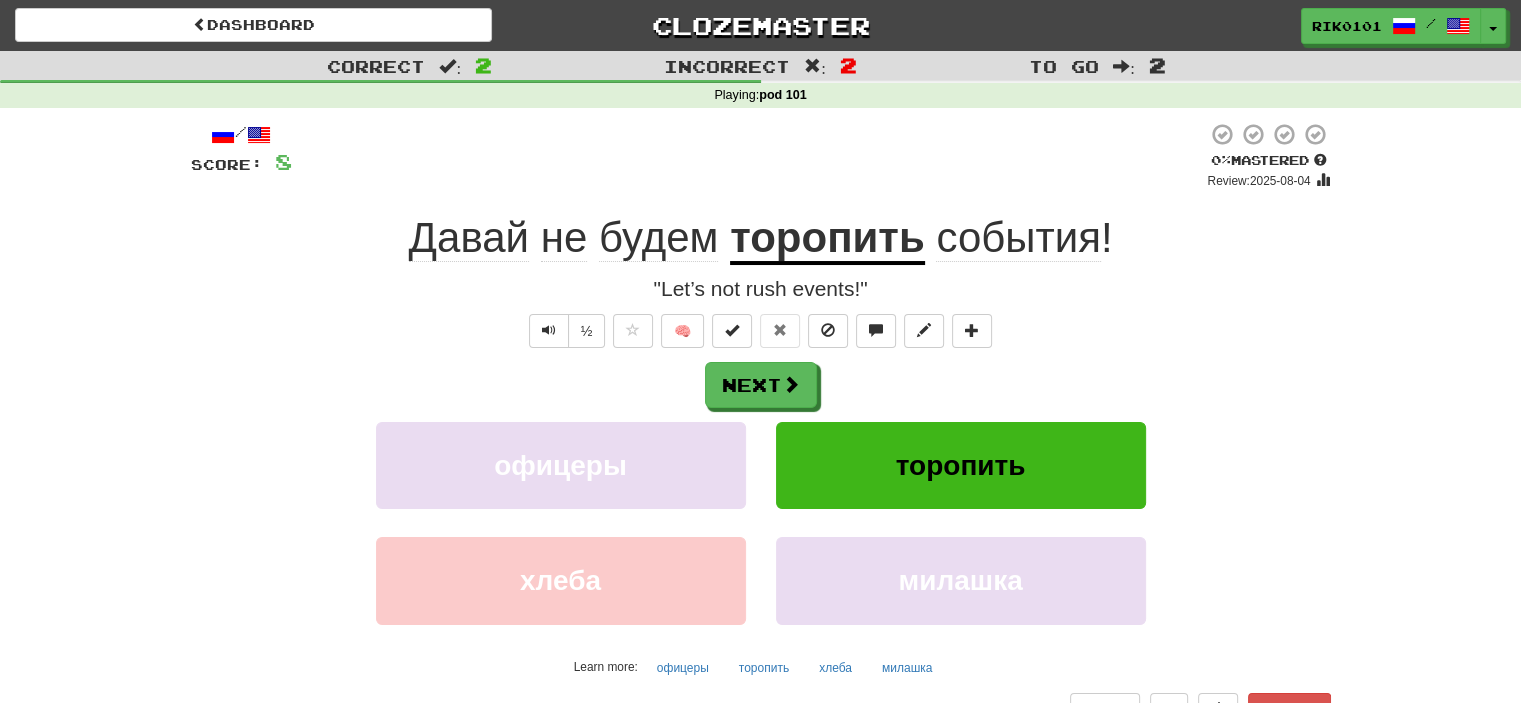 click at bounding box center (749, 156) 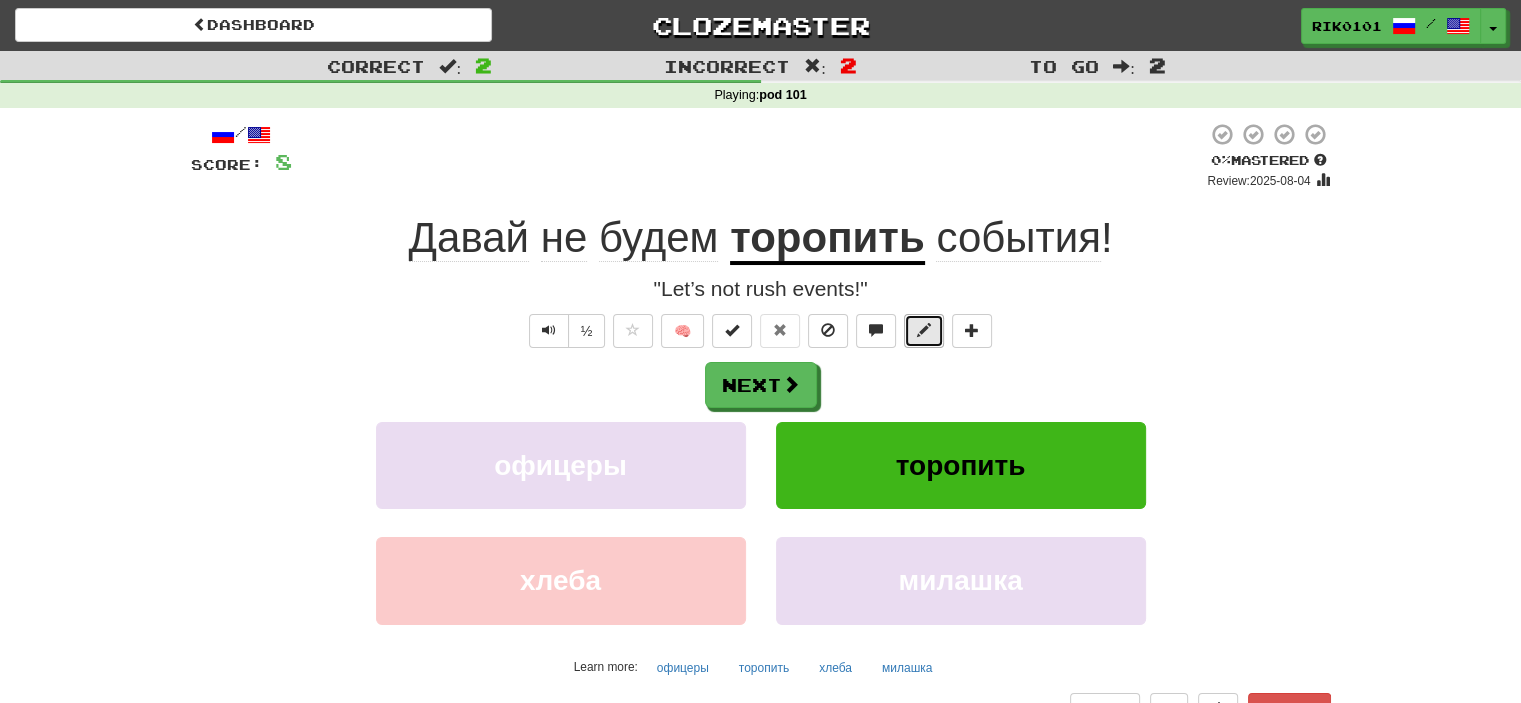 click at bounding box center [924, 330] 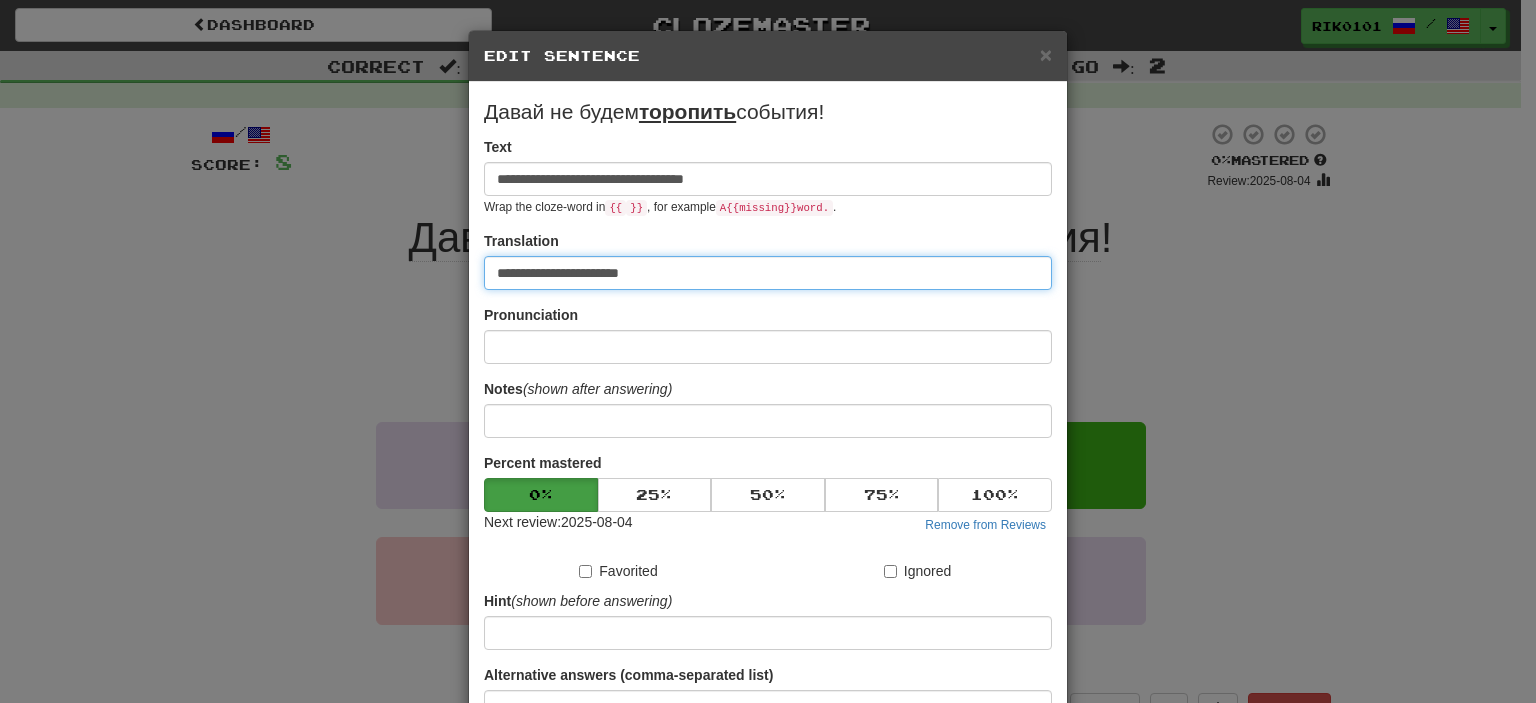 drag, startPoint x: 664, startPoint y: 276, endPoint x: 420, endPoint y: 275, distance: 244.00204 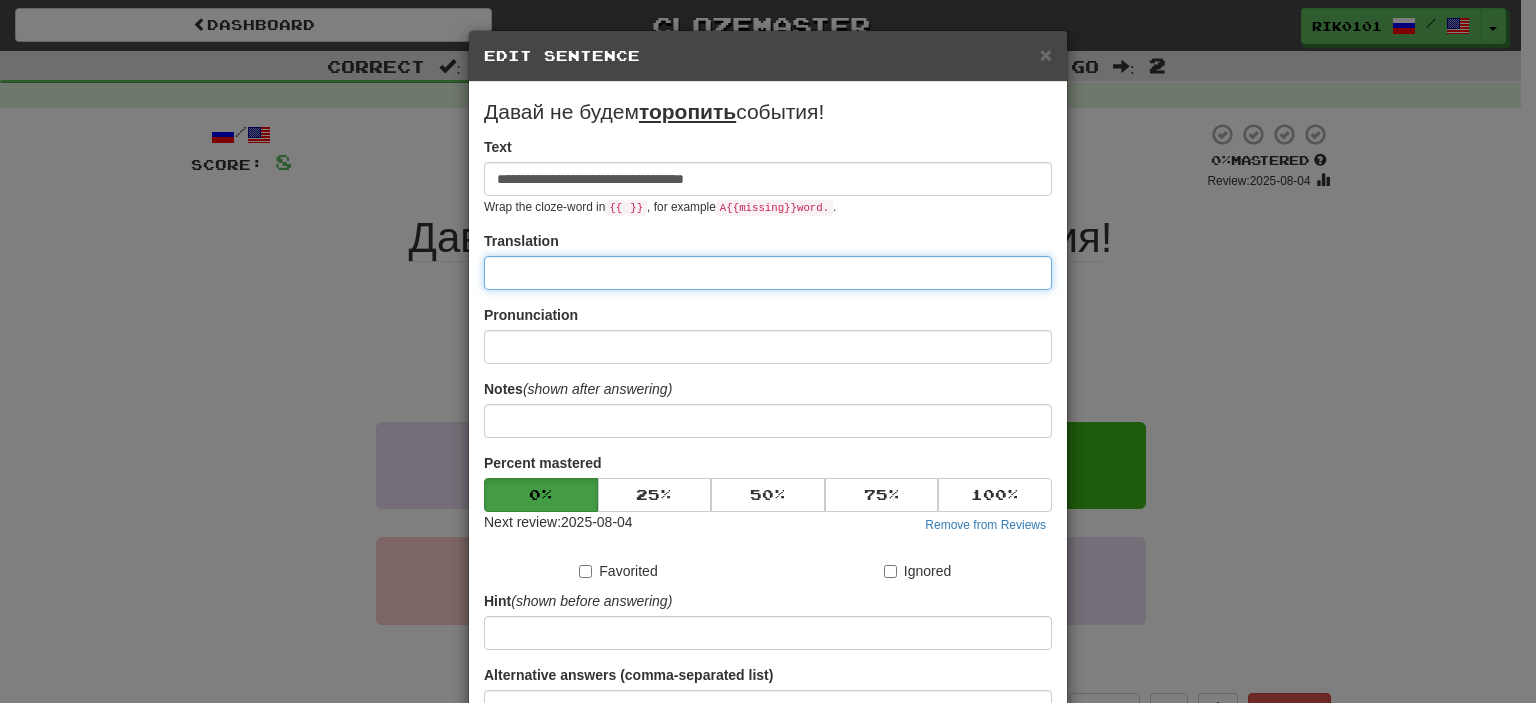 paste on "**********" 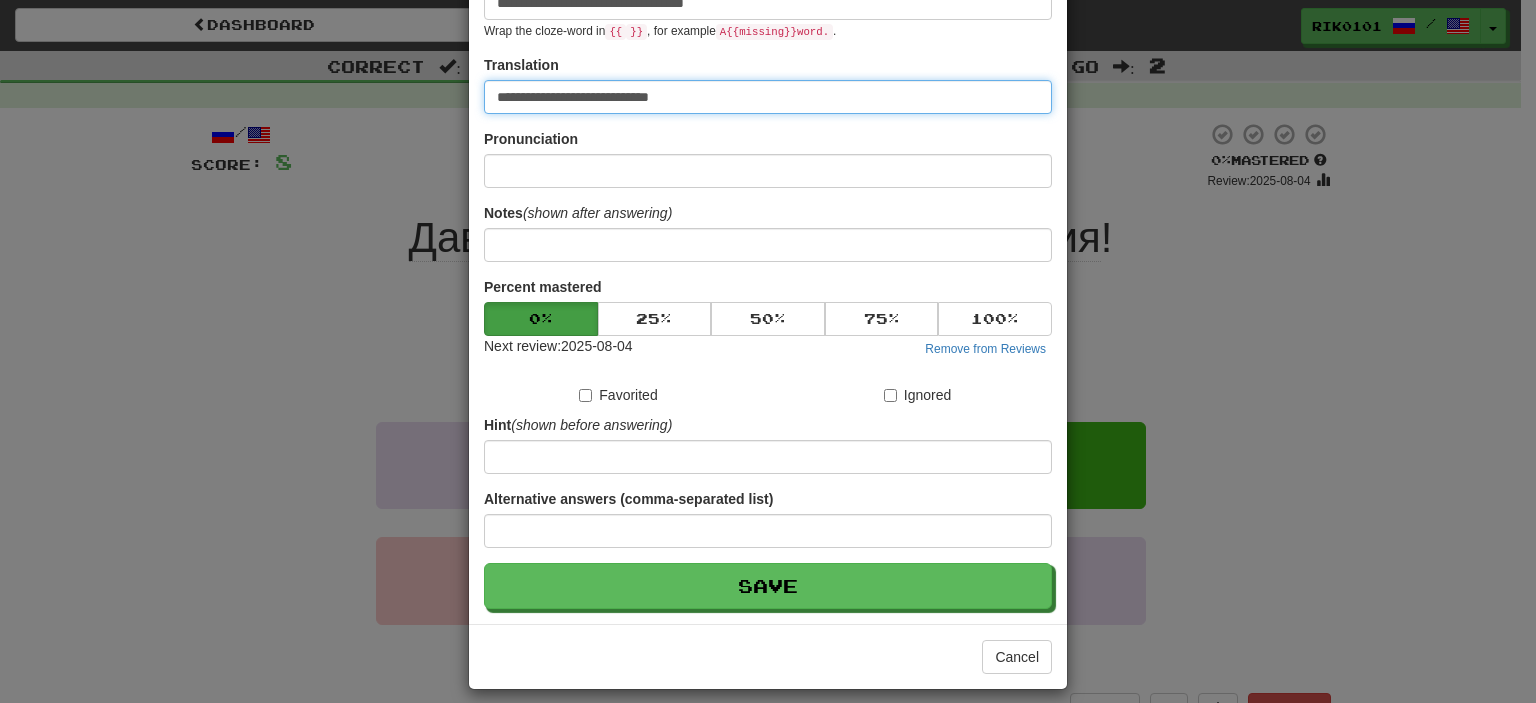 scroll, scrollTop: 190, scrollLeft: 0, axis: vertical 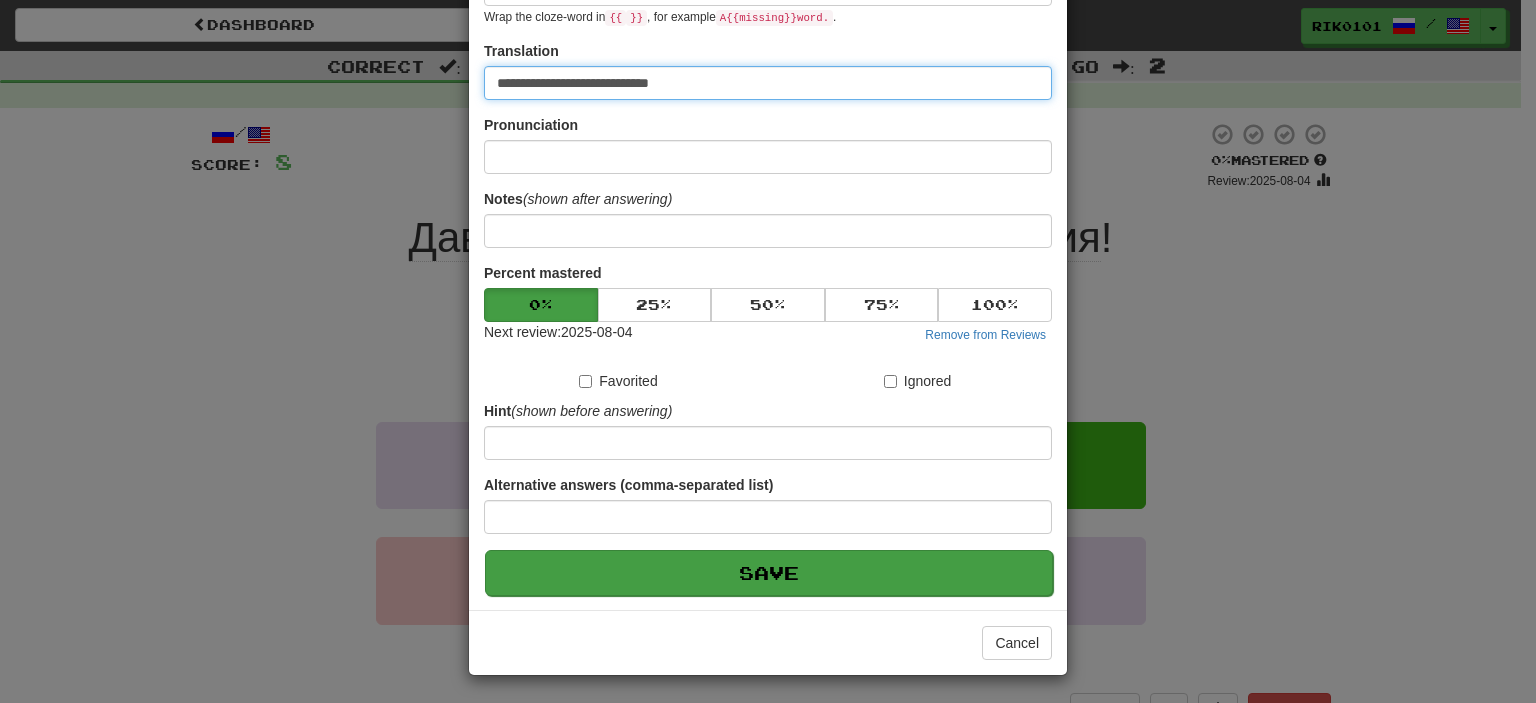 type on "**********" 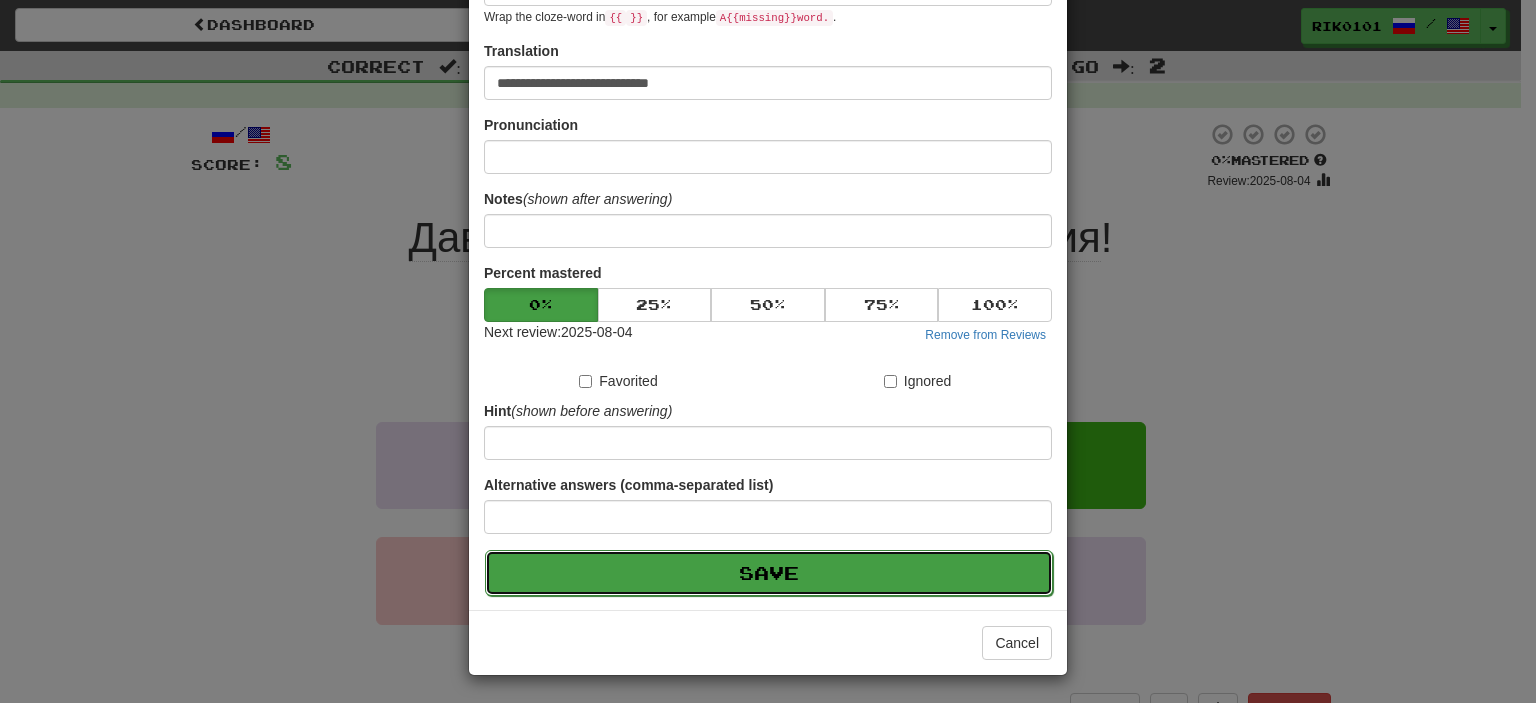click on "Save" at bounding box center (769, 573) 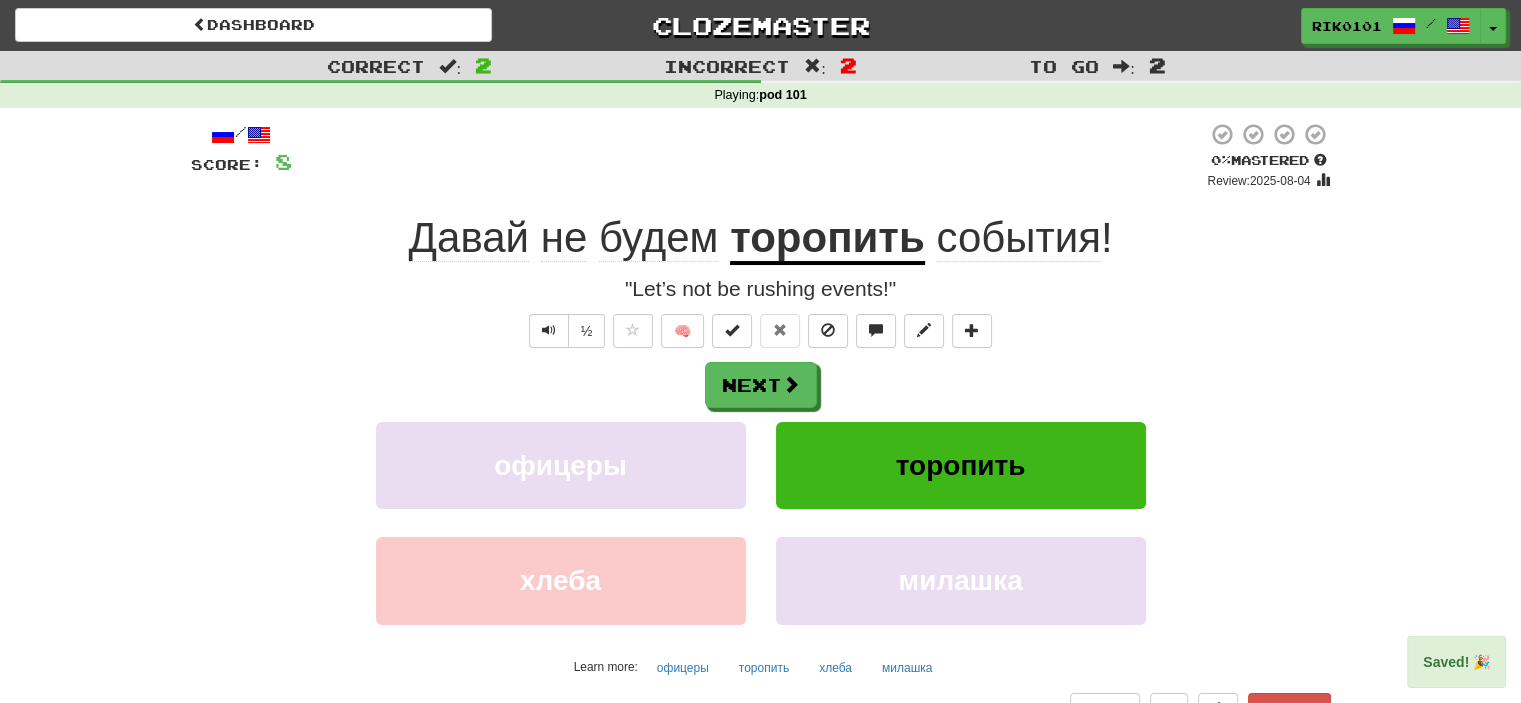 click on "будем" 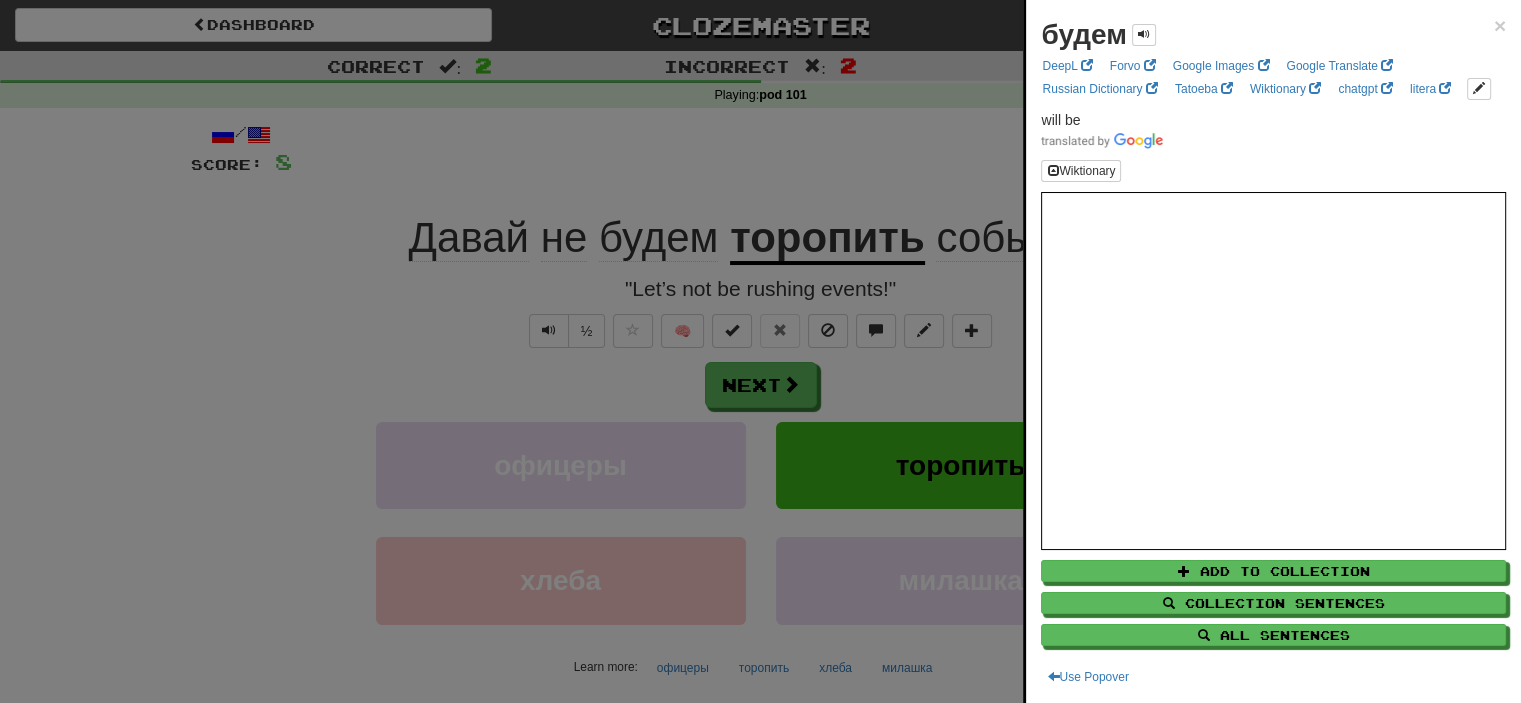 click at bounding box center [760, 351] 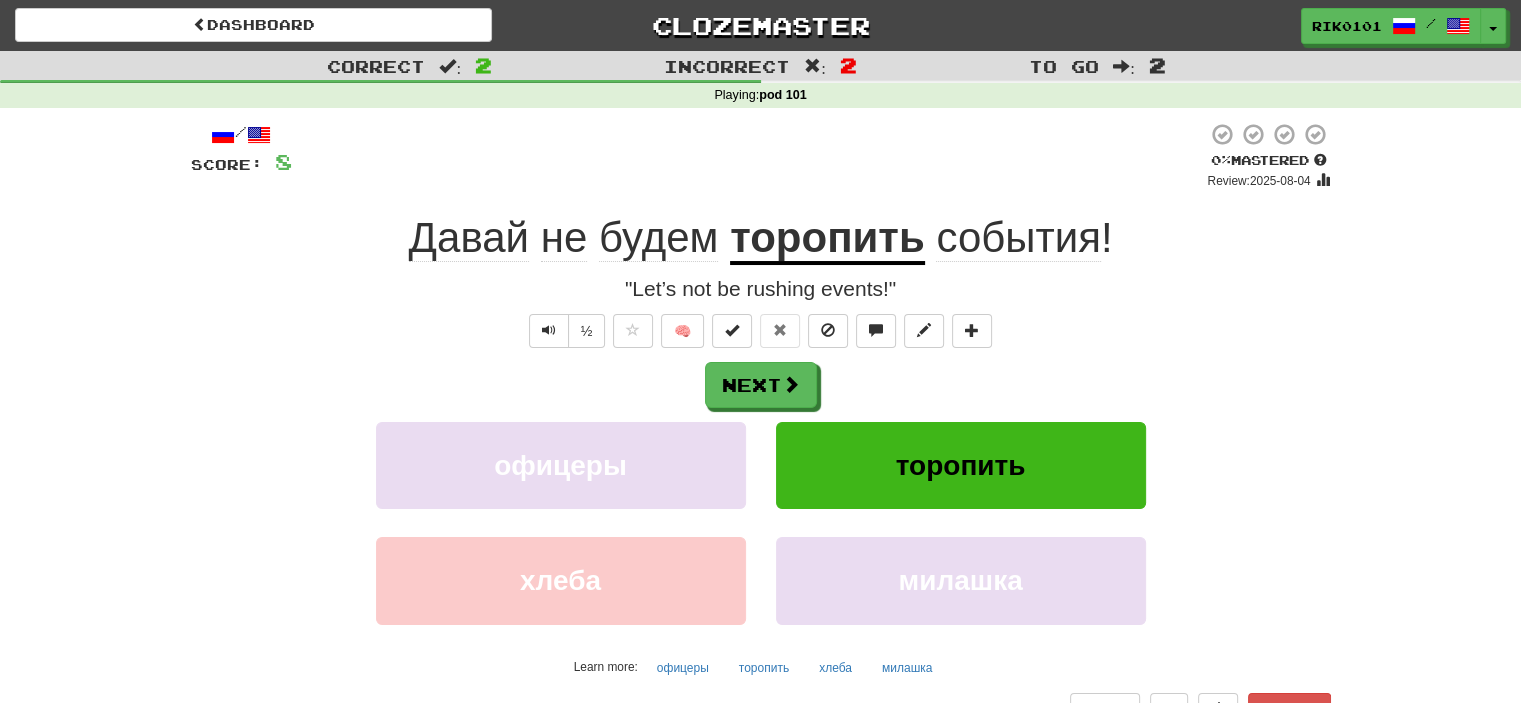 click at bounding box center [749, 156] 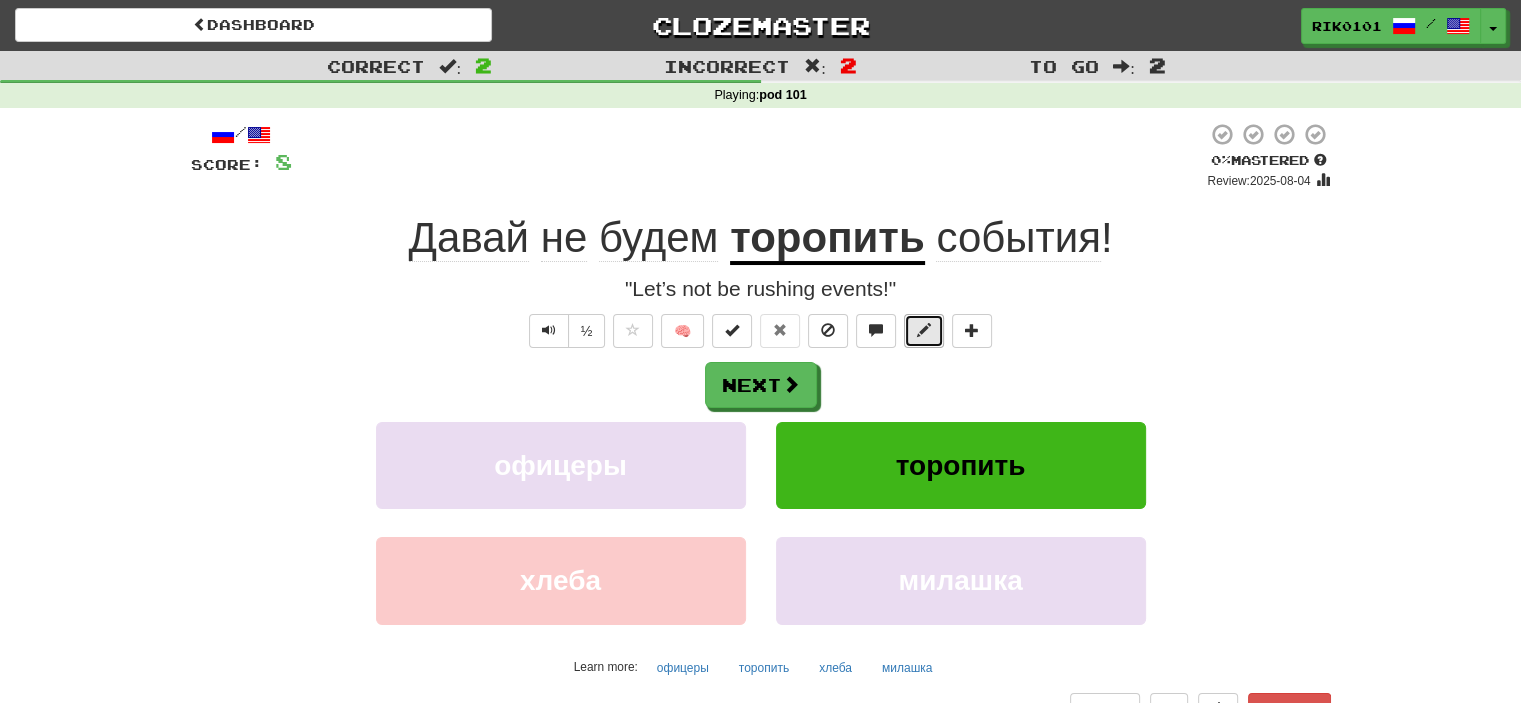 click at bounding box center [924, 331] 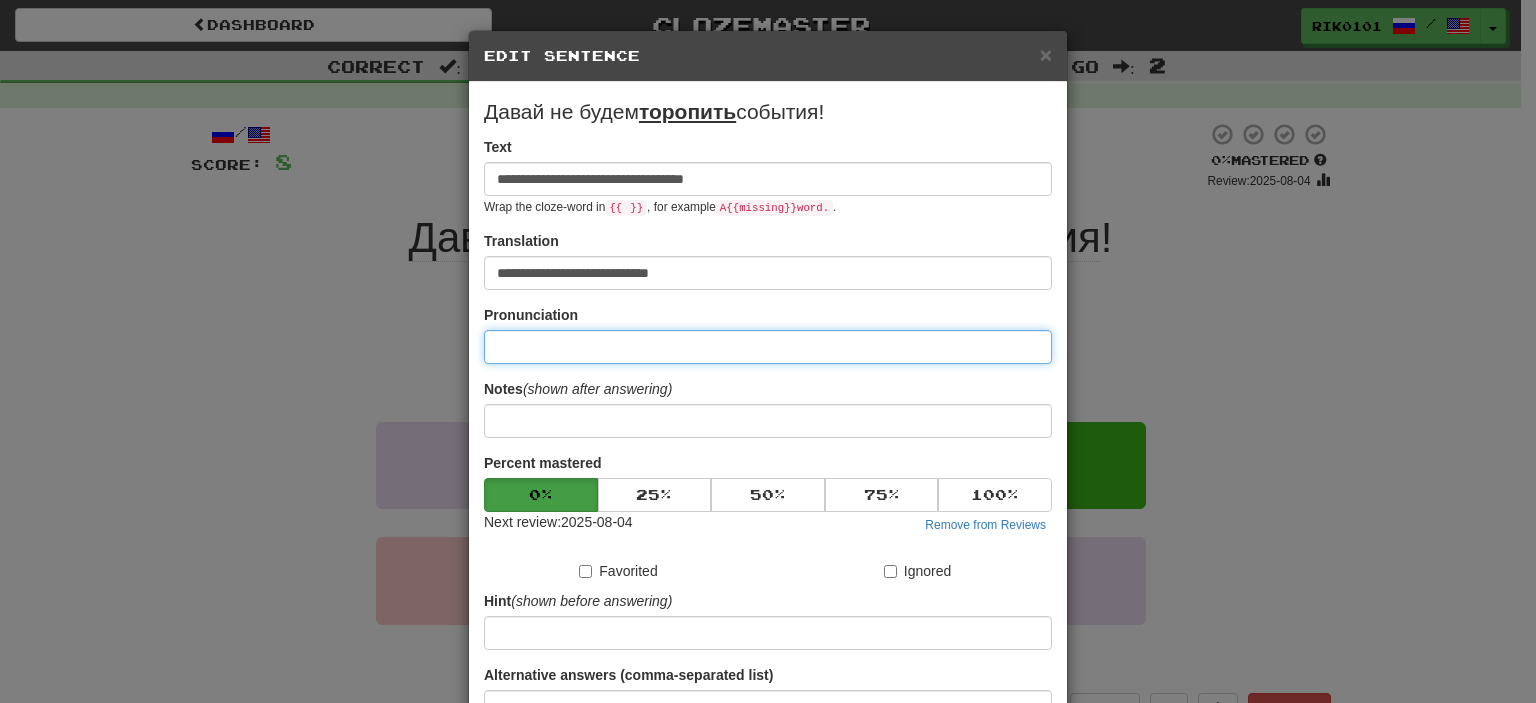click at bounding box center [768, 347] 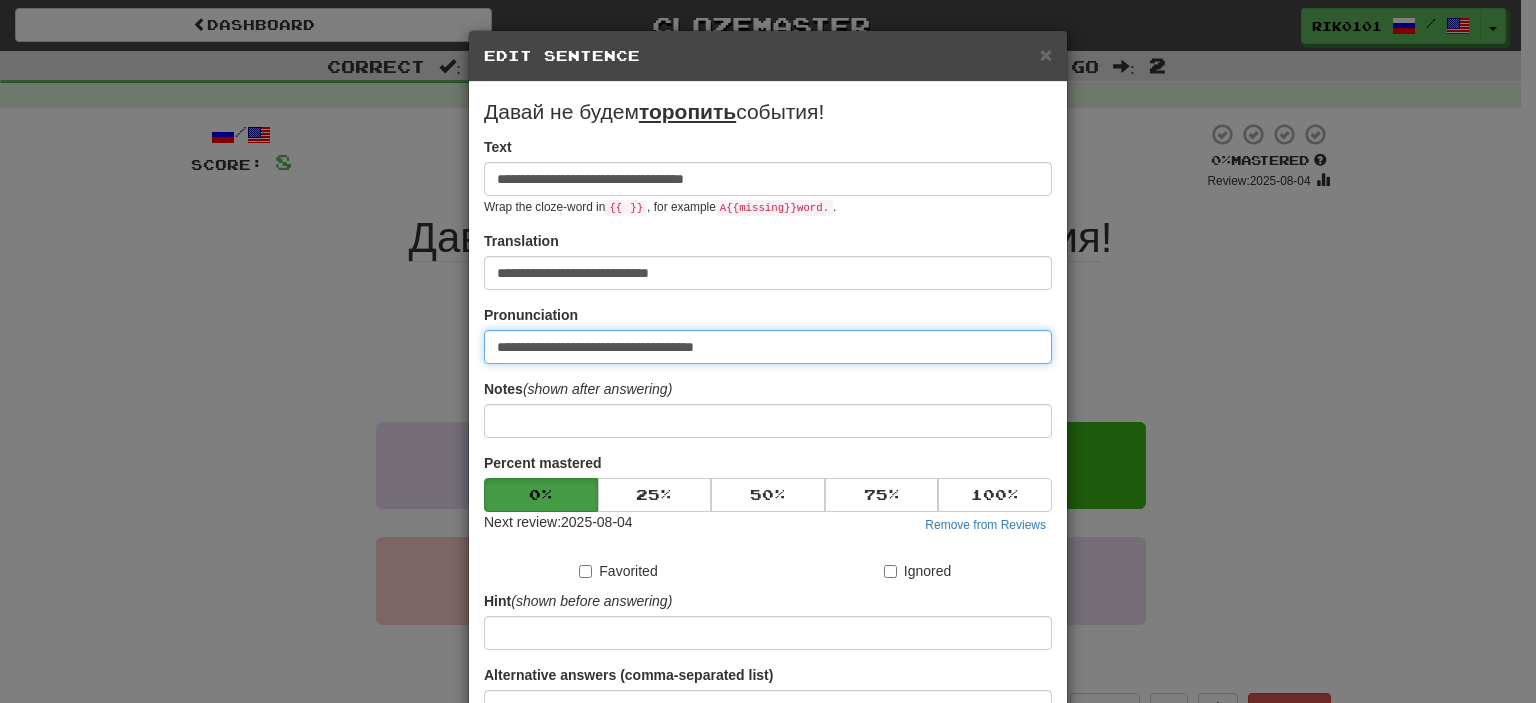drag, startPoint x: 743, startPoint y: 360, endPoint x: 452, endPoint y: 343, distance: 291.49615 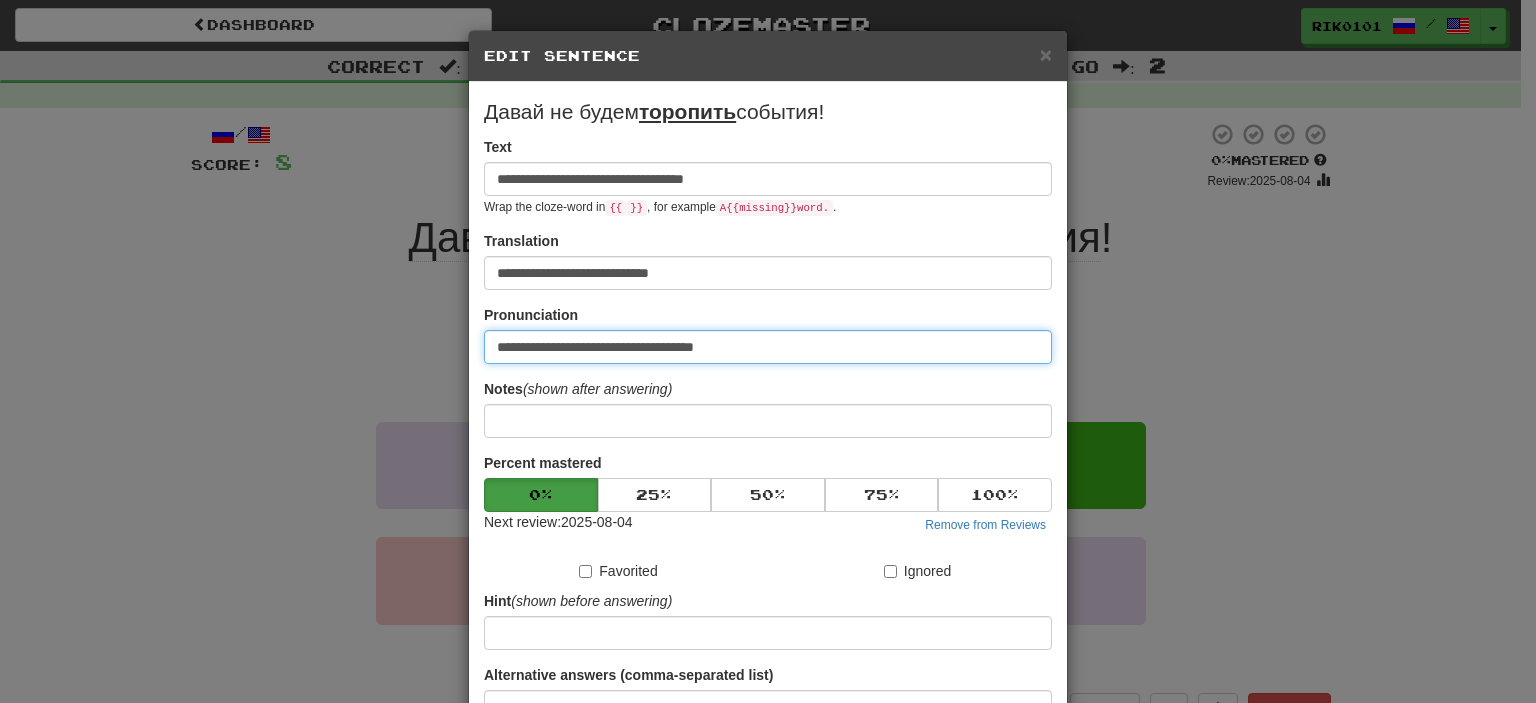 type 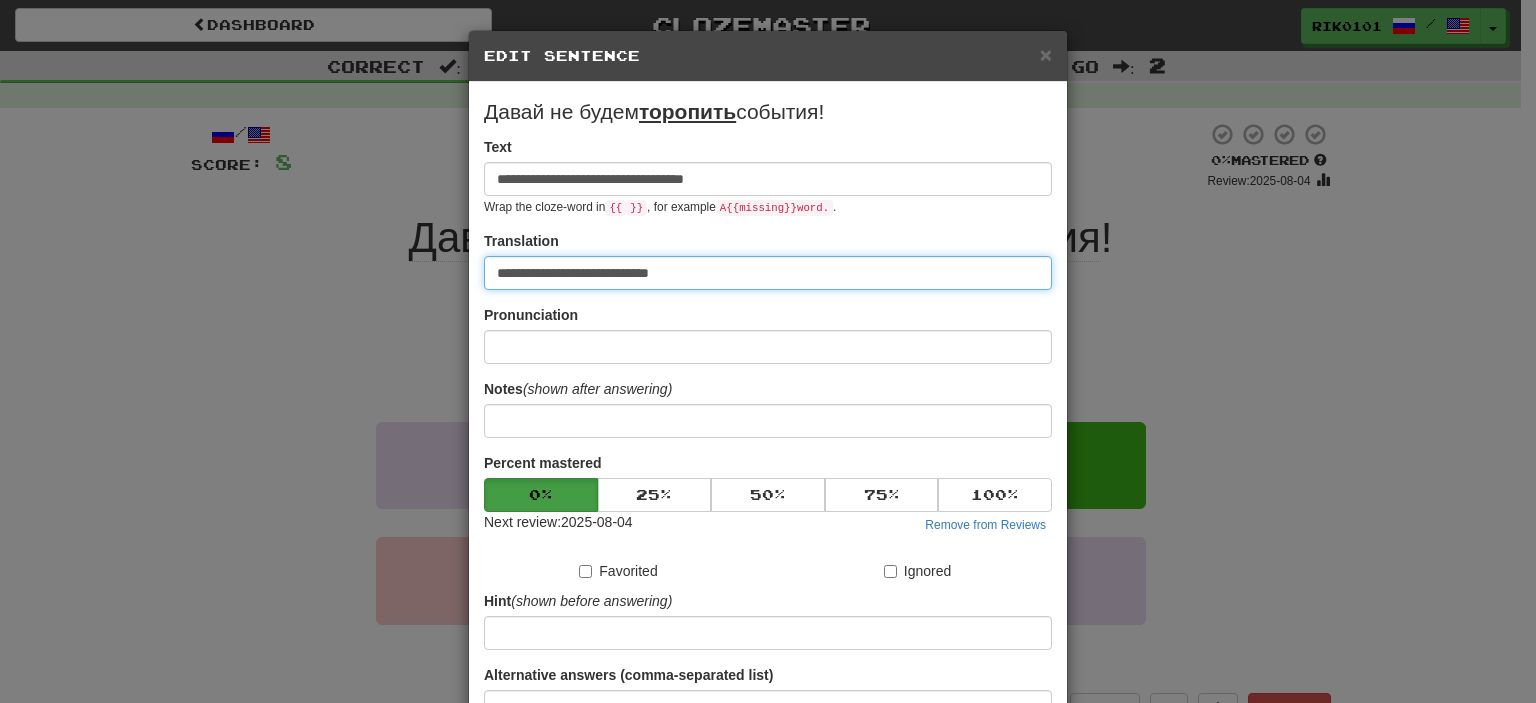 drag, startPoint x: 710, startPoint y: 275, endPoint x: 484, endPoint y: 278, distance: 226.01991 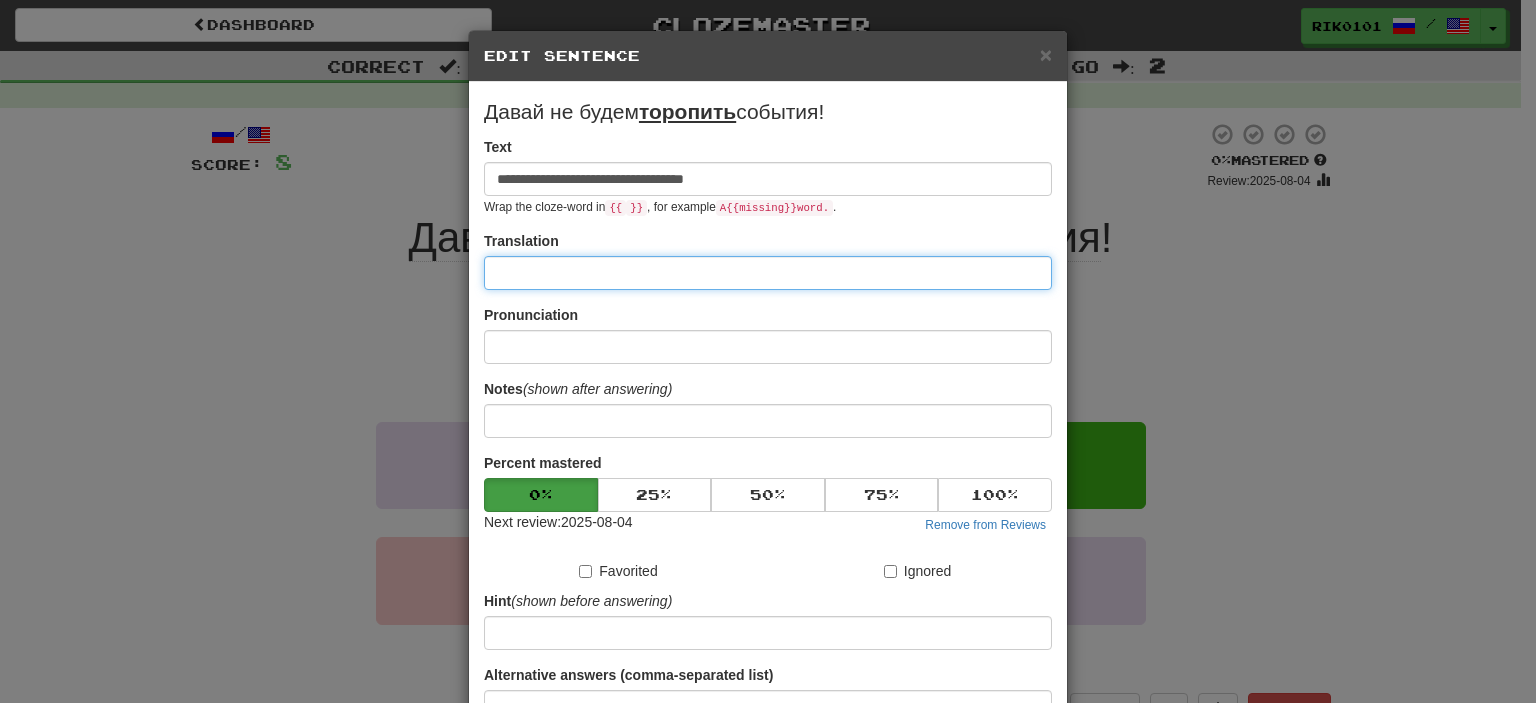 paste on "**********" 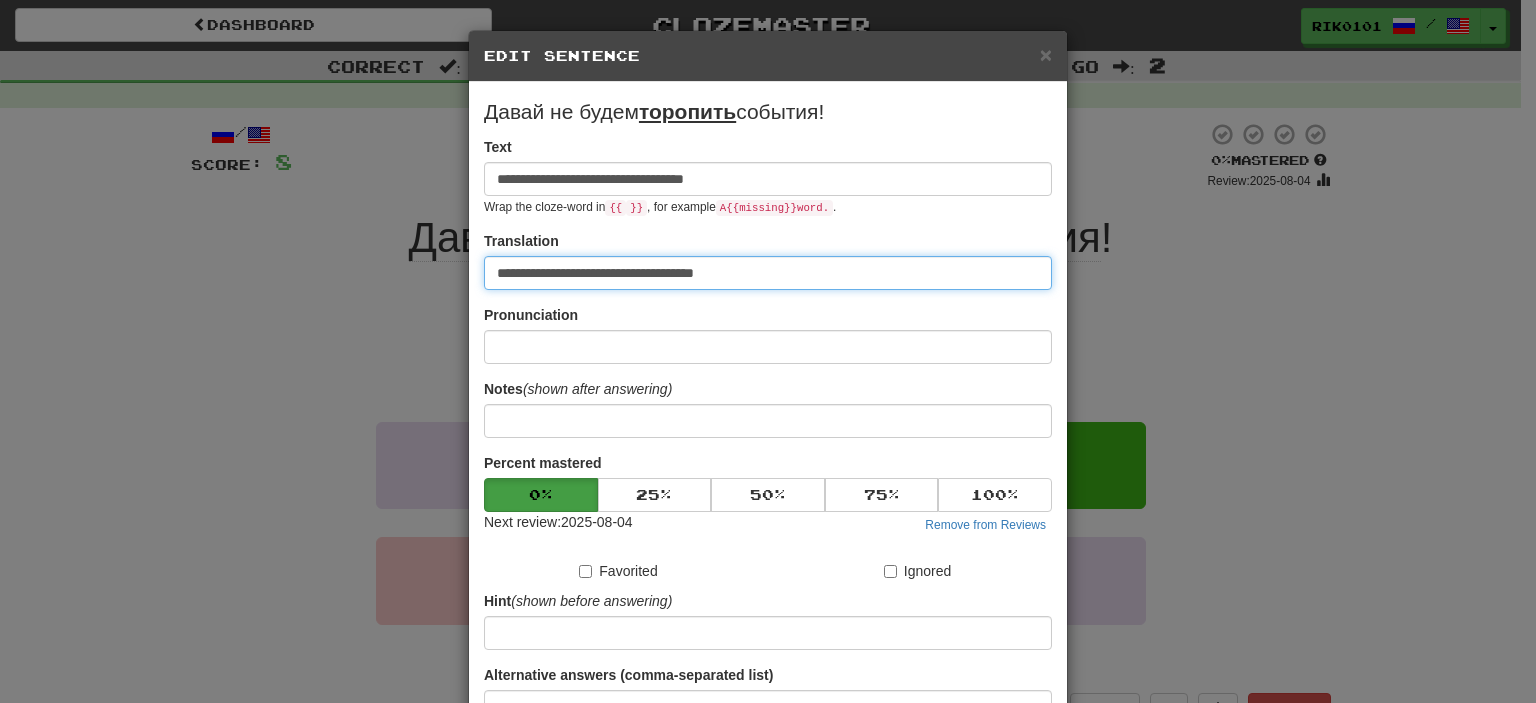 scroll, scrollTop: 190, scrollLeft: 0, axis: vertical 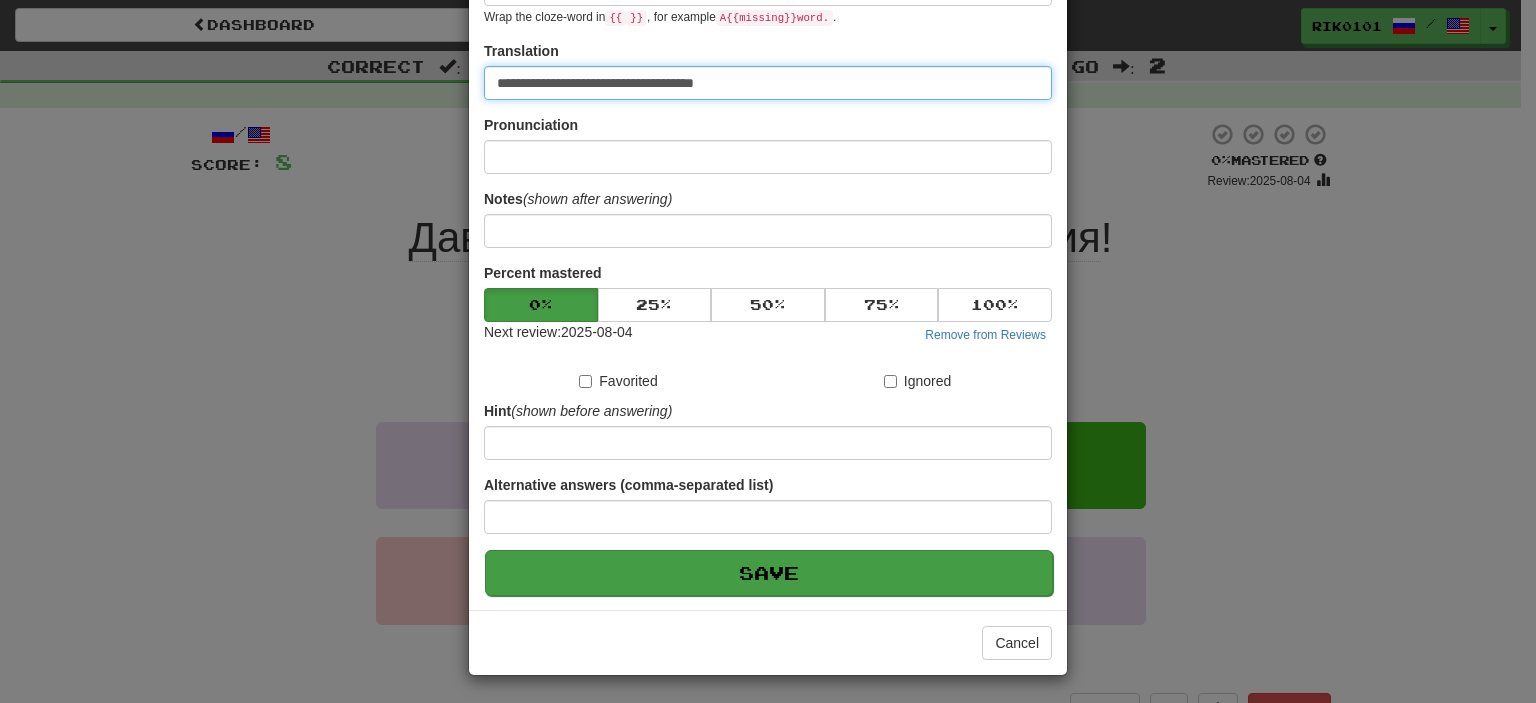 type on "**********" 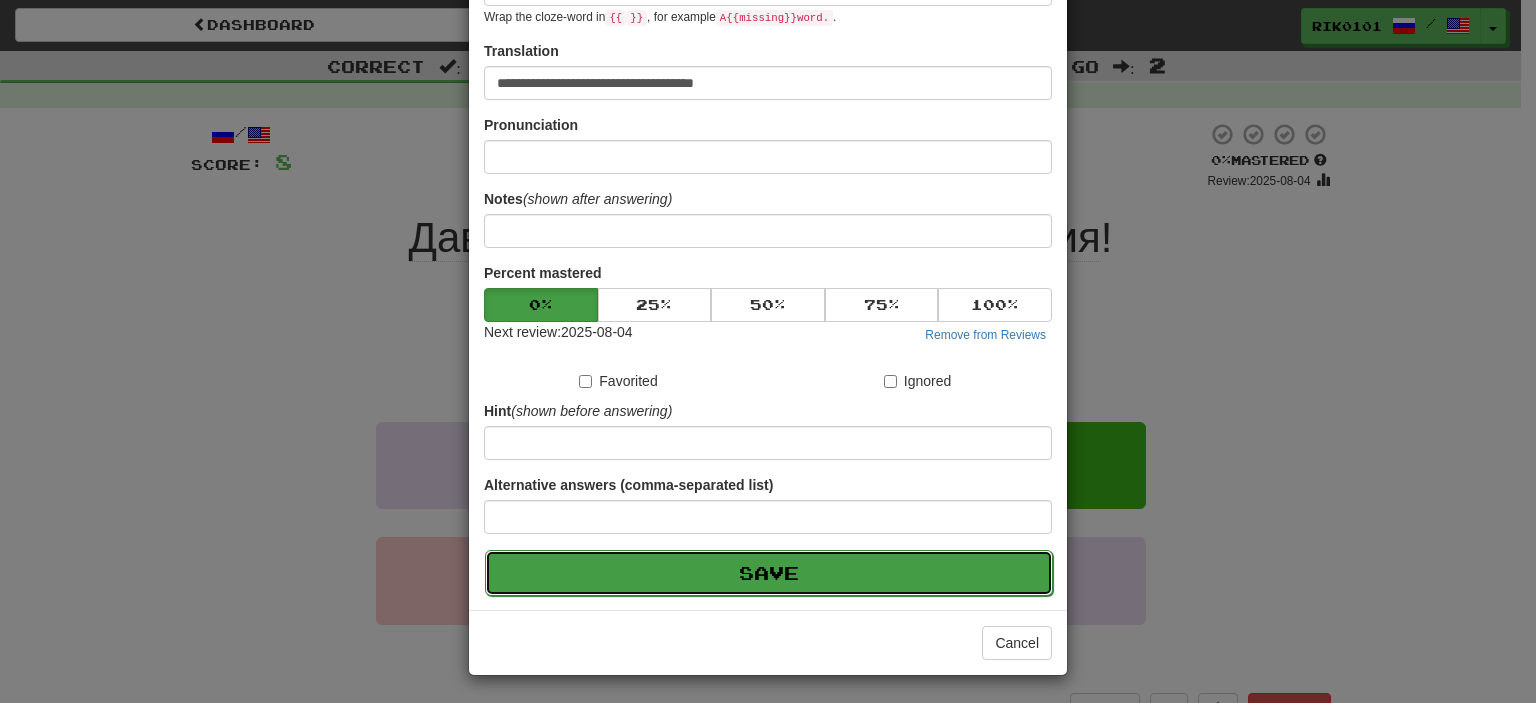 click on "Save" at bounding box center [769, 573] 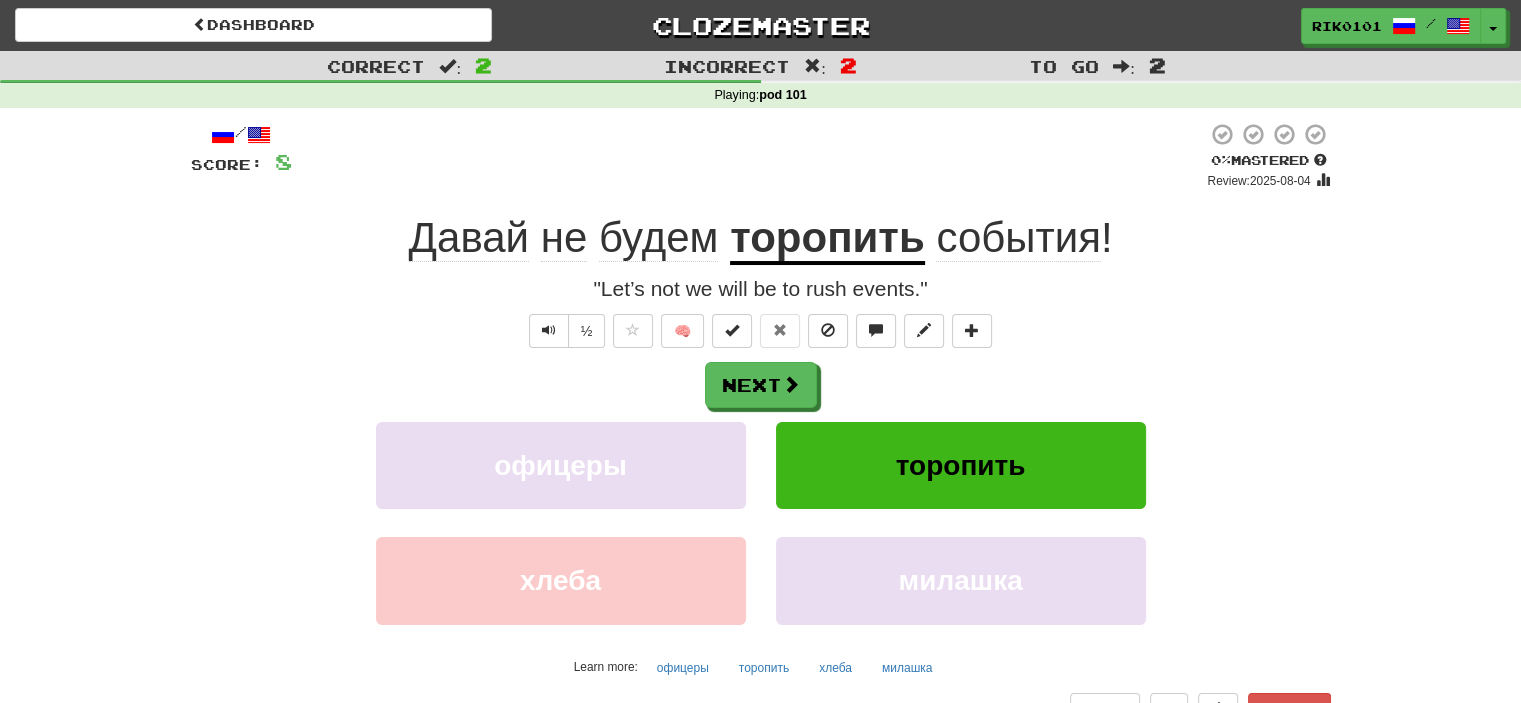 click on "торопить" at bounding box center (827, 239) 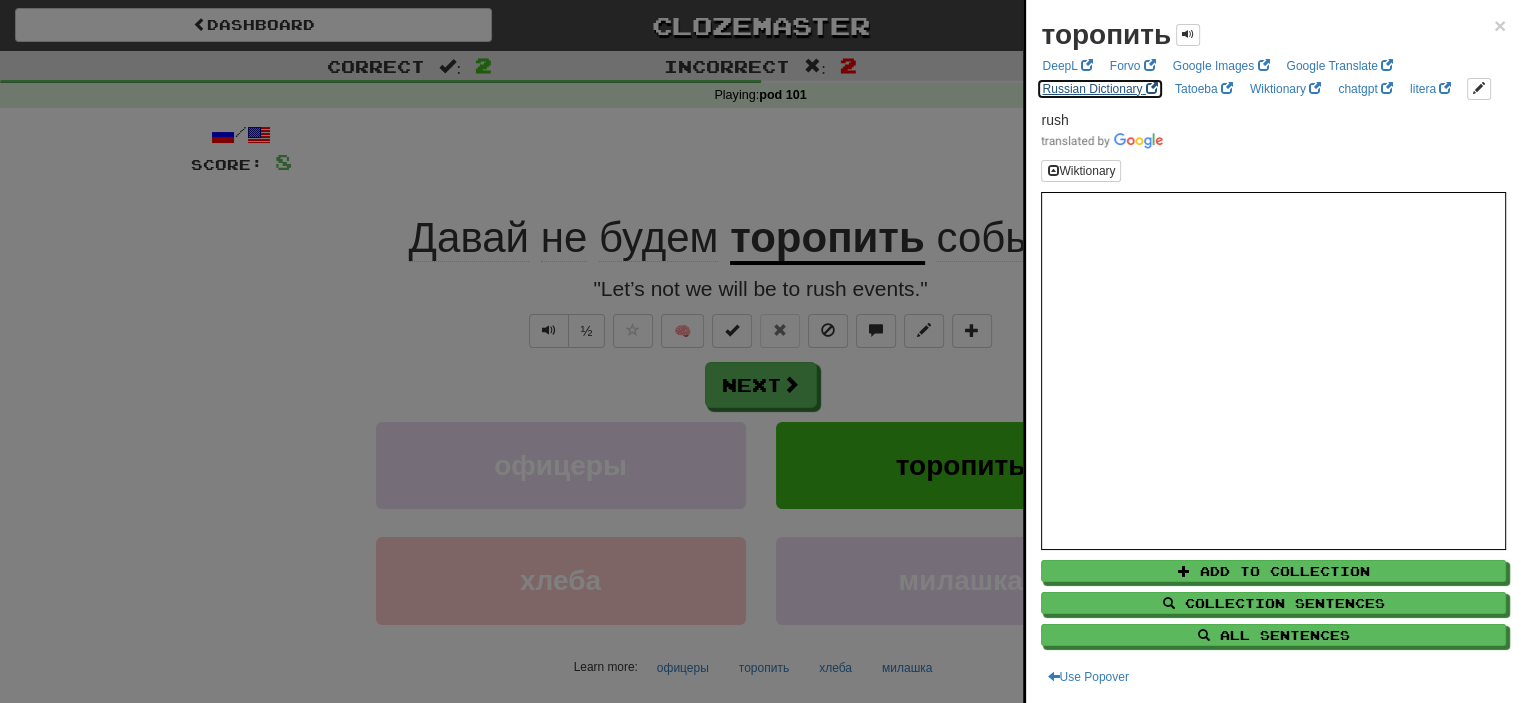 click on "Russian Dictionary" at bounding box center (1099, 89) 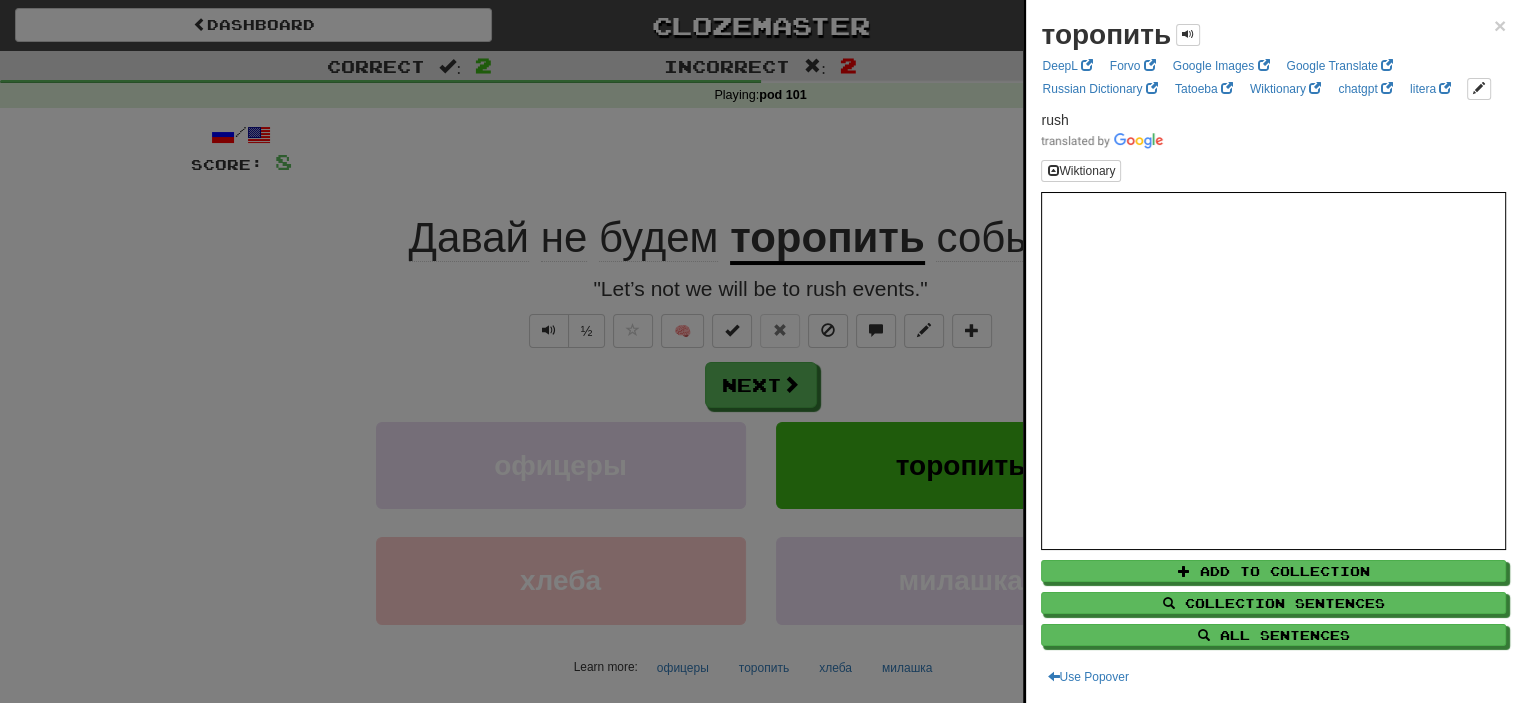 drag, startPoint x: 568, startPoint y: 171, endPoint x: 648, endPoint y: 141, distance: 85.44004 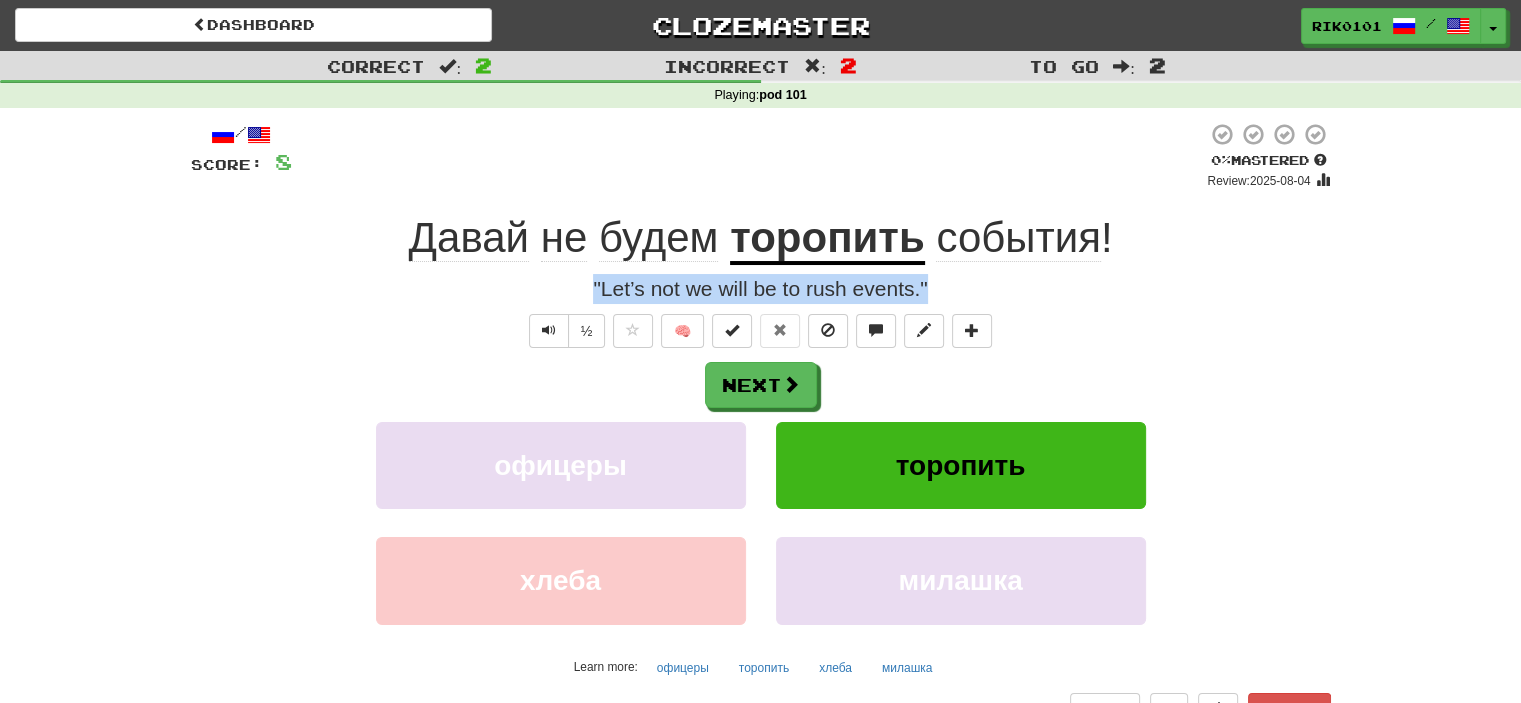 drag, startPoint x: 573, startPoint y: 281, endPoint x: 943, endPoint y: 289, distance: 370.0865 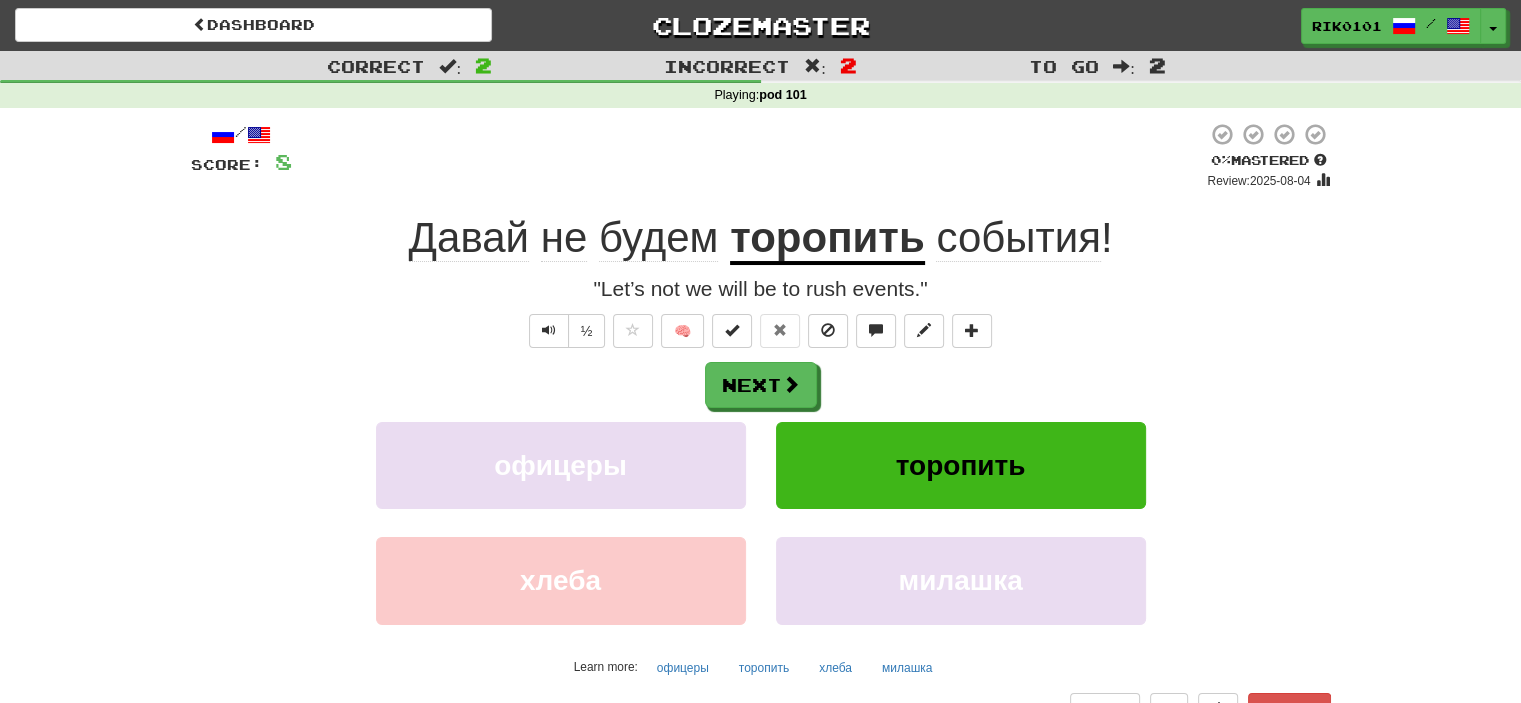 click at bounding box center (749, 156) 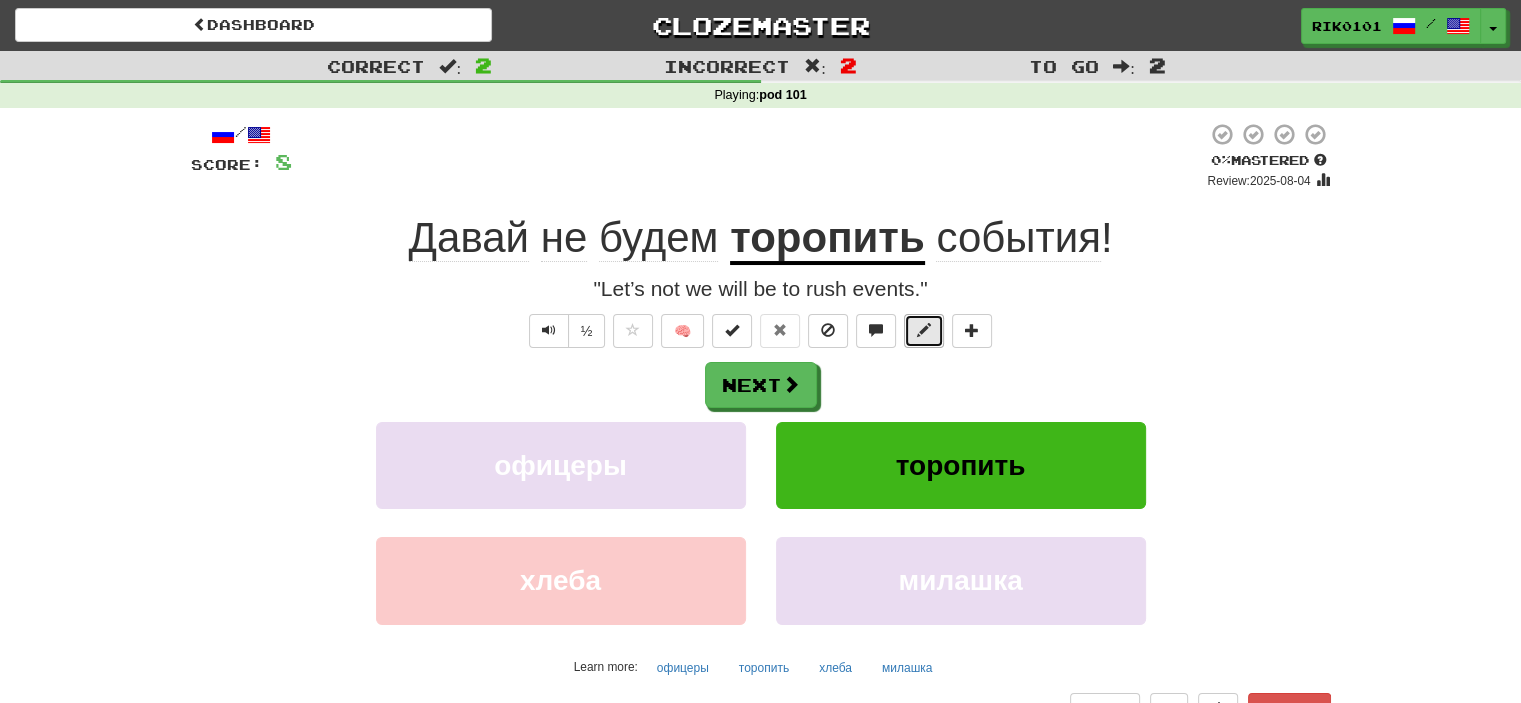 click at bounding box center [924, 331] 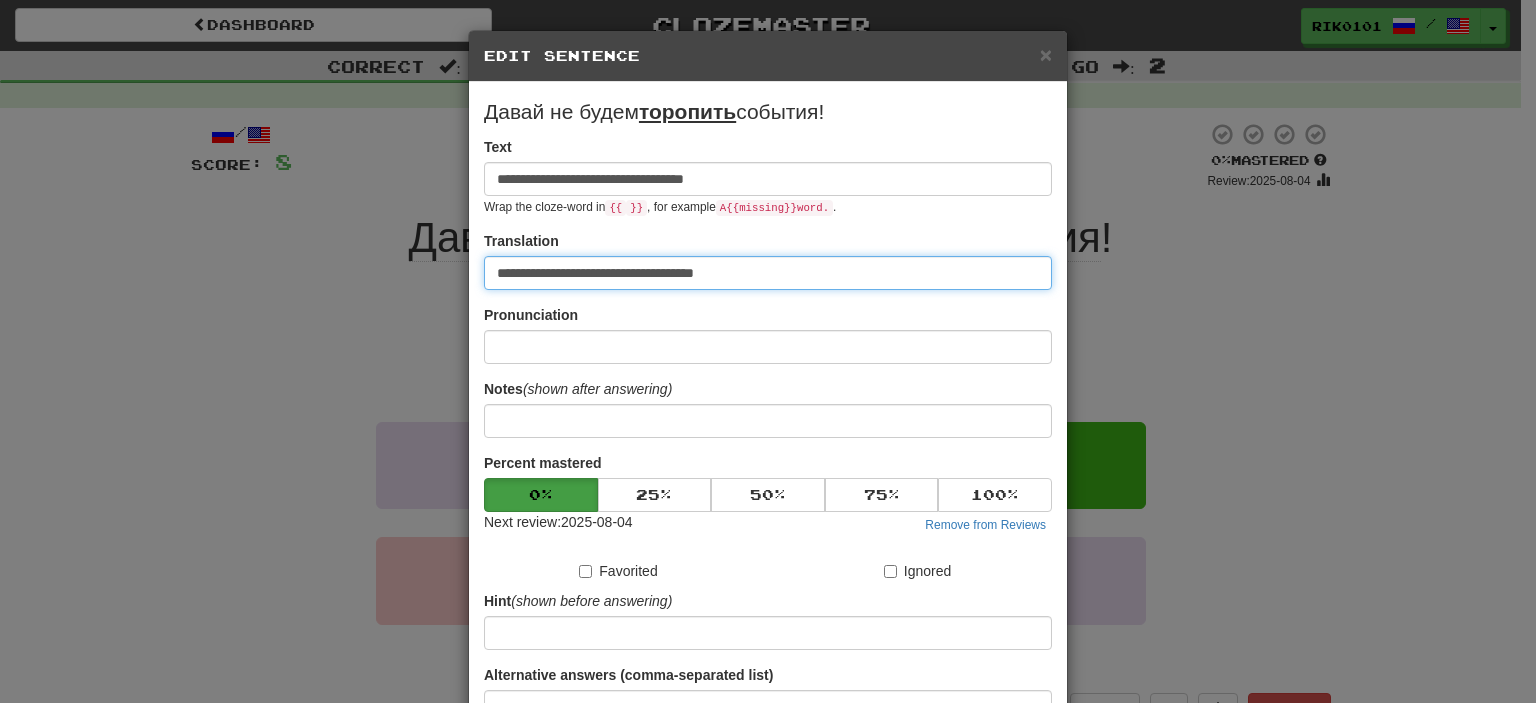 drag, startPoint x: 687, startPoint y: 283, endPoint x: 404, endPoint y: 270, distance: 283.29843 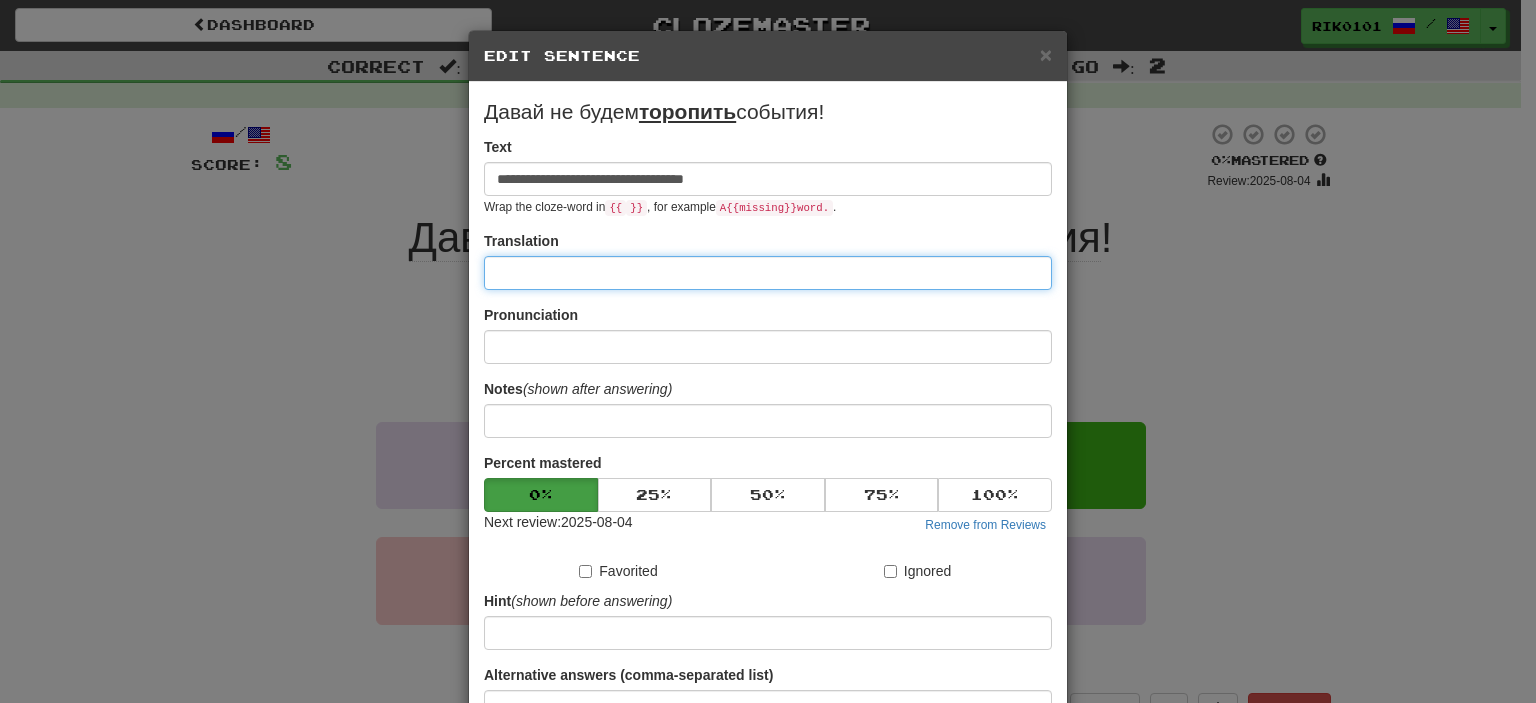 paste on "**********" 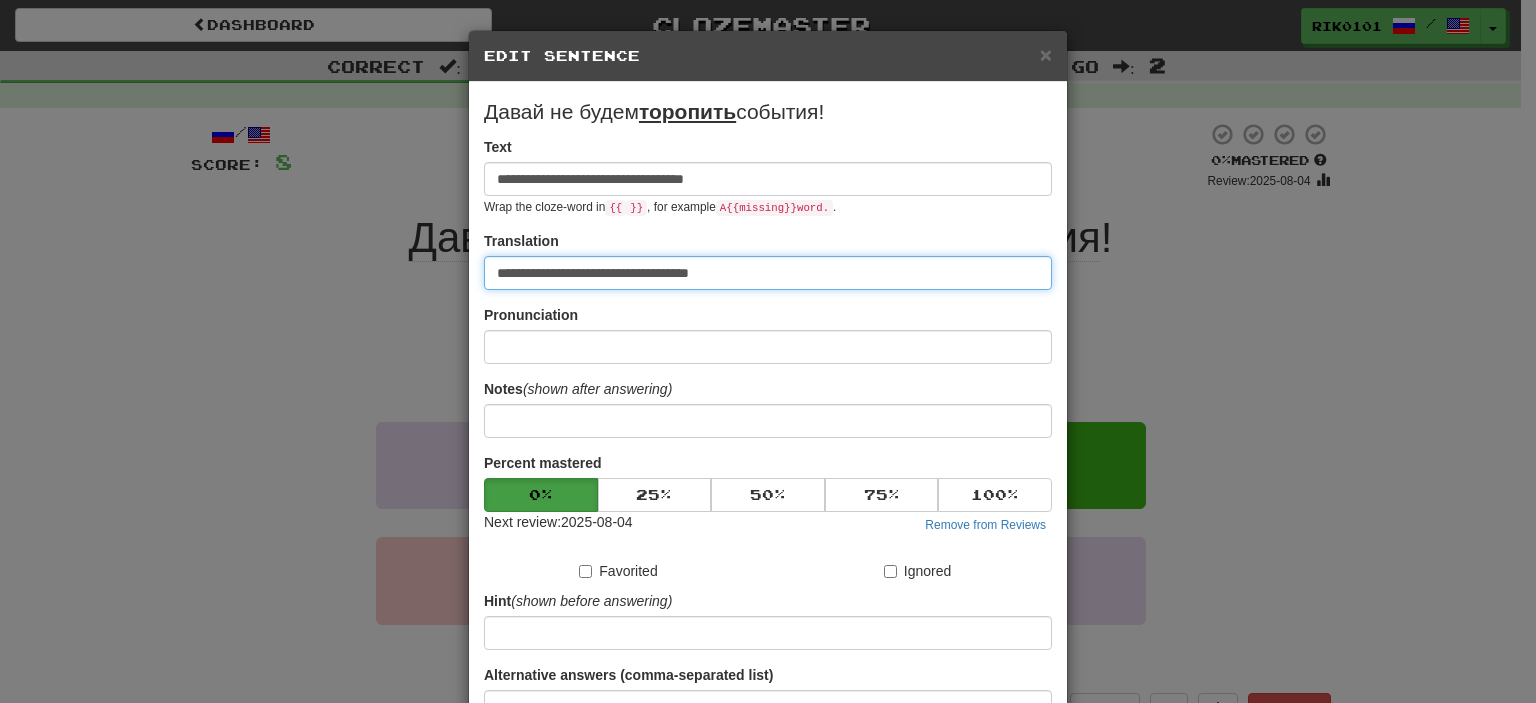 scroll, scrollTop: 190, scrollLeft: 0, axis: vertical 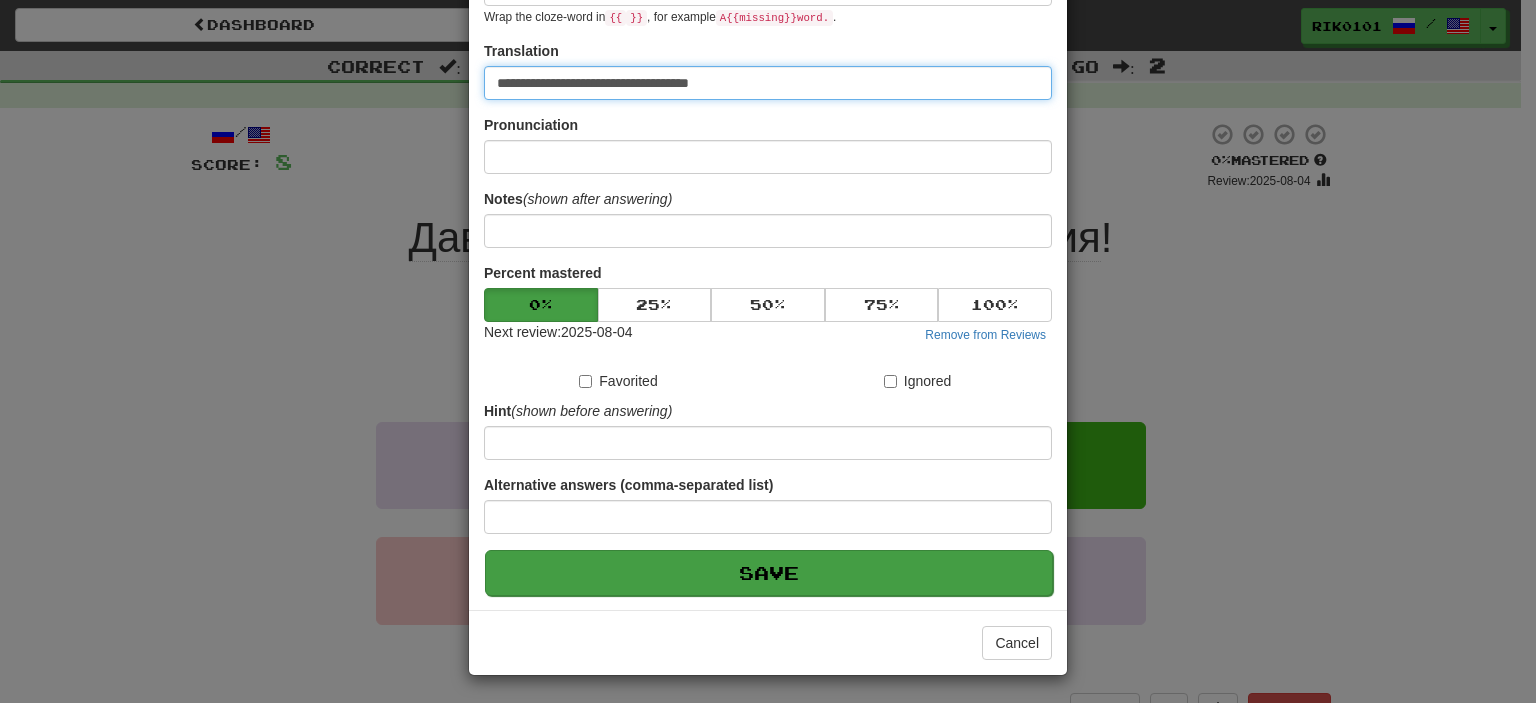 type on "**********" 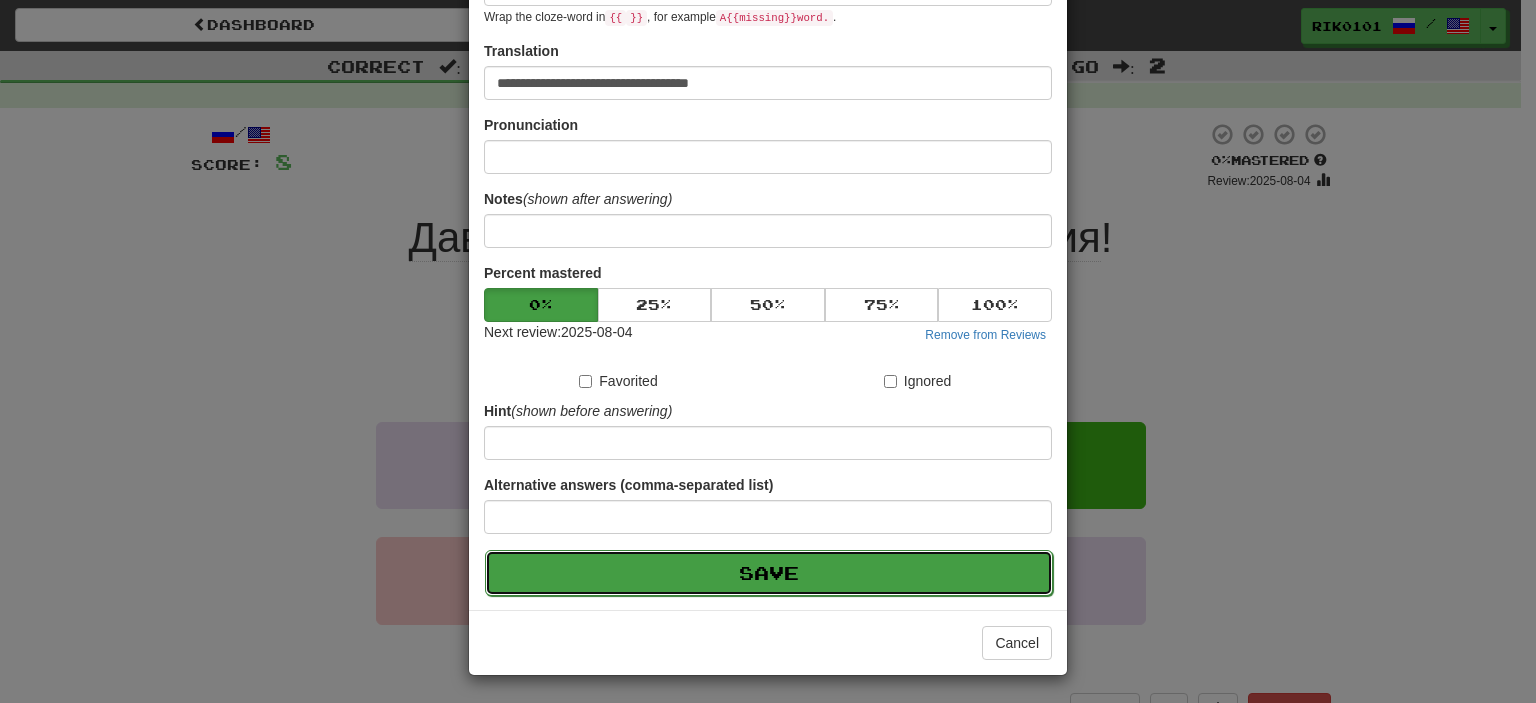 click on "Save" at bounding box center (769, 573) 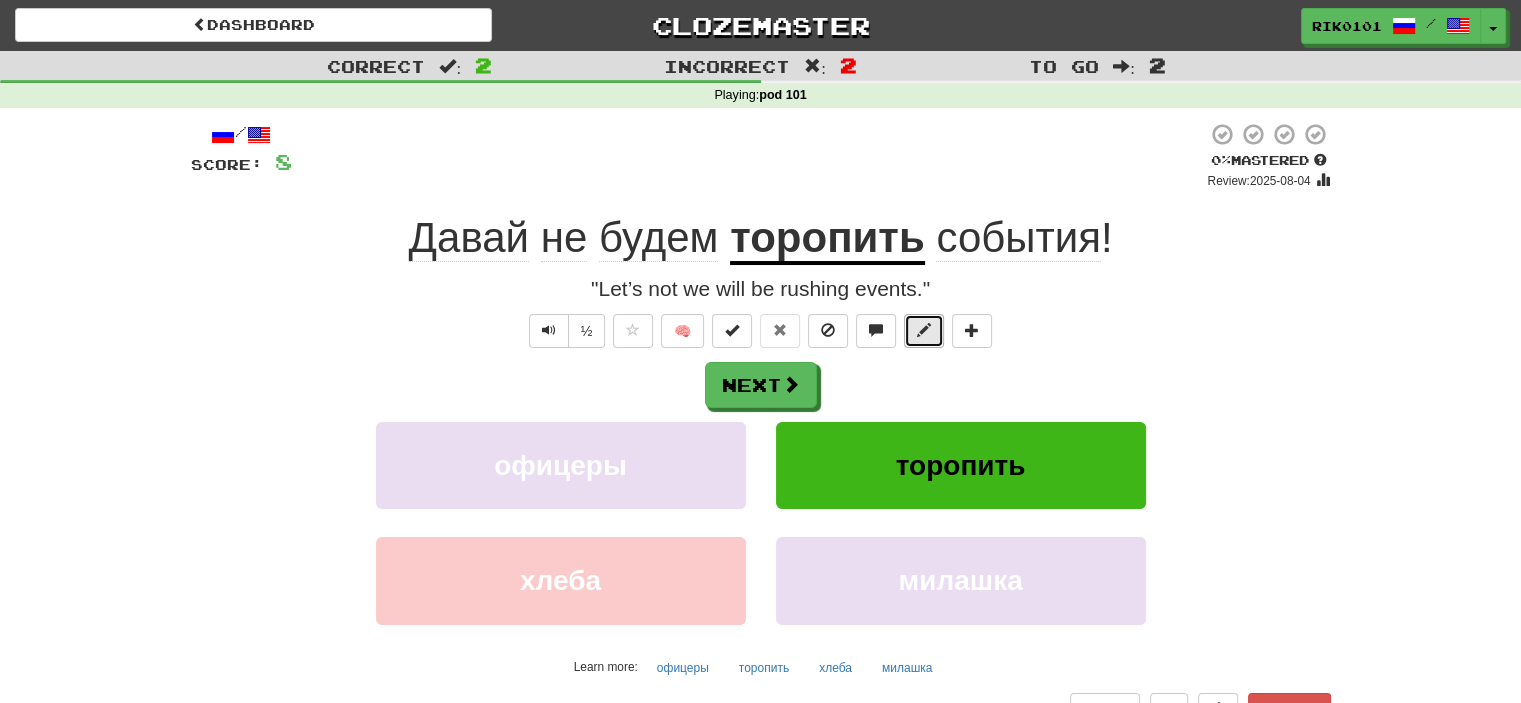 click at bounding box center [924, 331] 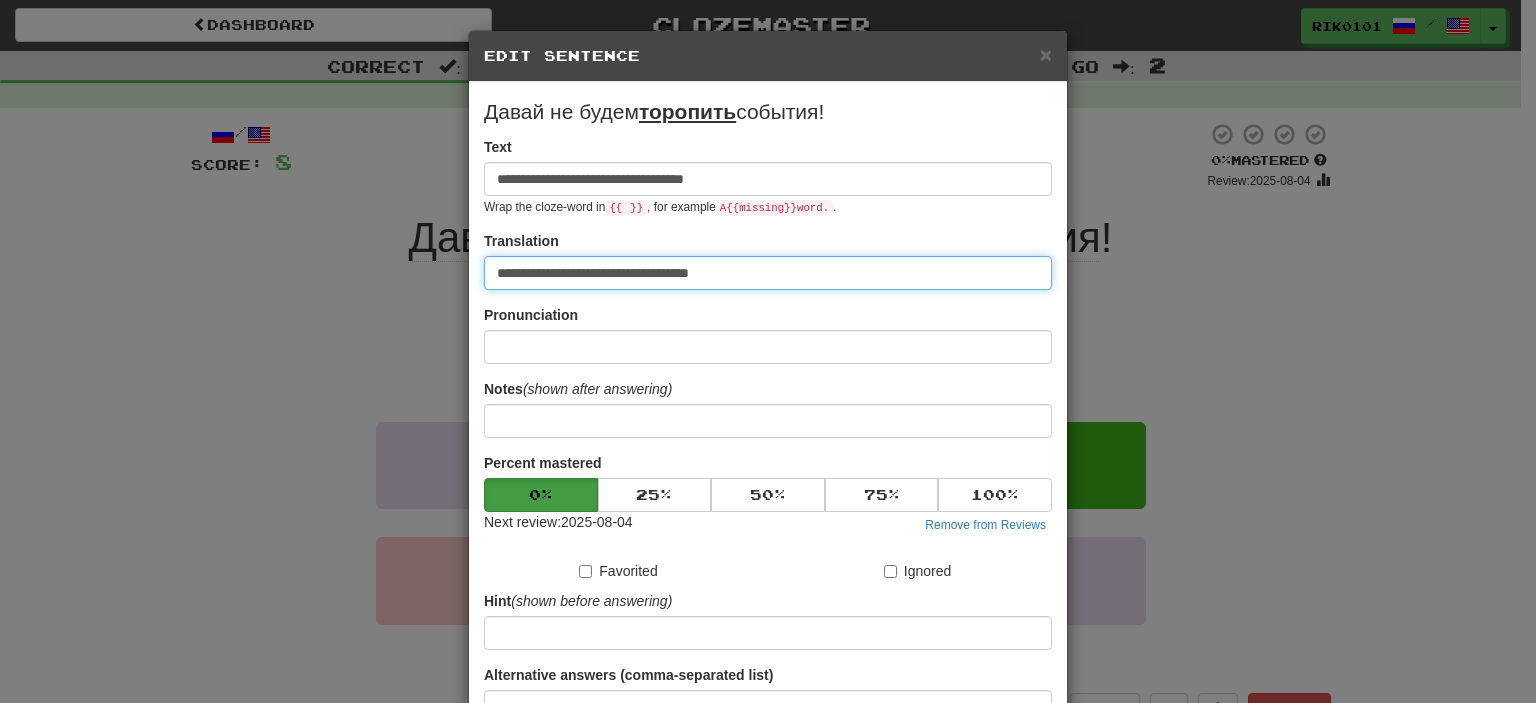 click on "**********" at bounding box center (768, 273) 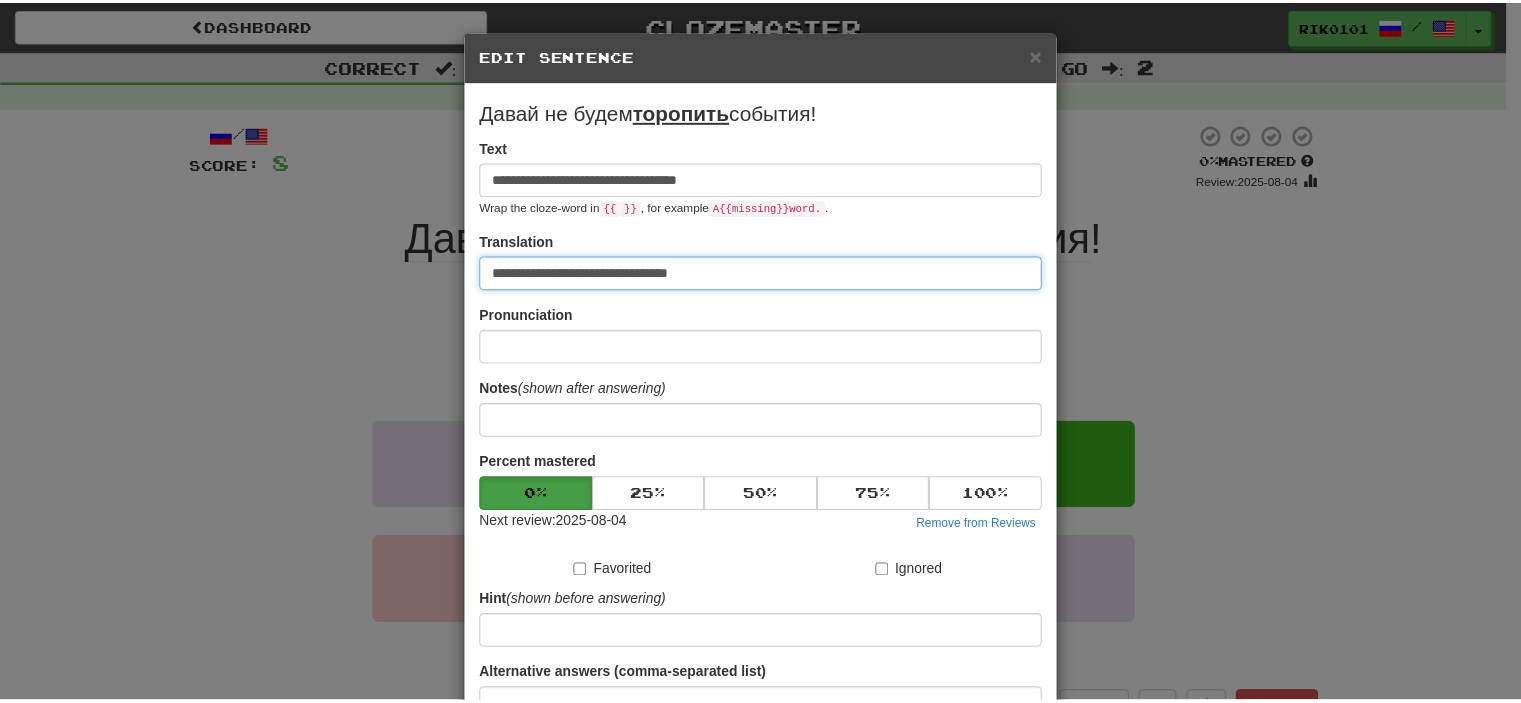 scroll, scrollTop: 190, scrollLeft: 0, axis: vertical 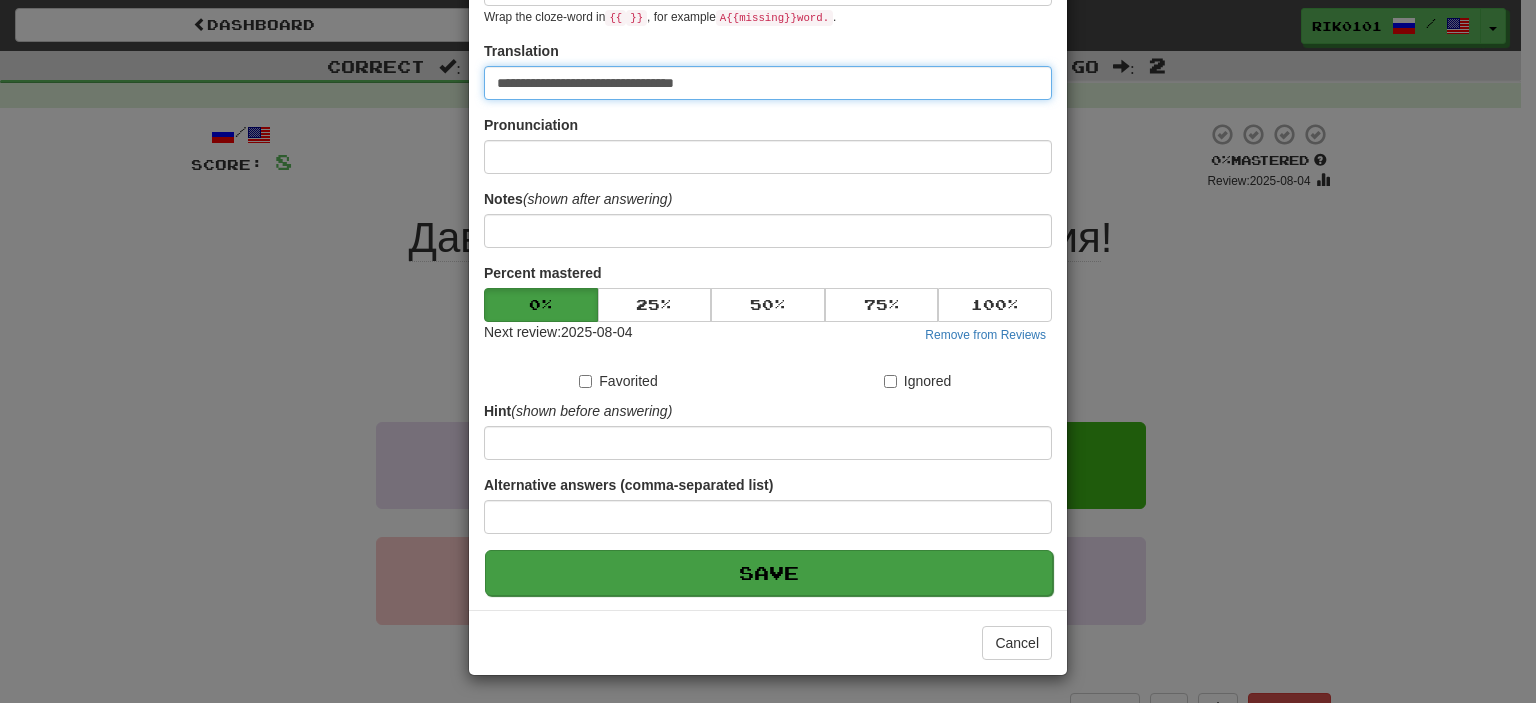 type on "**********" 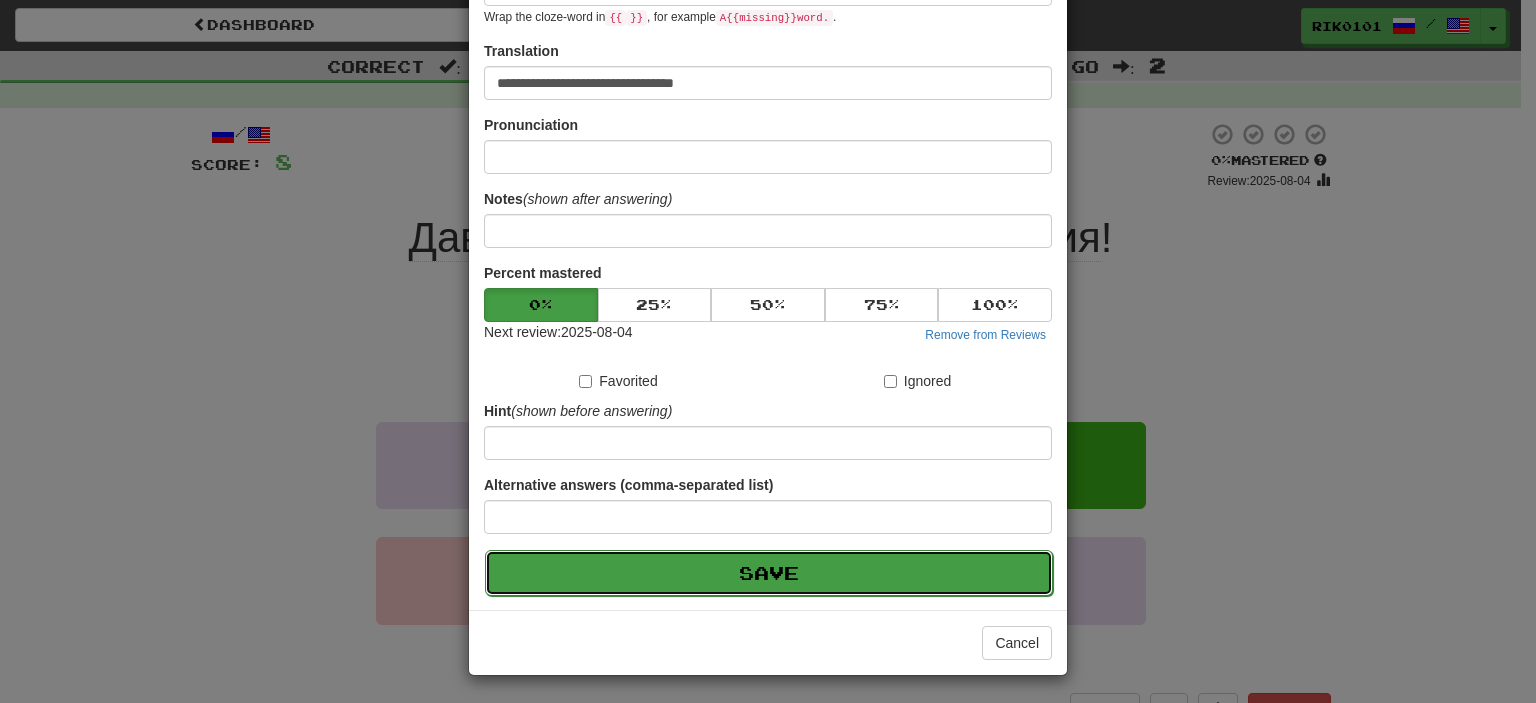 click on "Save" at bounding box center (769, 573) 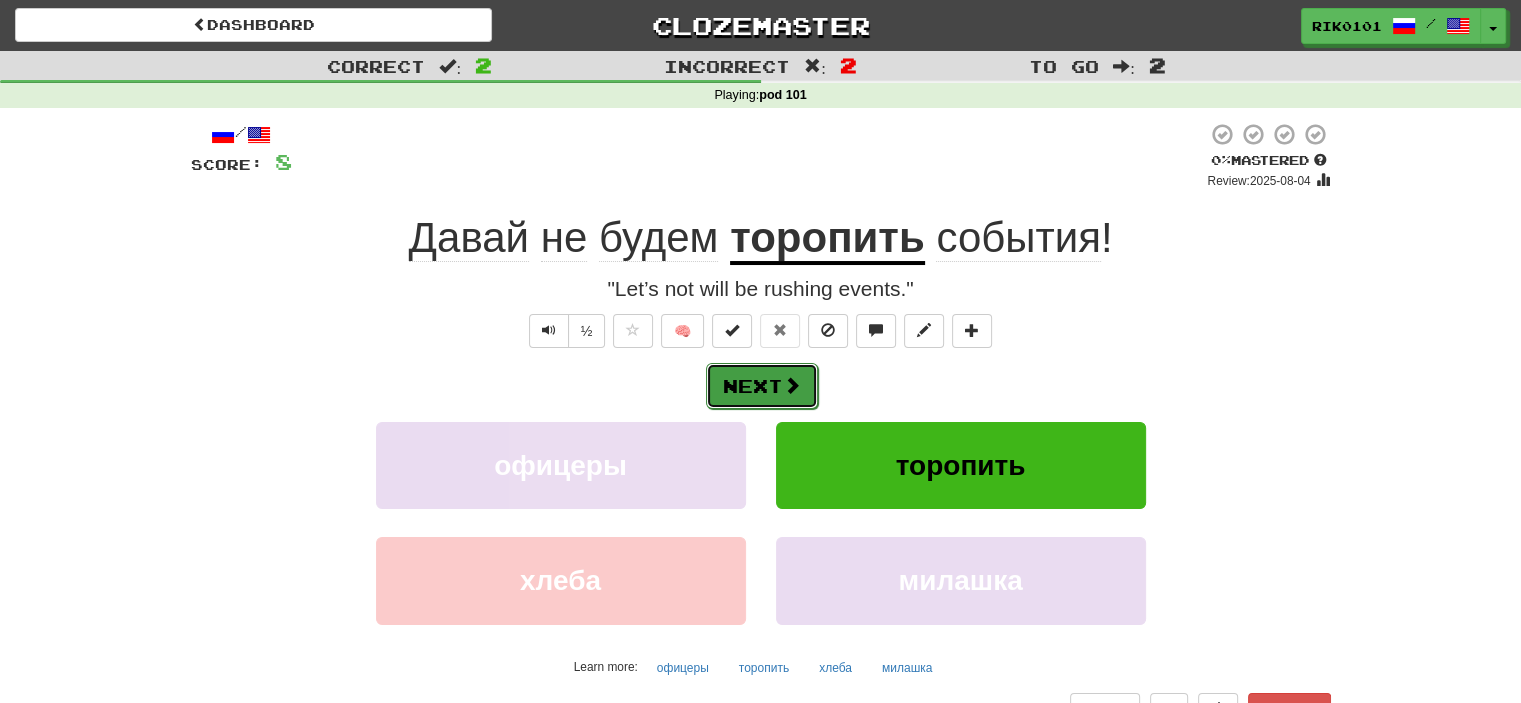 click on "Next" at bounding box center [762, 386] 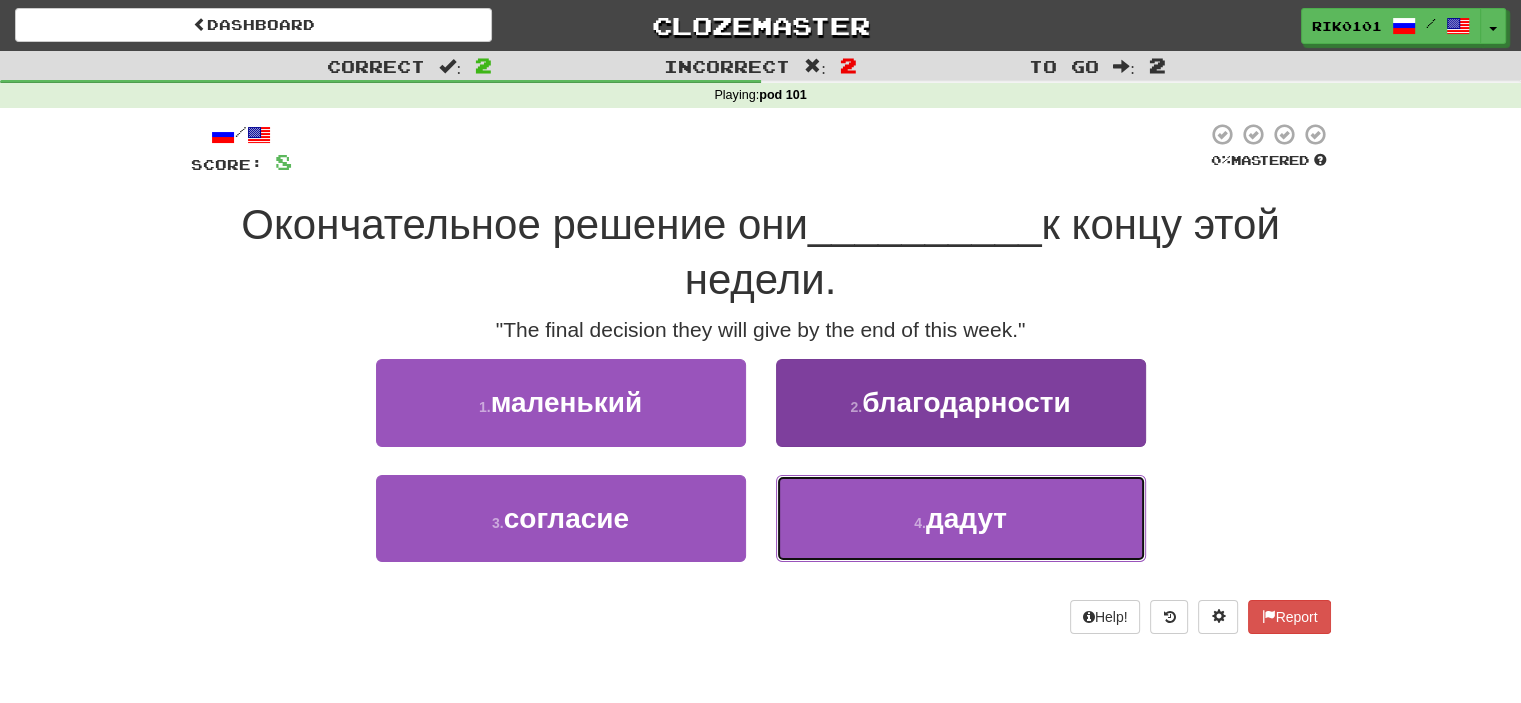 click on "4 .  дадут" at bounding box center [961, 518] 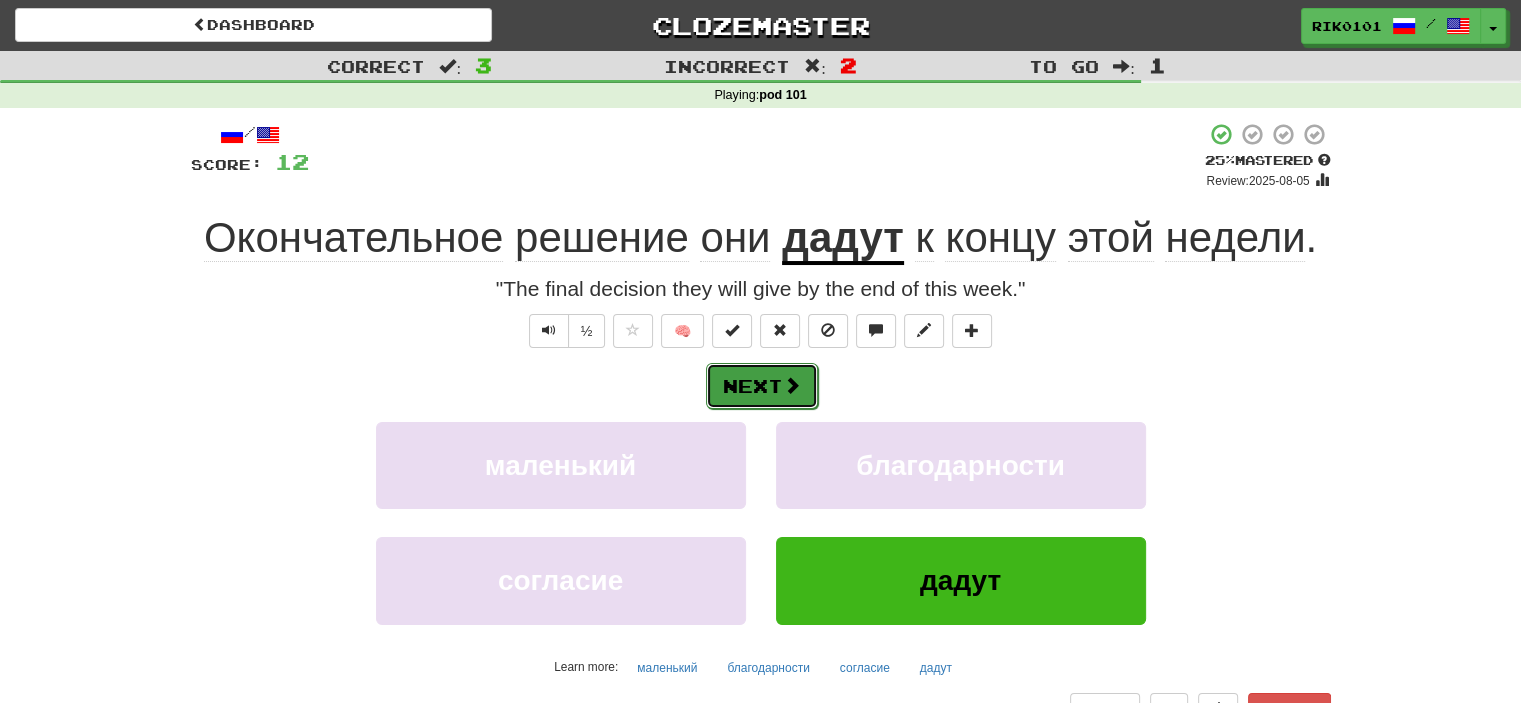 click on "Next" at bounding box center [762, 386] 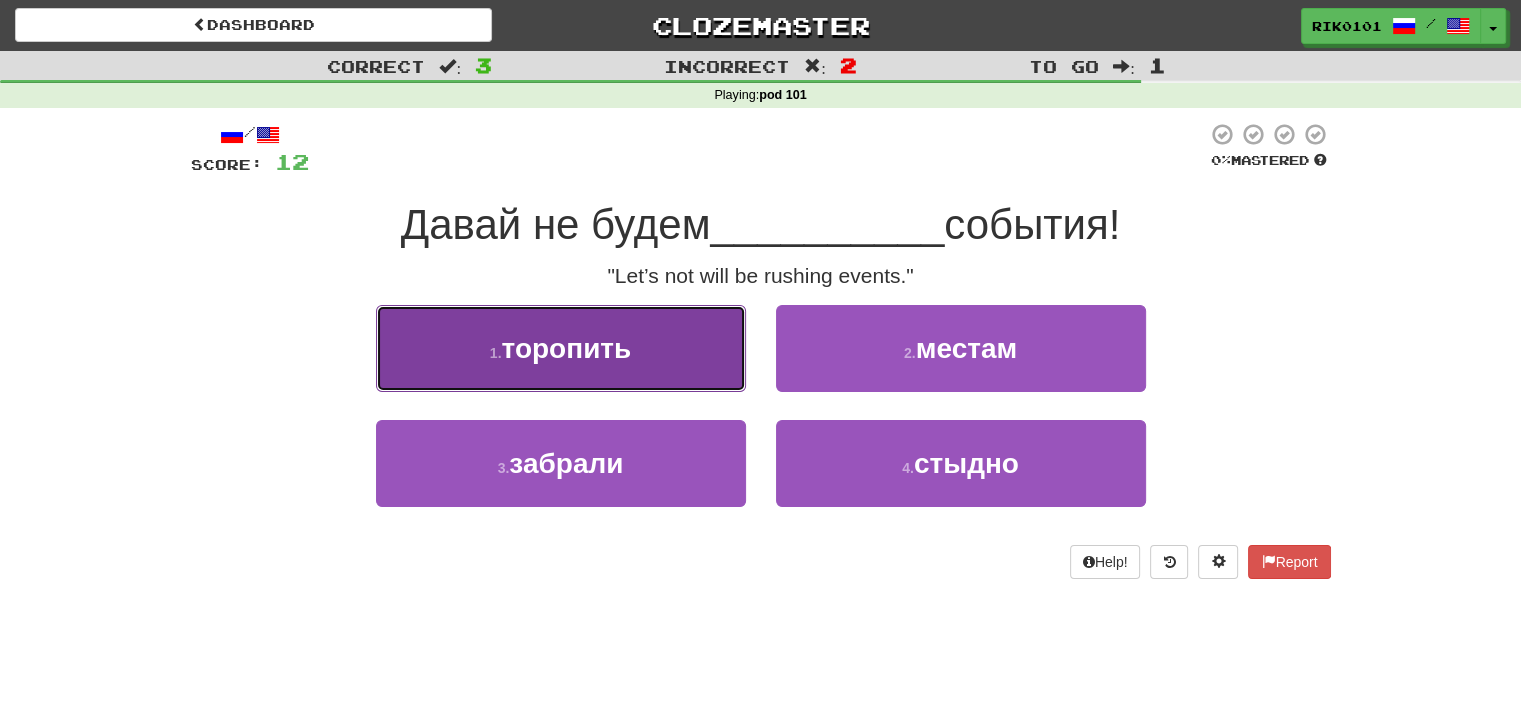 click on "1 .  торопить" at bounding box center [561, 348] 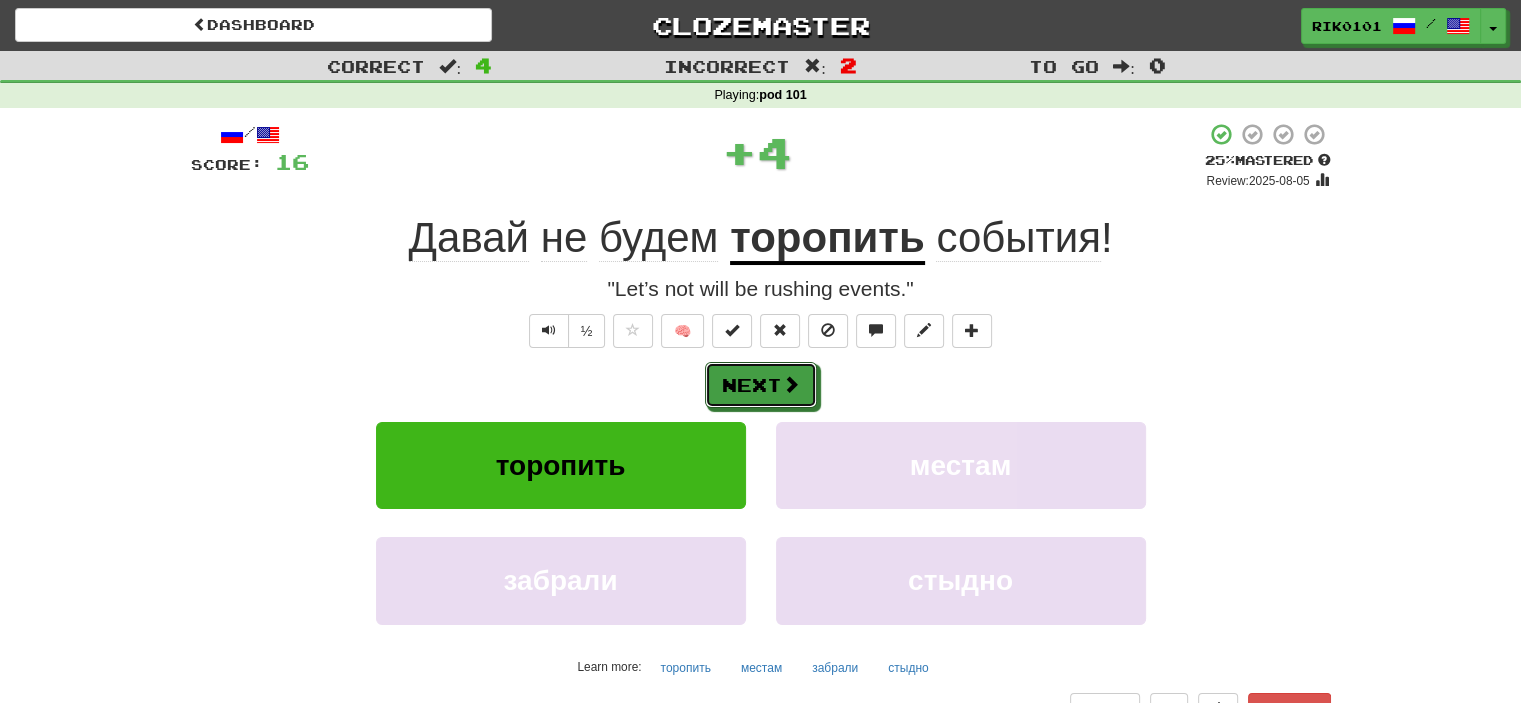 click at bounding box center [791, 384] 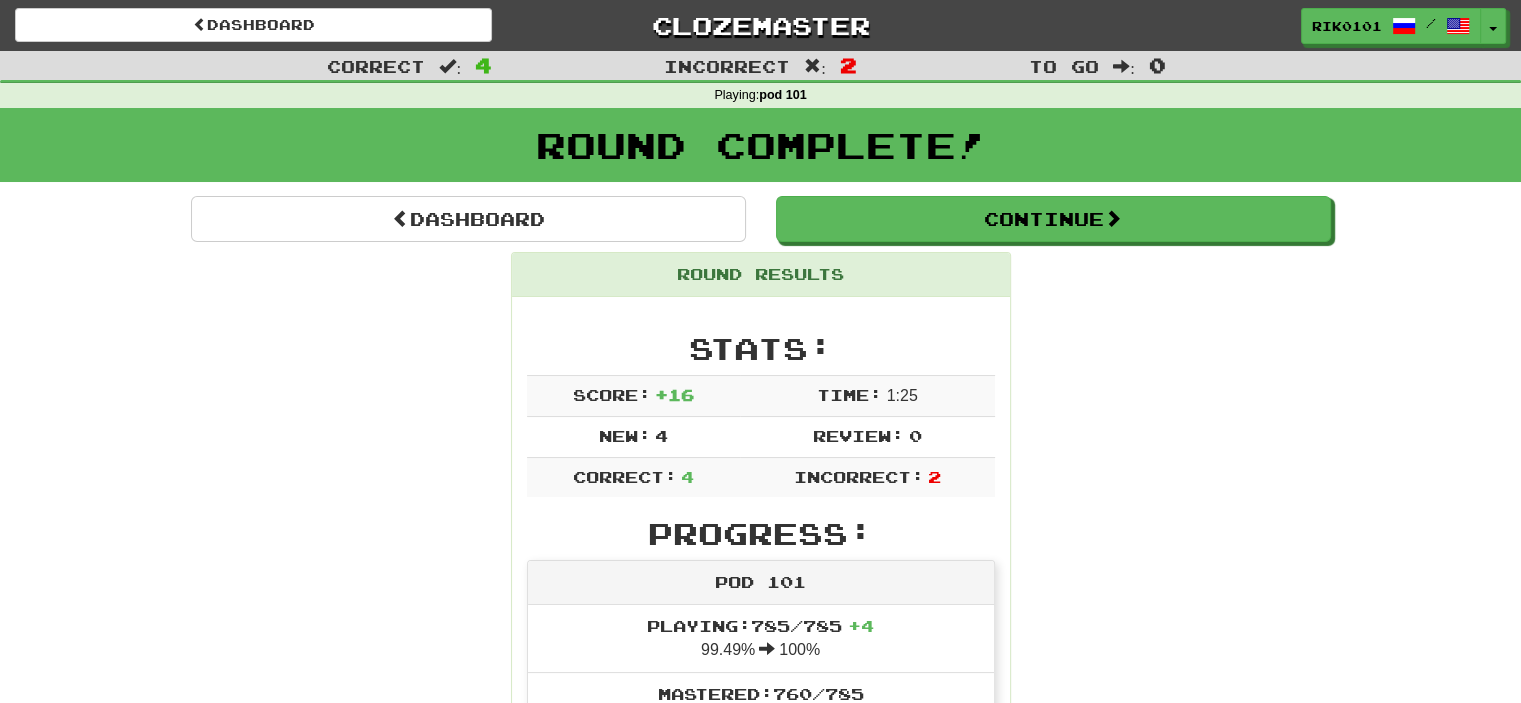 click on "Dashboard Continue  Round Results Stats: Score:   + 16 Time:   1 : 25 New:   4 Review:   0 Correct:   4 Incorrect:   2 Progress: pod 101 Playing:  785  /  785 + 4 99.49% 100% Mastered:  760  /  785 96.815% Ready for Review:  11  /  Level:  71 453  points to level  72  - keep going! Ranked:  399 th  this week ( 4  points to  398 th ) Sentences: Похоже, они по-настоящему  заинтересовались  этим бизнес предложением.  "It seems they genuinely / really became interested in this business proposal." После такого  успеха ?  Обязательно! "After such success? Definitely!" Oкончательное решение они  дадут  к концу этой недели.  "The final decision they will give by the end of this week." Давай не будем  торопить  события!  "Let’s not will be rushing events."  Dashboard Continue" at bounding box center (761, 926) 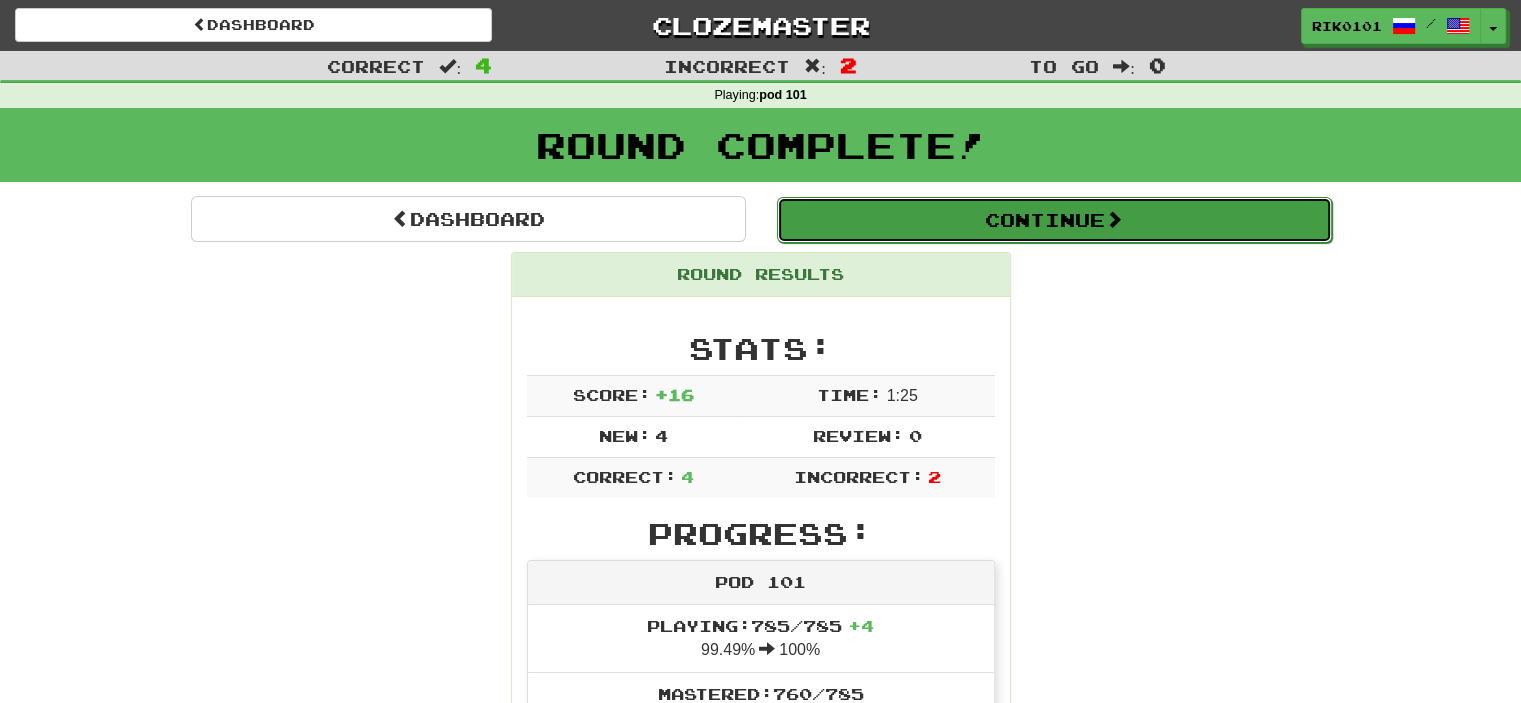 click on "Continue" at bounding box center [1054, 220] 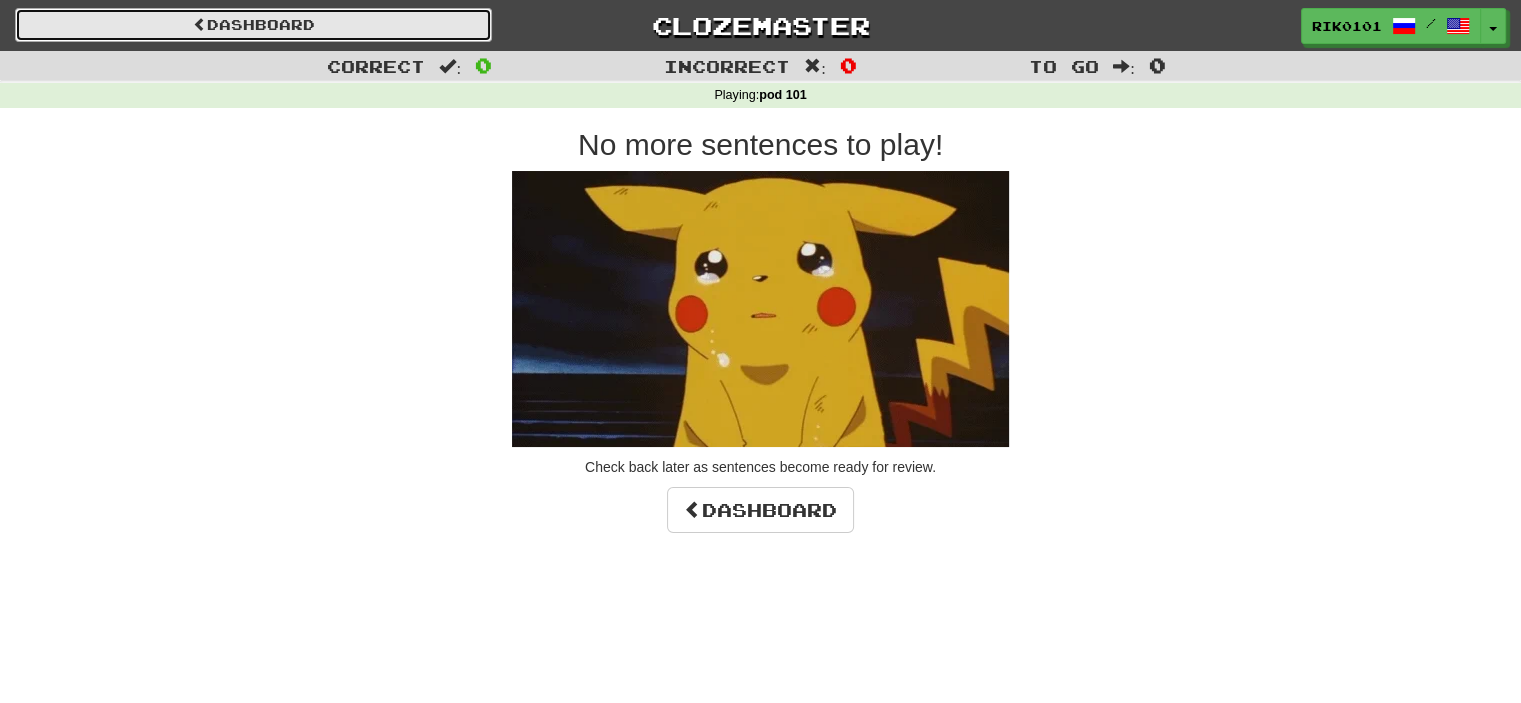 click on "Dashboard" at bounding box center [253, 25] 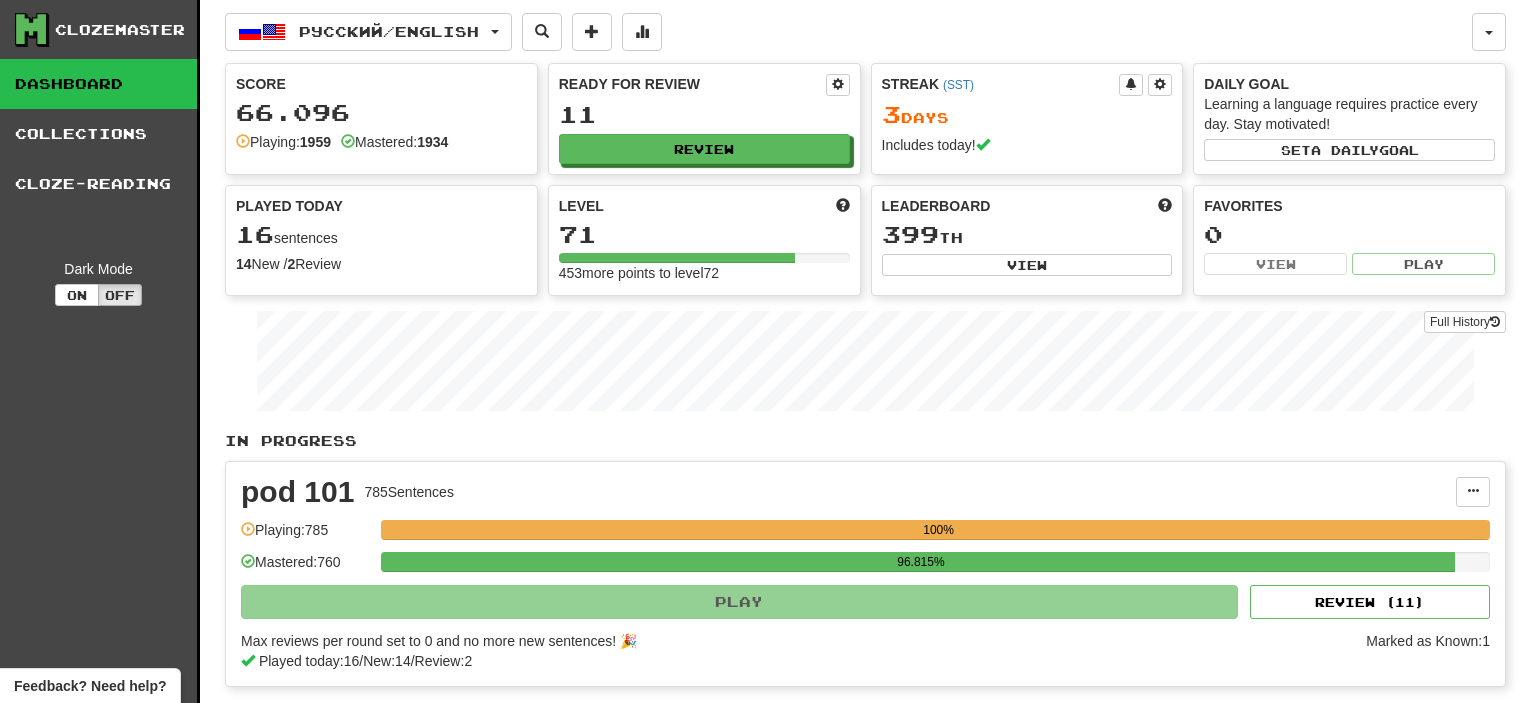 scroll, scrollTop: 0, scrollLeft: 0, axis: both 